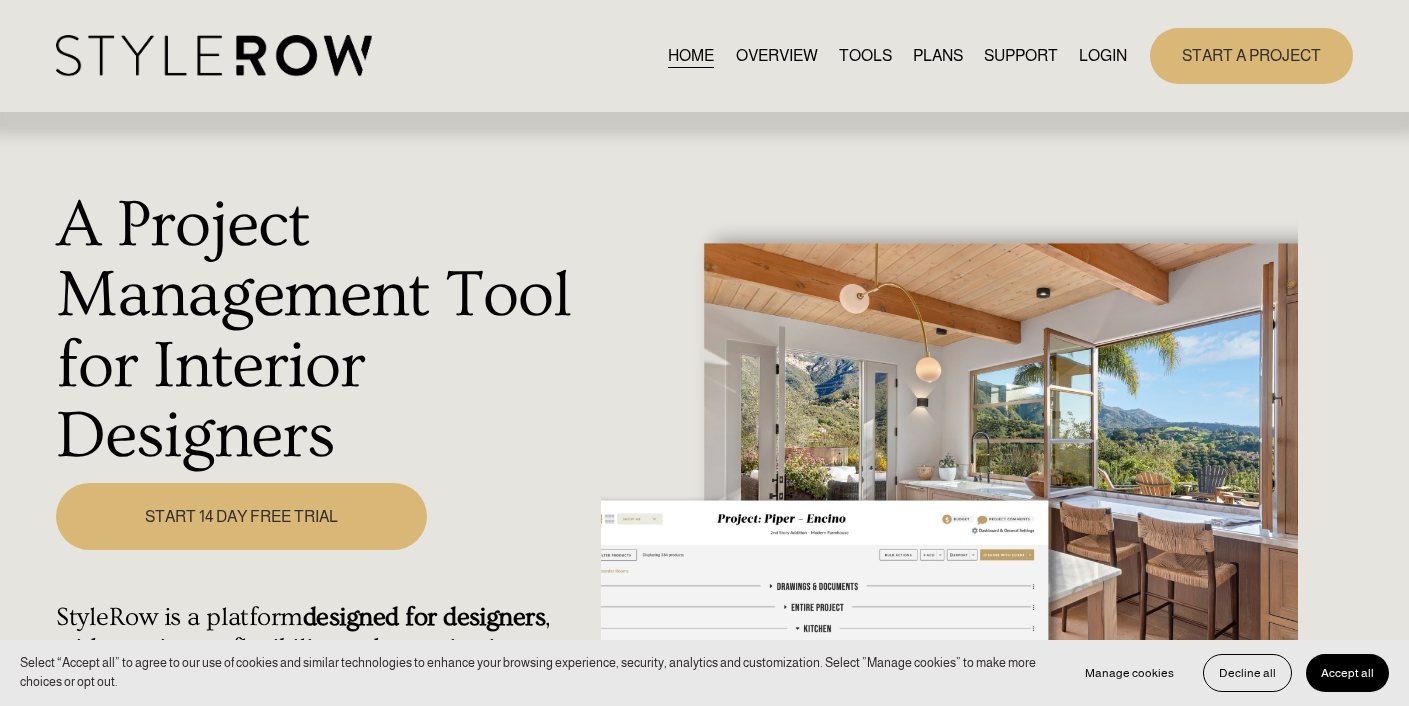 scroll, scrollTop: 0, scrollLeft: 0, axis: both 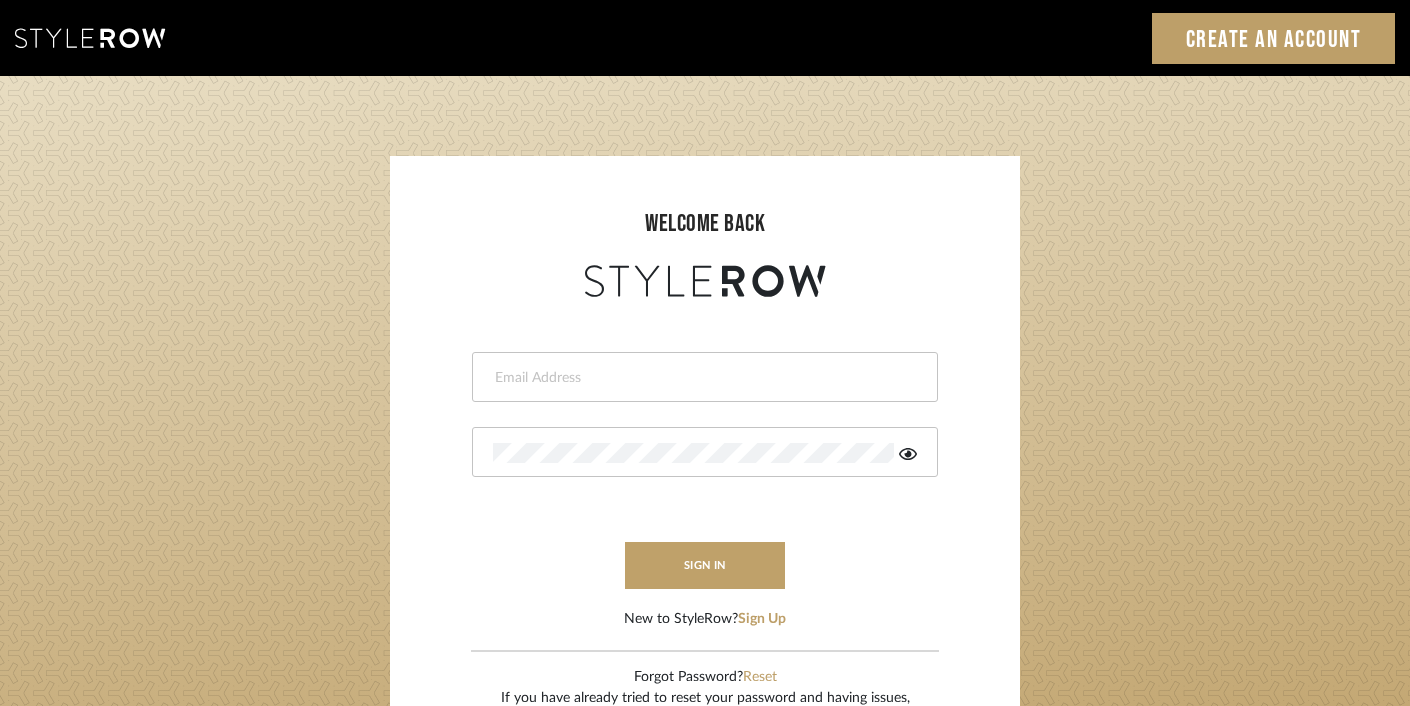 drag, startPoint x: 745, startPoint y: 379, endPoint x: 779, endPoint y: 348, distance: 46.010868 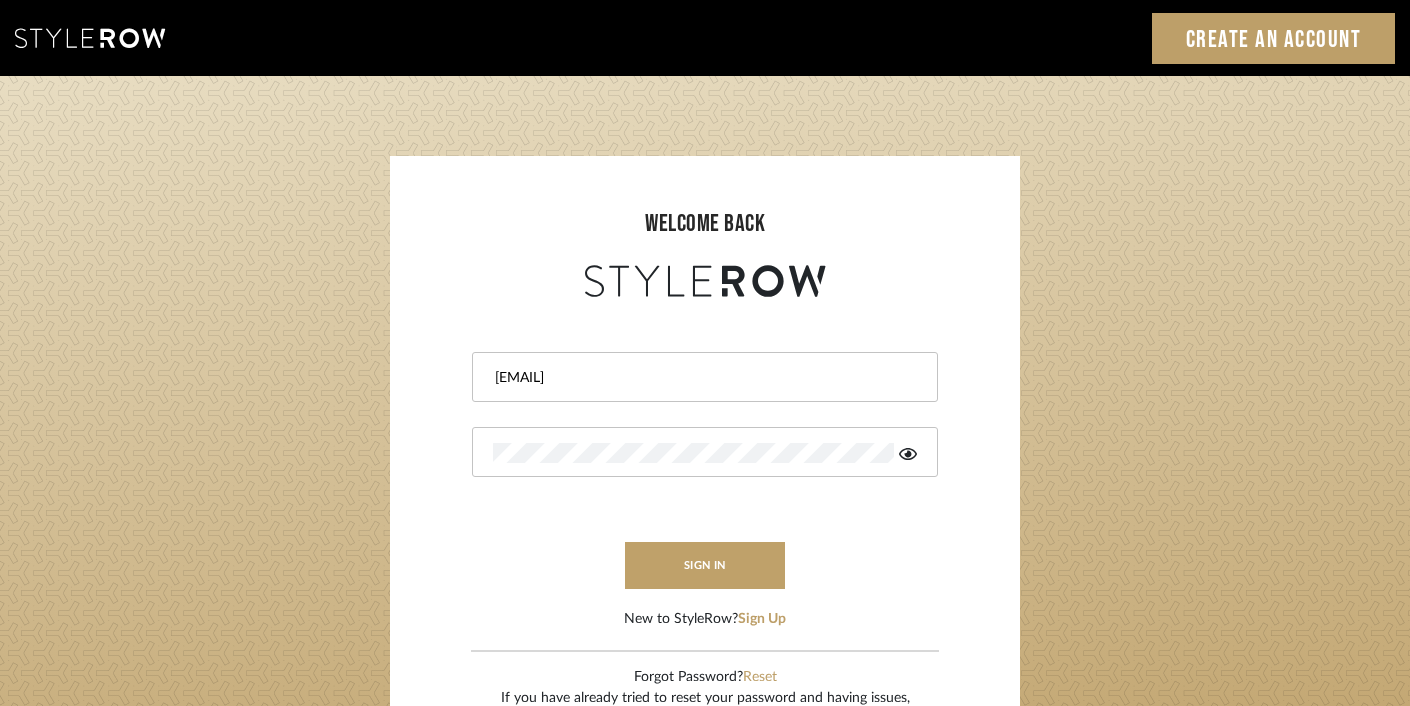 type on "[EMAIL]" 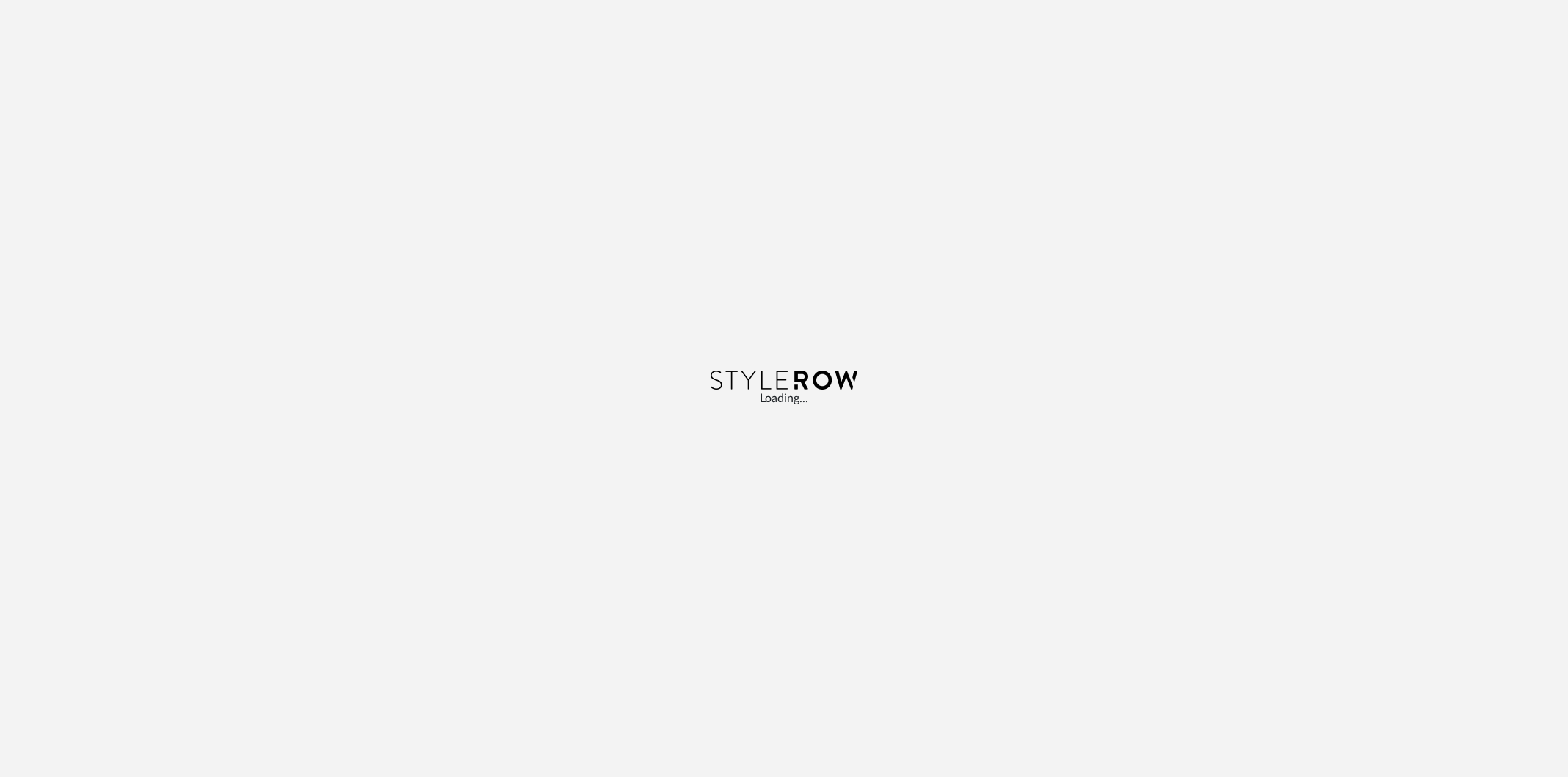 scroll, scrollTop: 0, scrollLeft: 0, axis: both 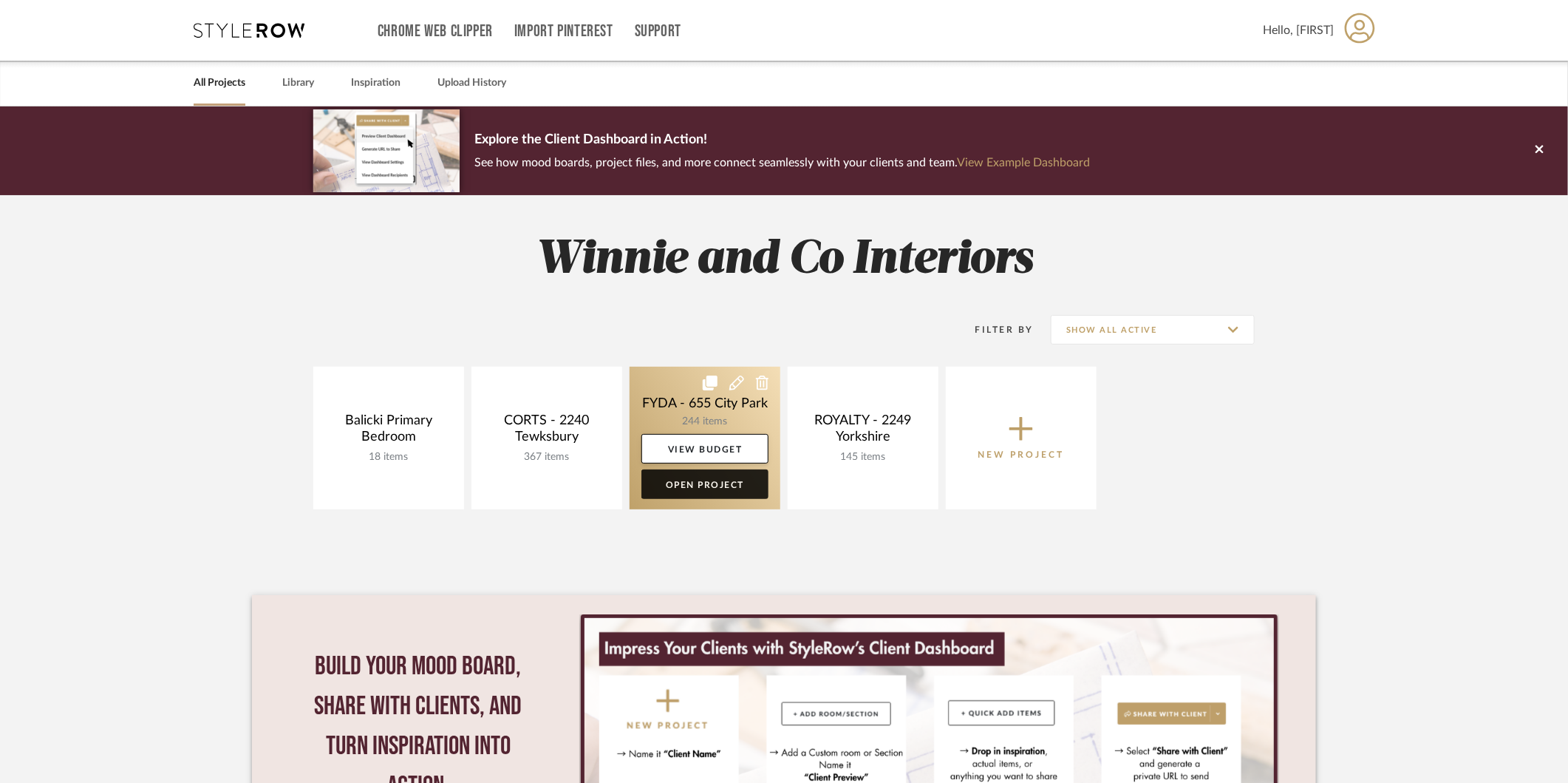 click on "Open Project" 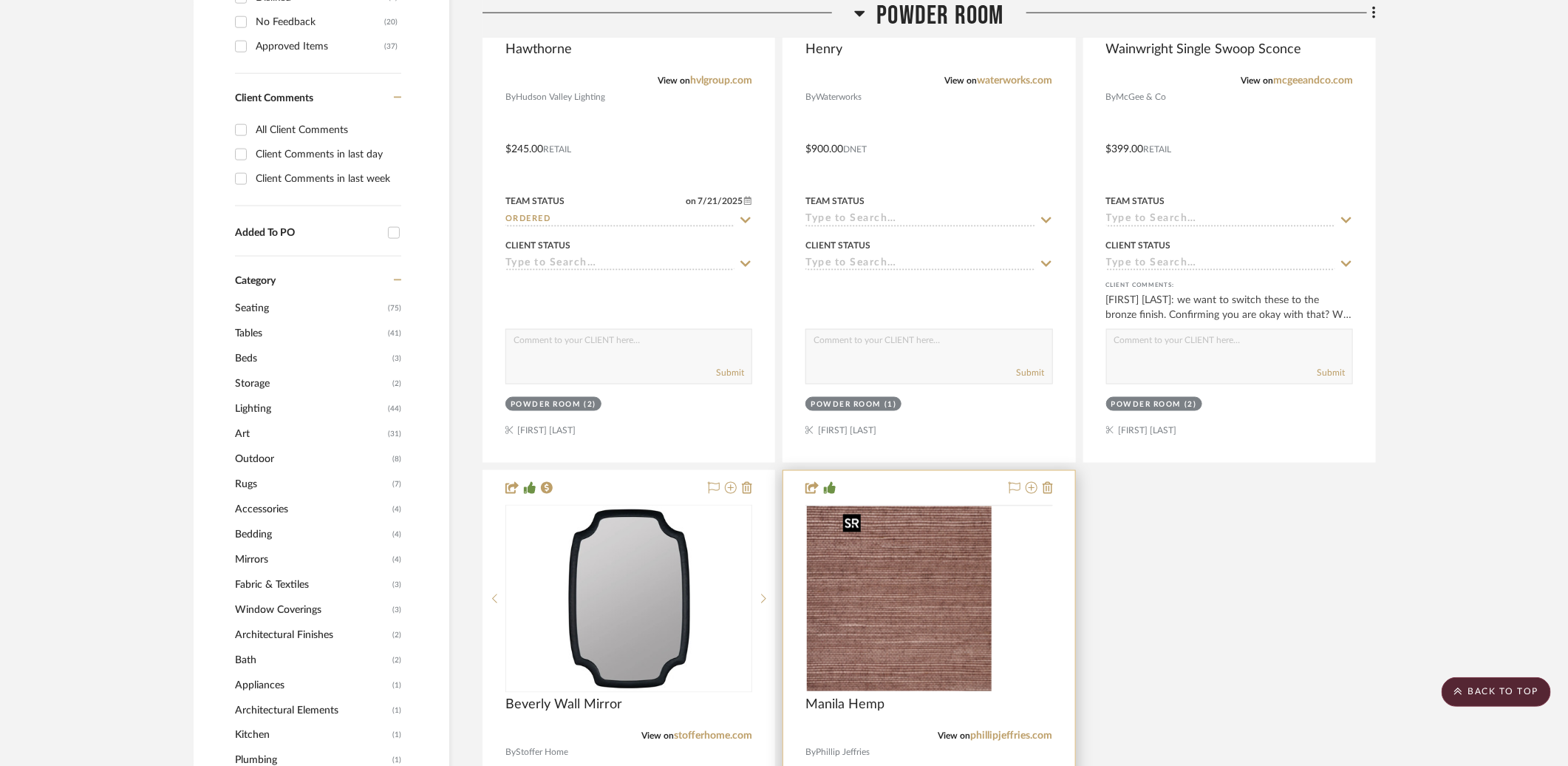 scroll, scrollTop: 1384, scrollLeft: 0, axis: vertical 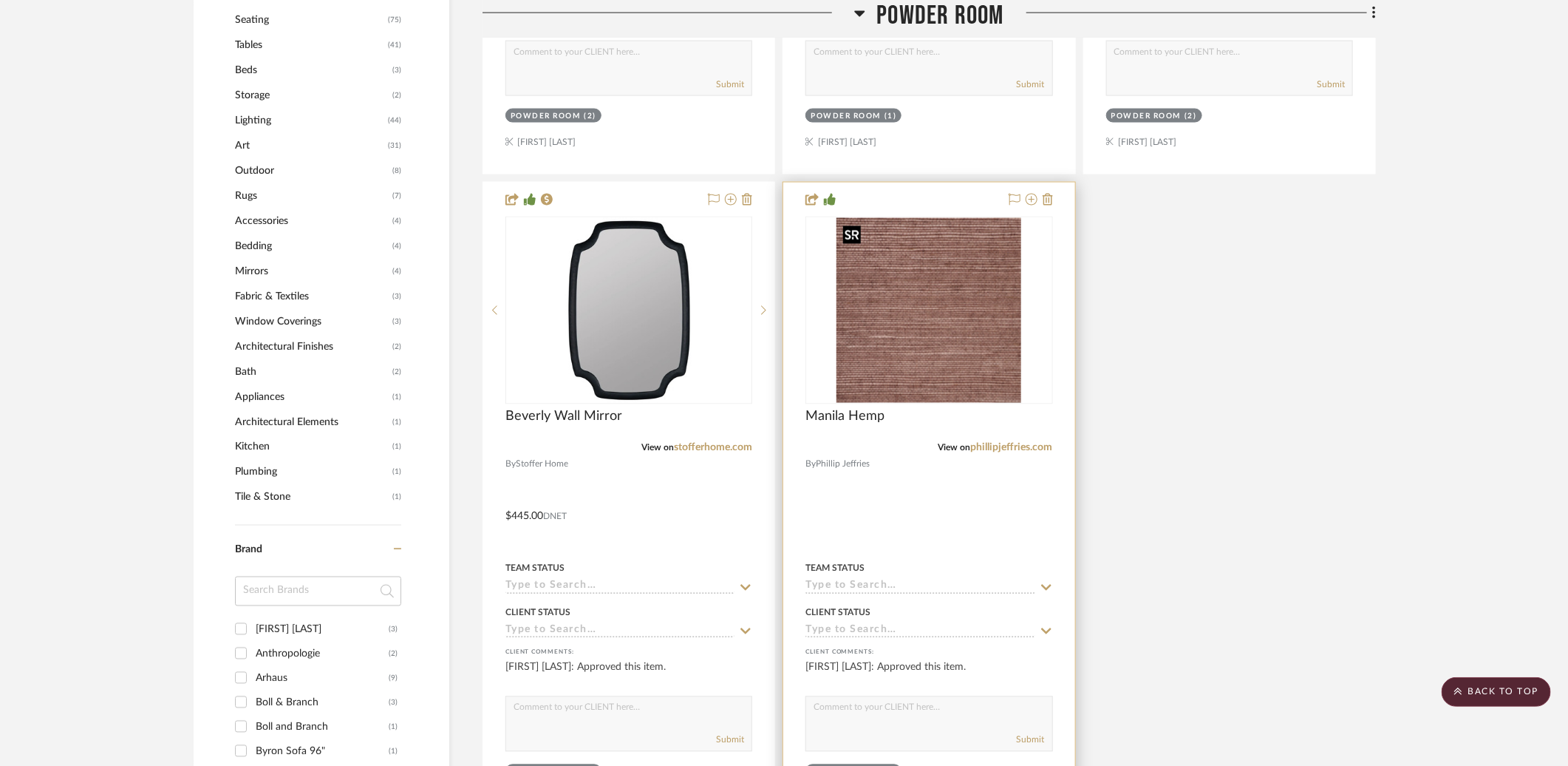 click at bounding box center [929, 311] 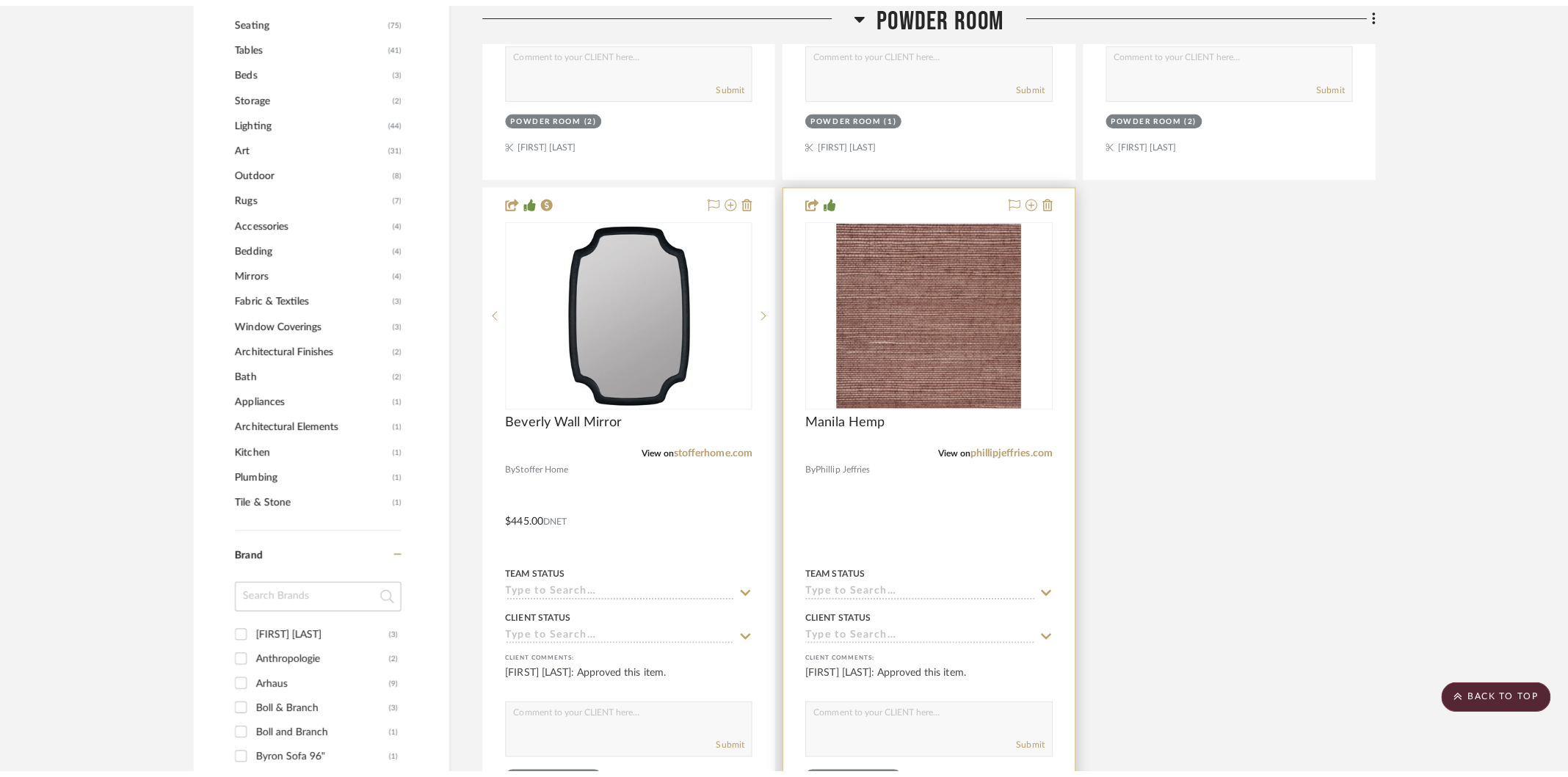 scroll, scrollTop: 0, scrollLeft: 0, axis: both 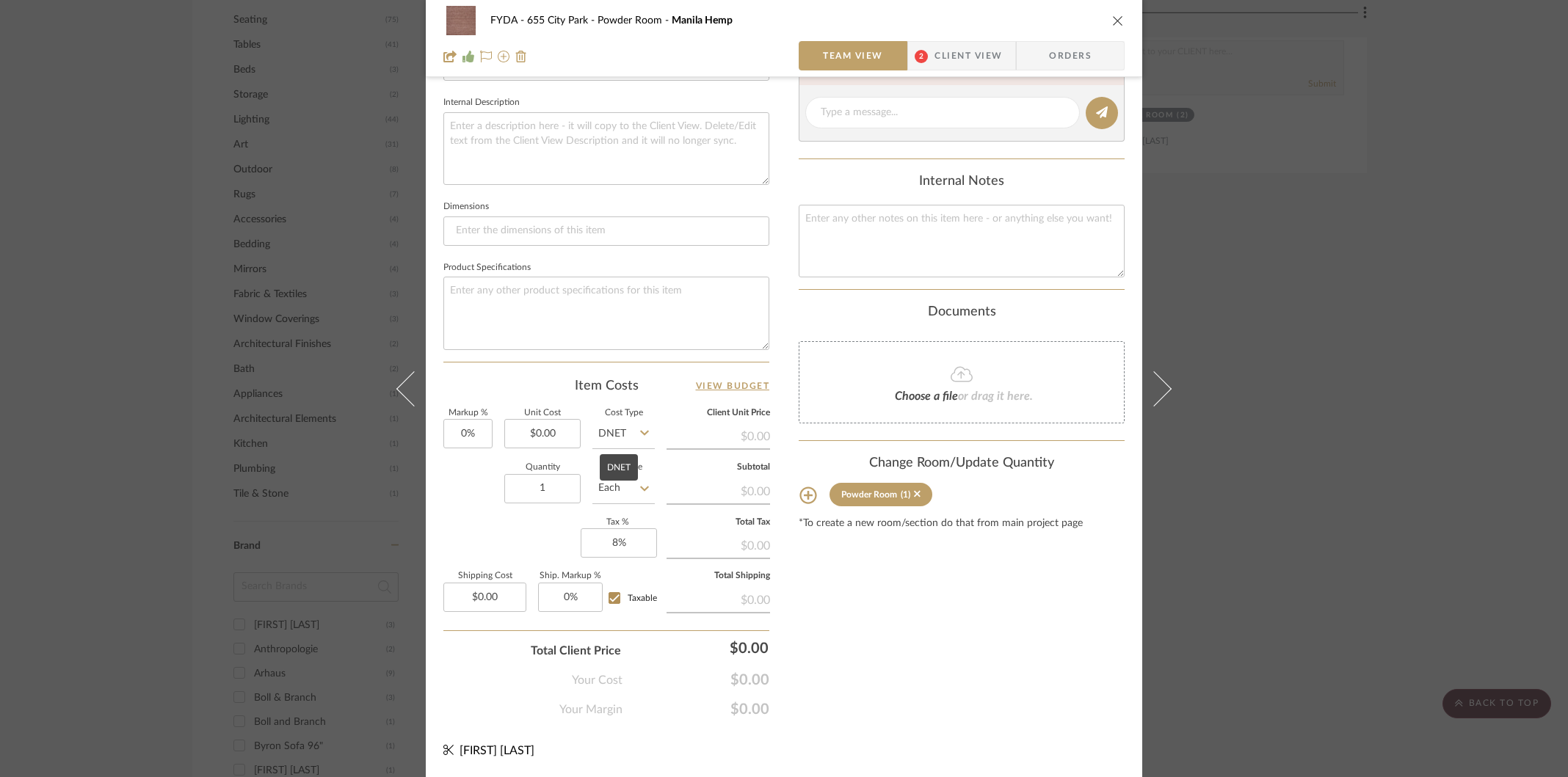 click on "DNET" 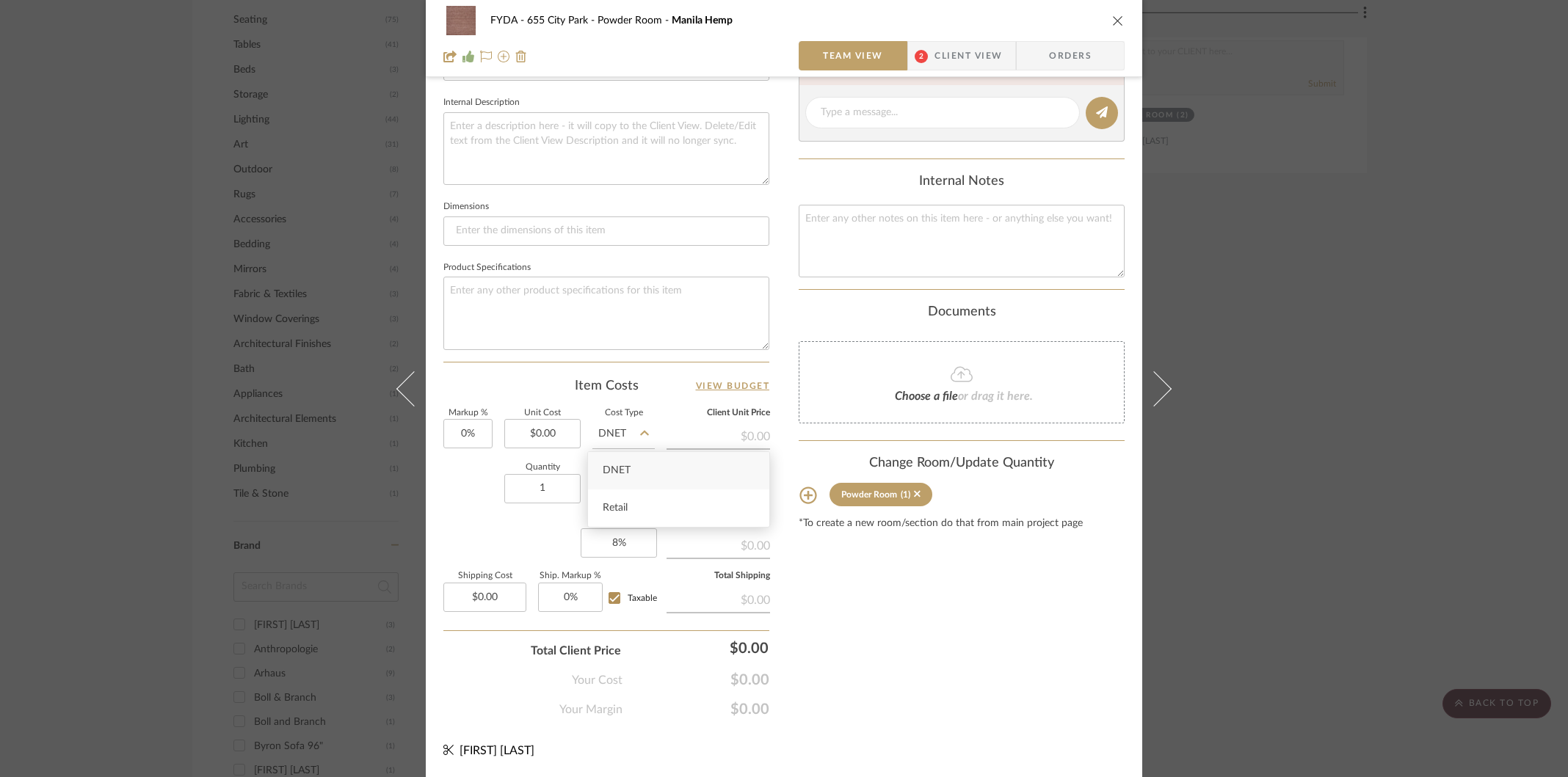click on "DNET" at bounding box center (678, 470) 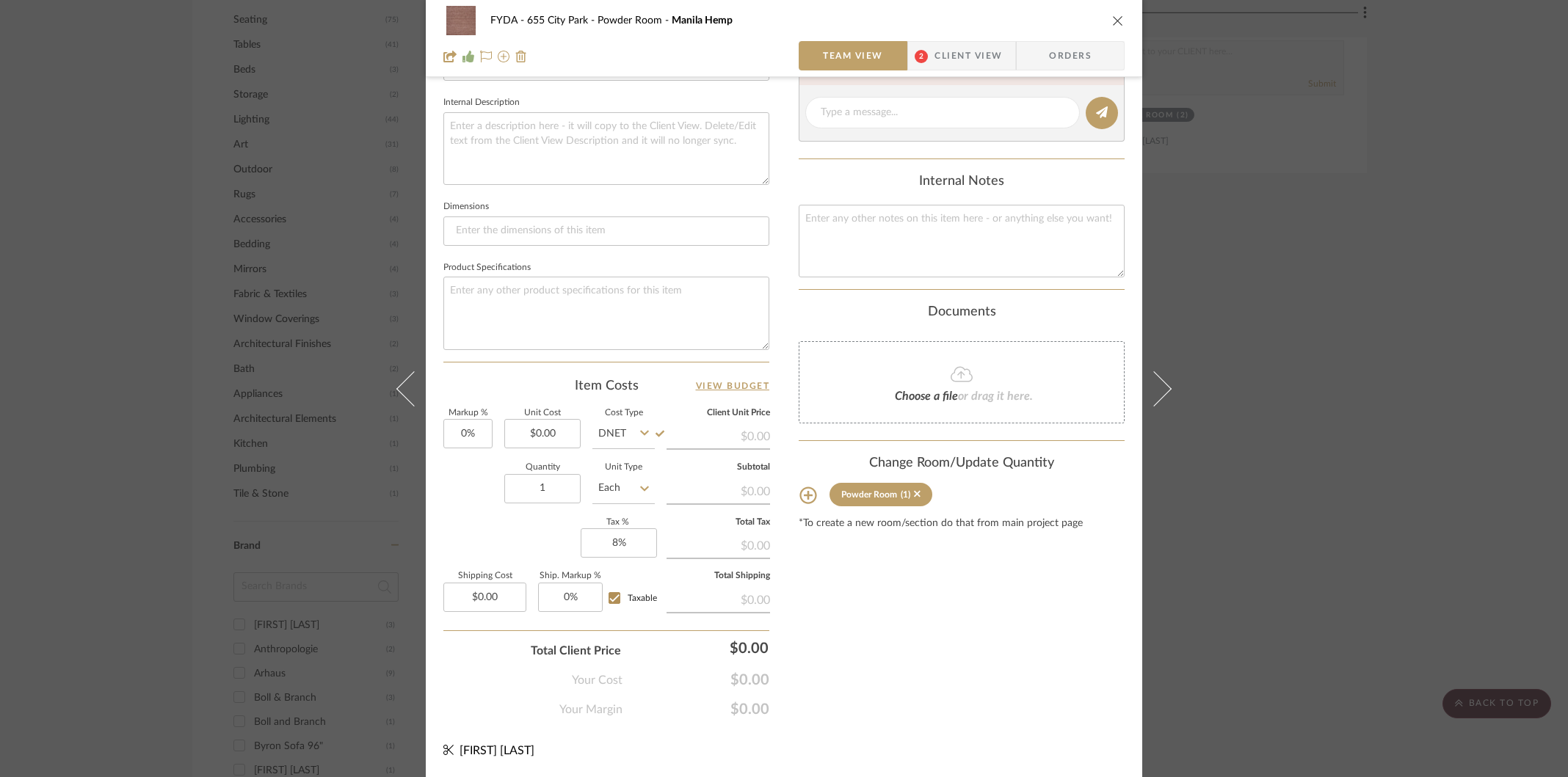 click on "Each" 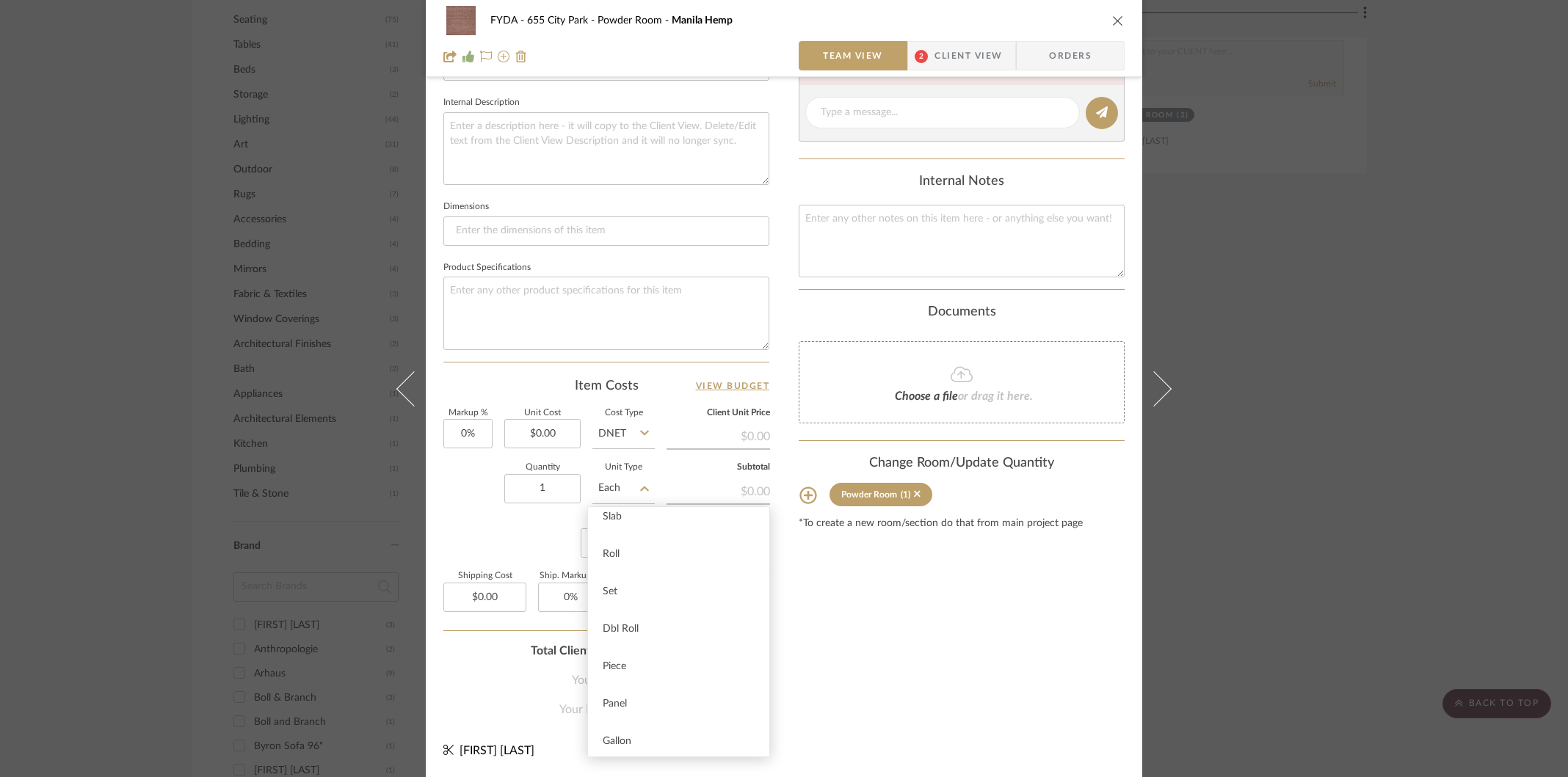 scroll, scrollTop: 0, scrollLeft: 0, axis: both 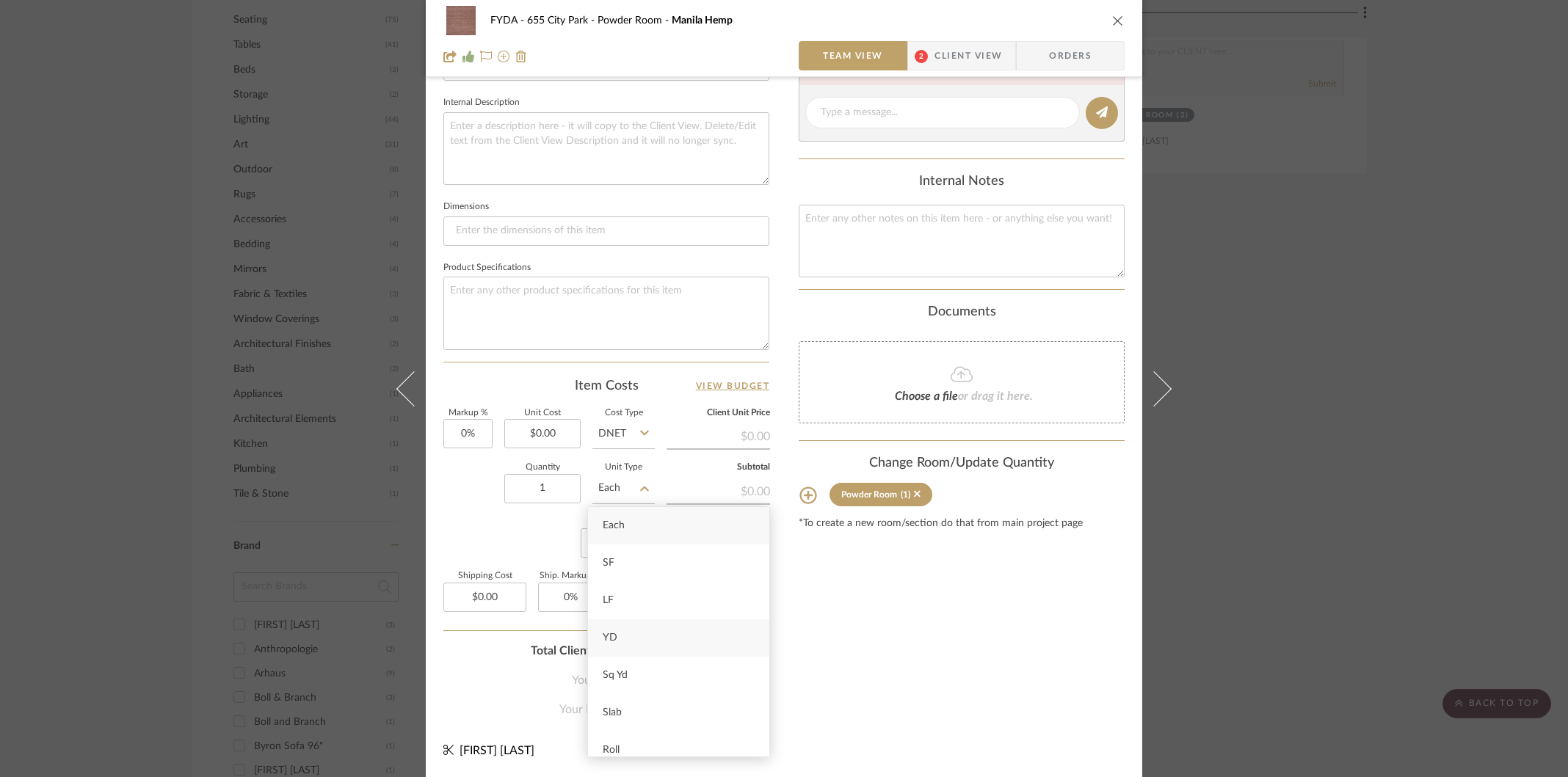 click on "YD" at bounding box center (678, 638) 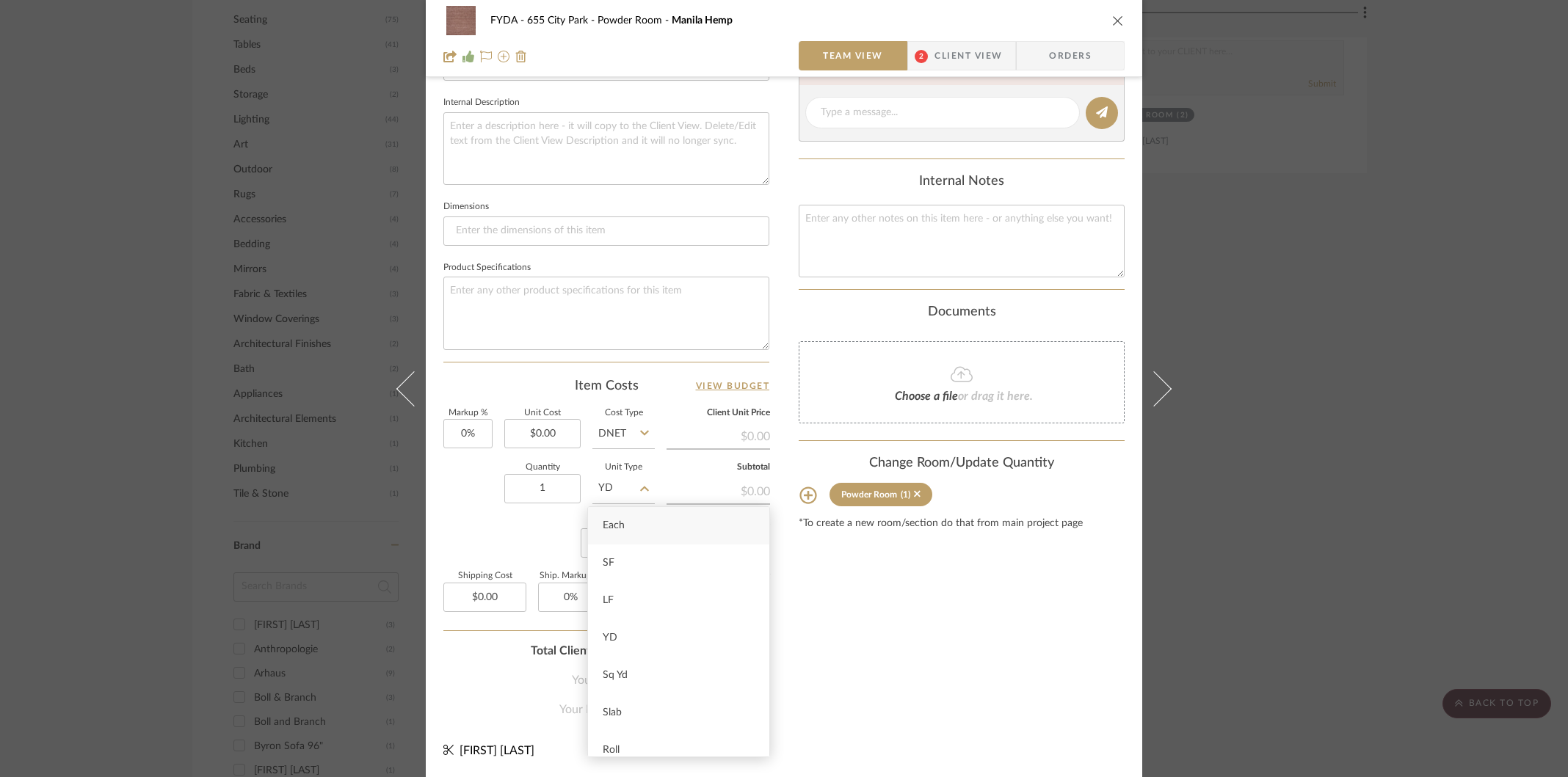 type 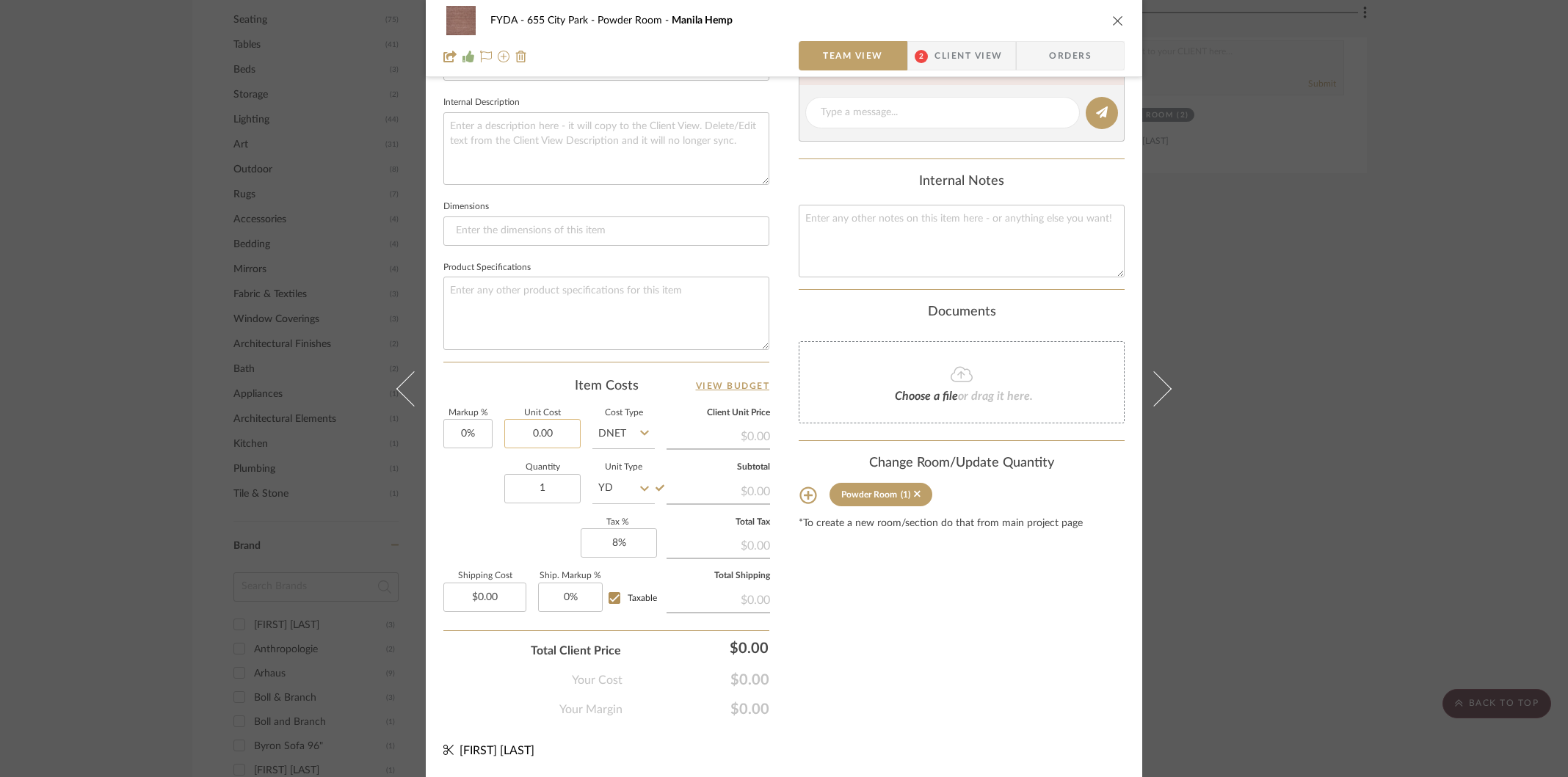 click on "0.00" 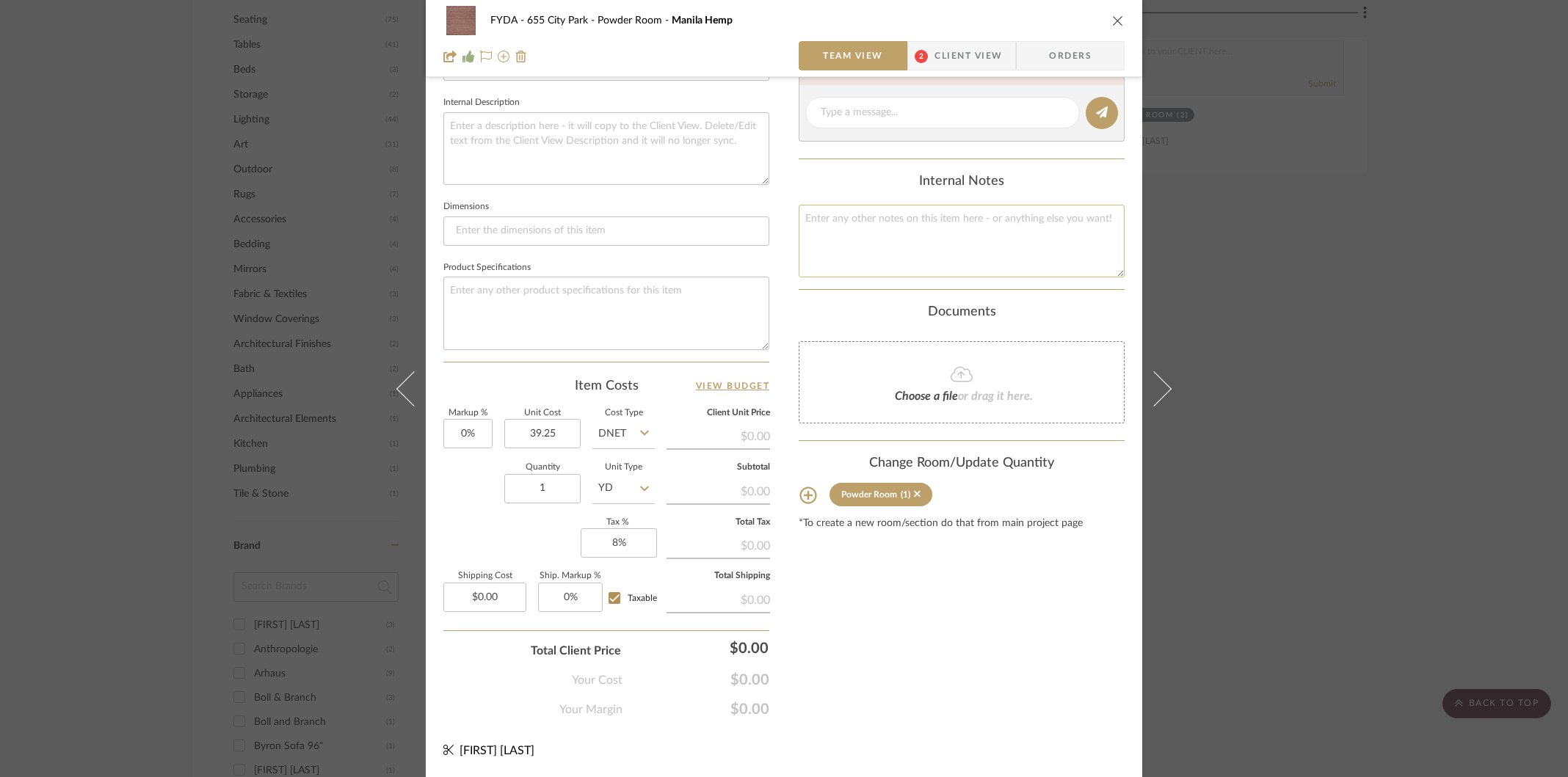 type on "$39.25" 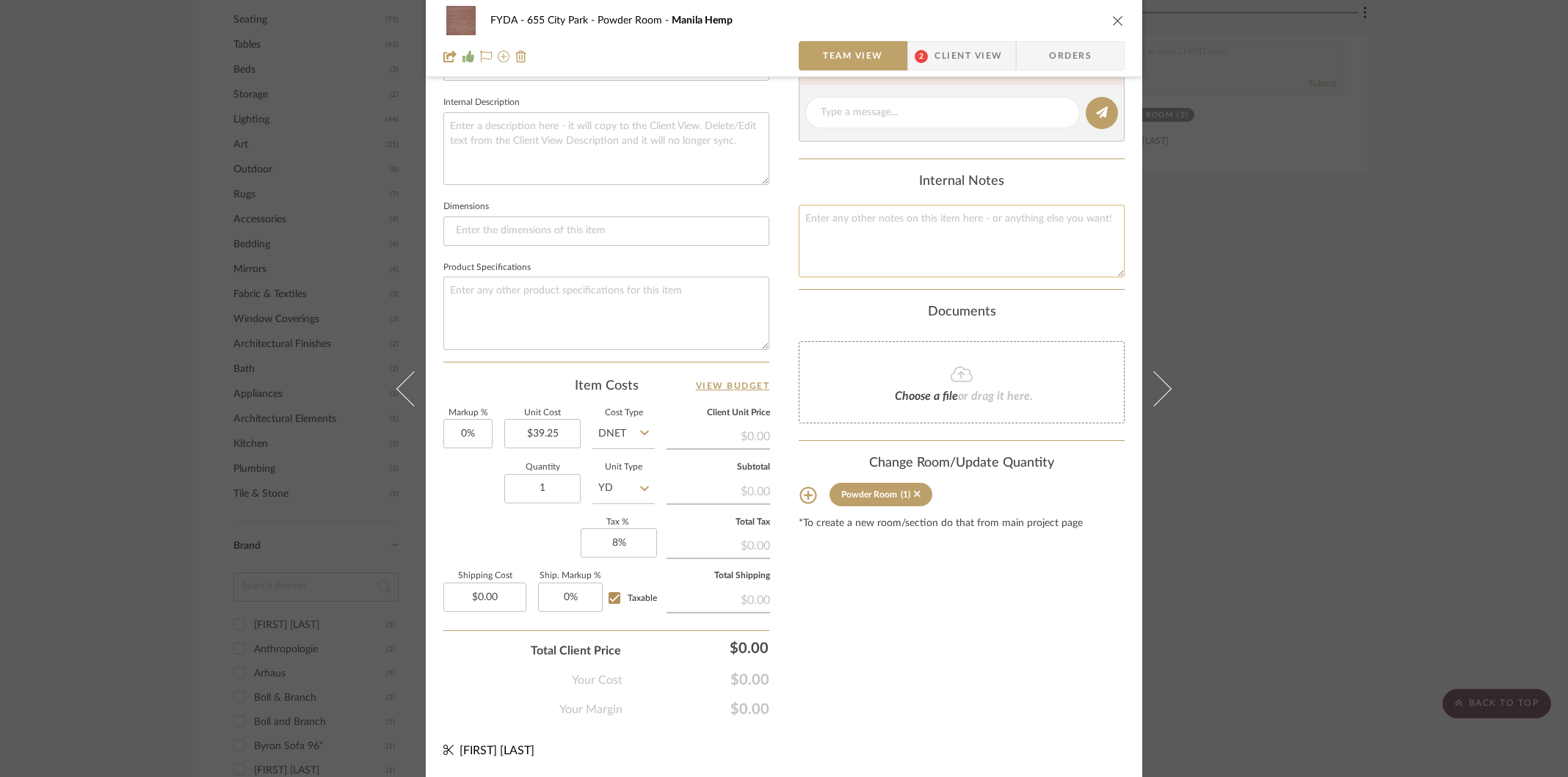 click 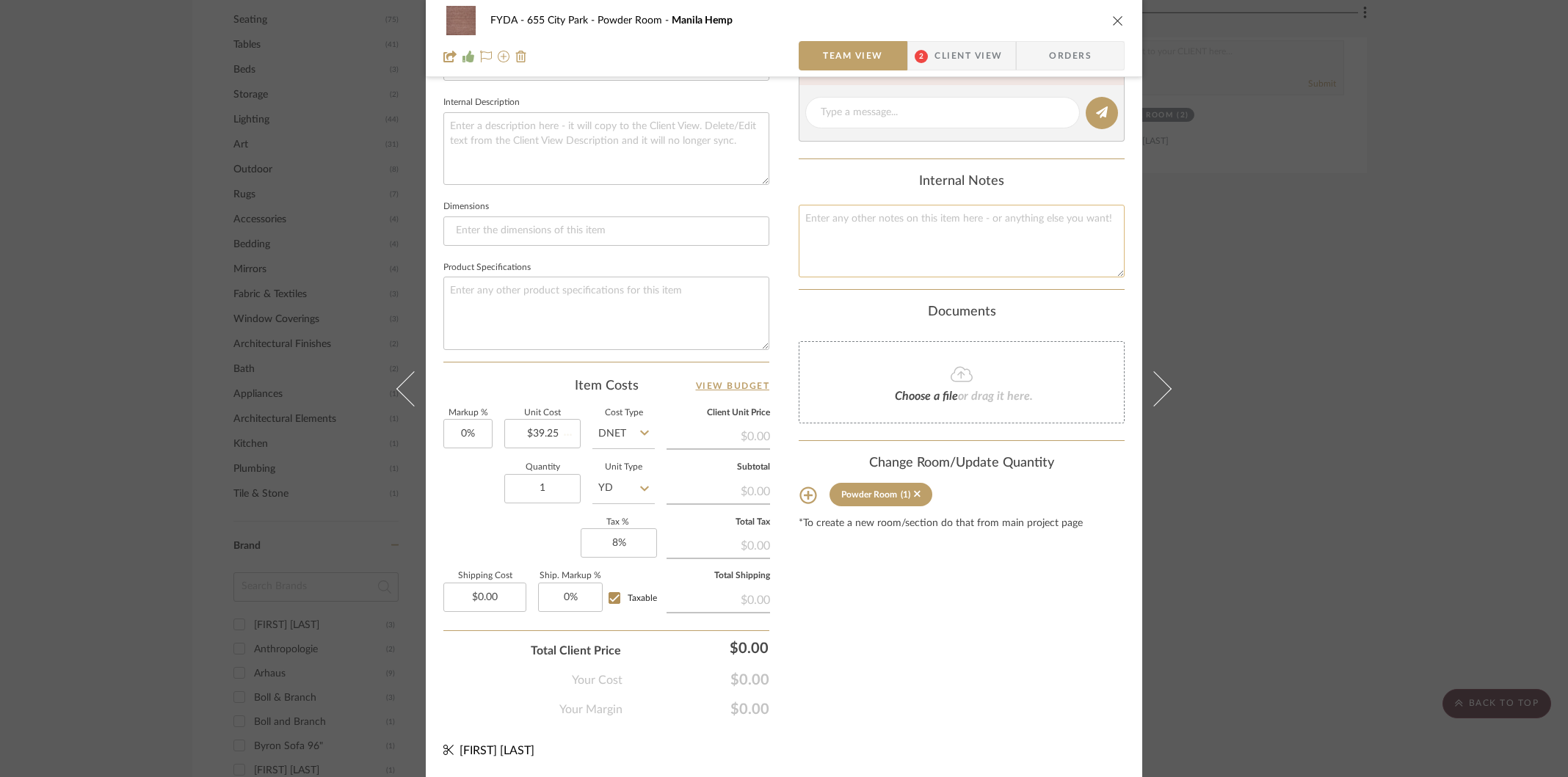 type 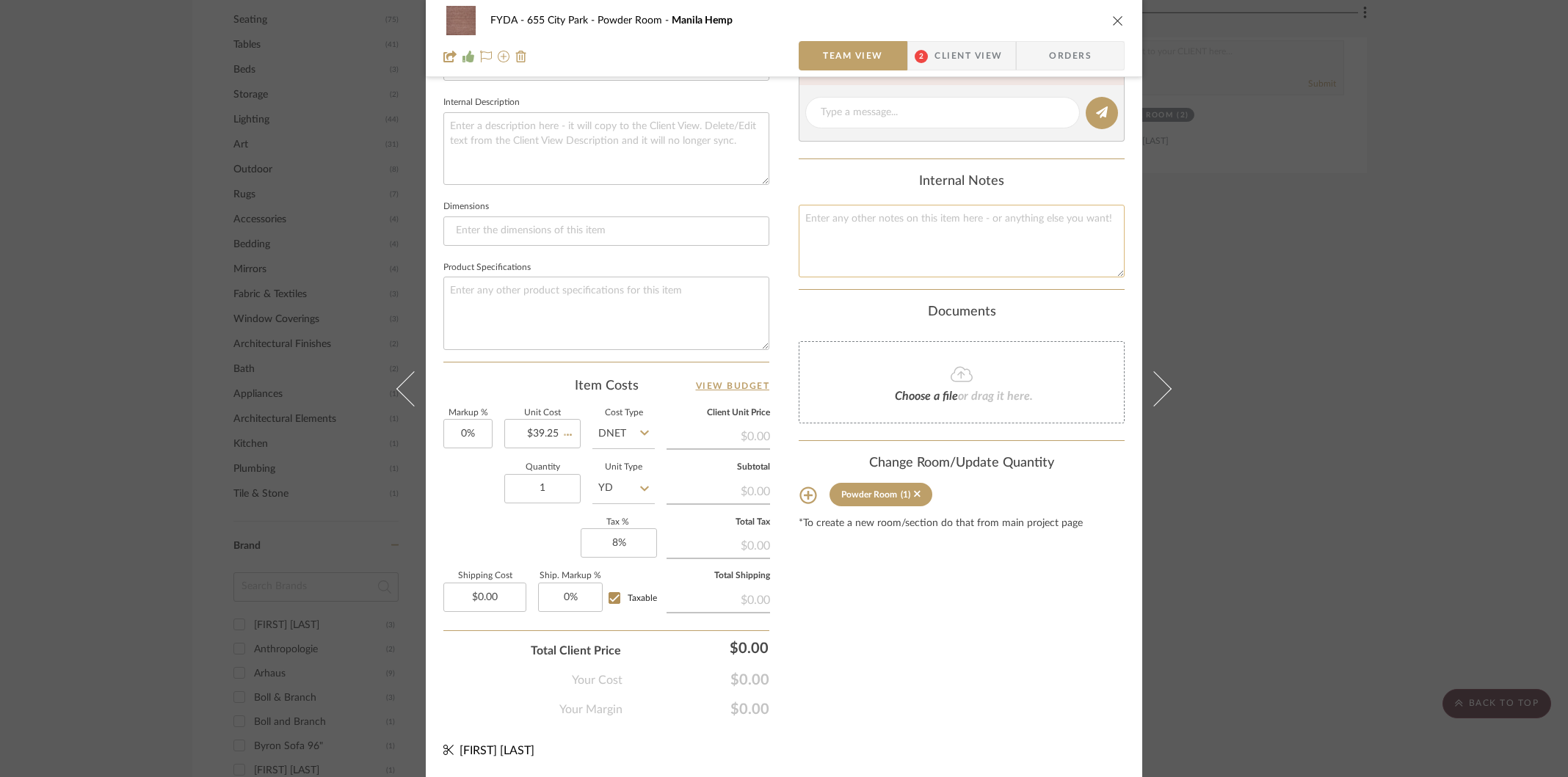 type 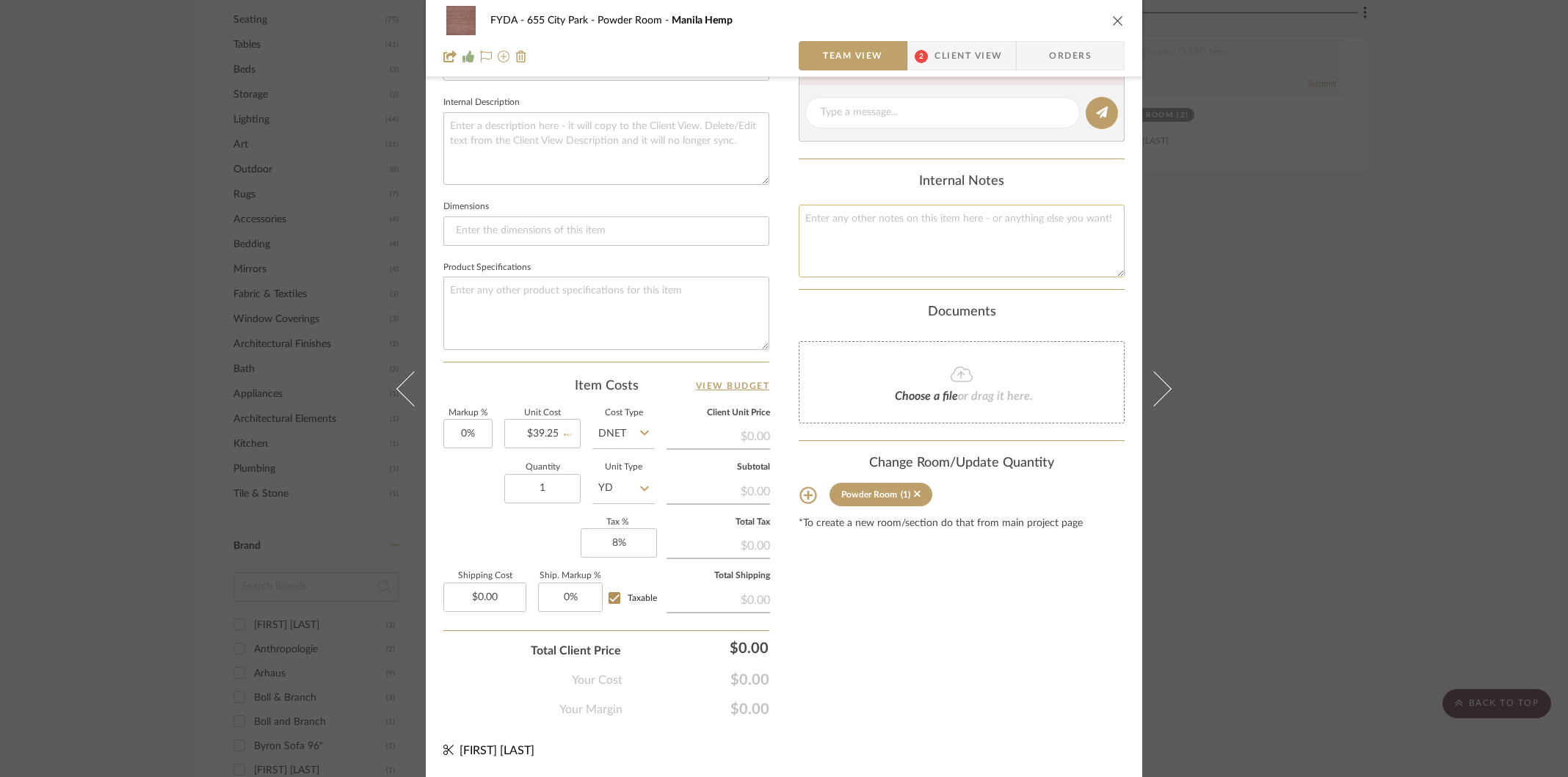 type 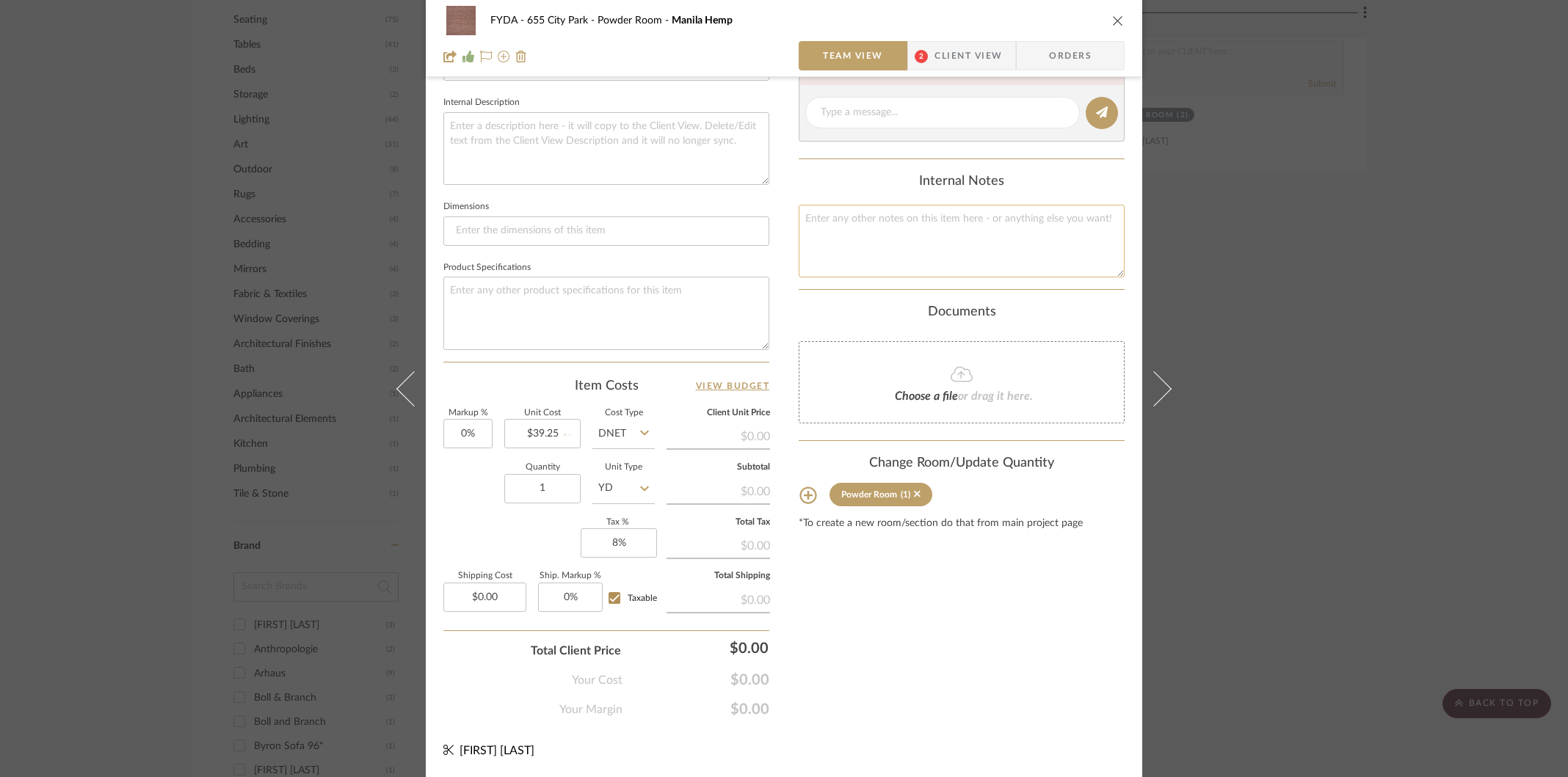 type 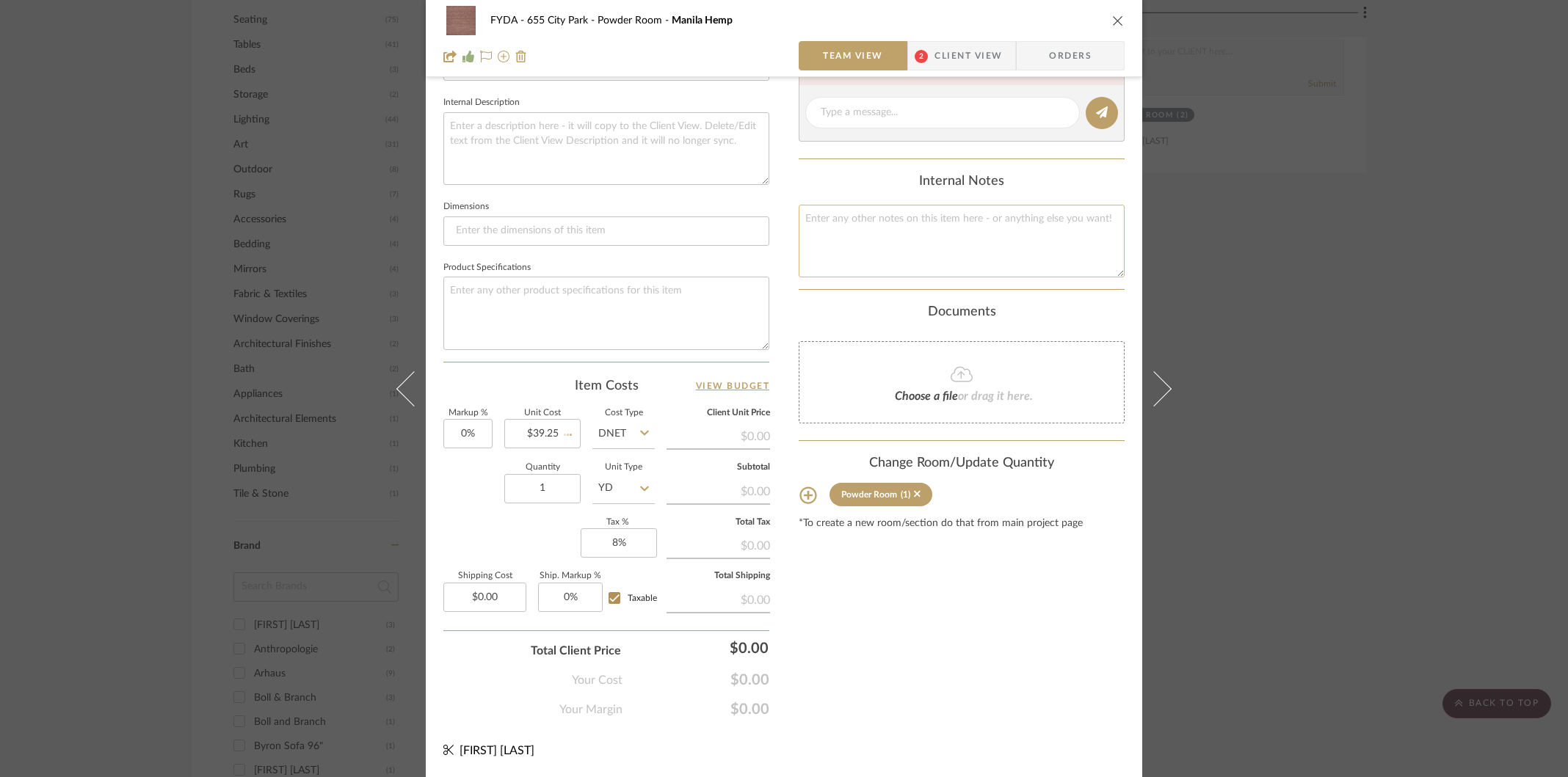 type 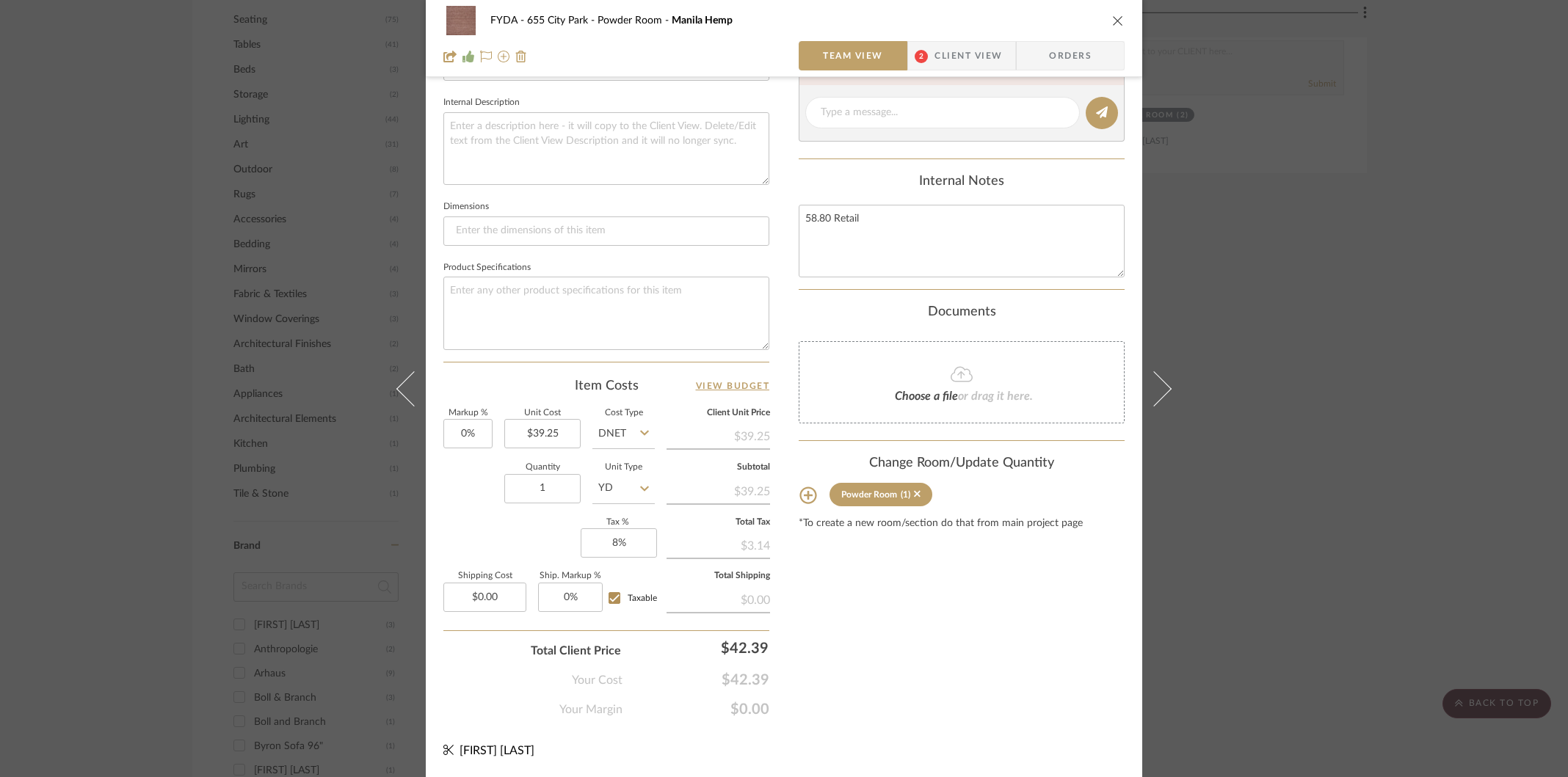 type on "58.80 Retail" 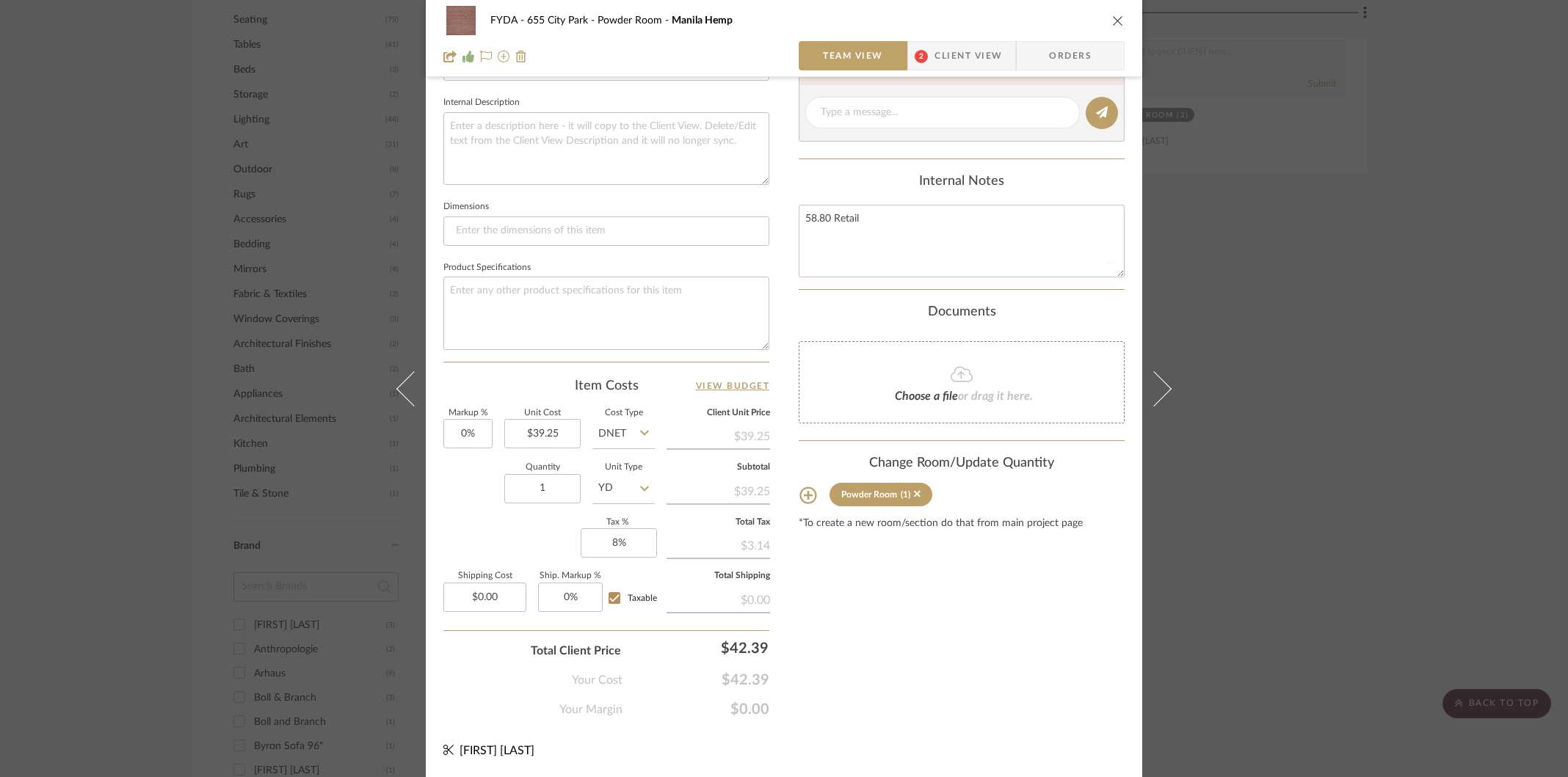 type 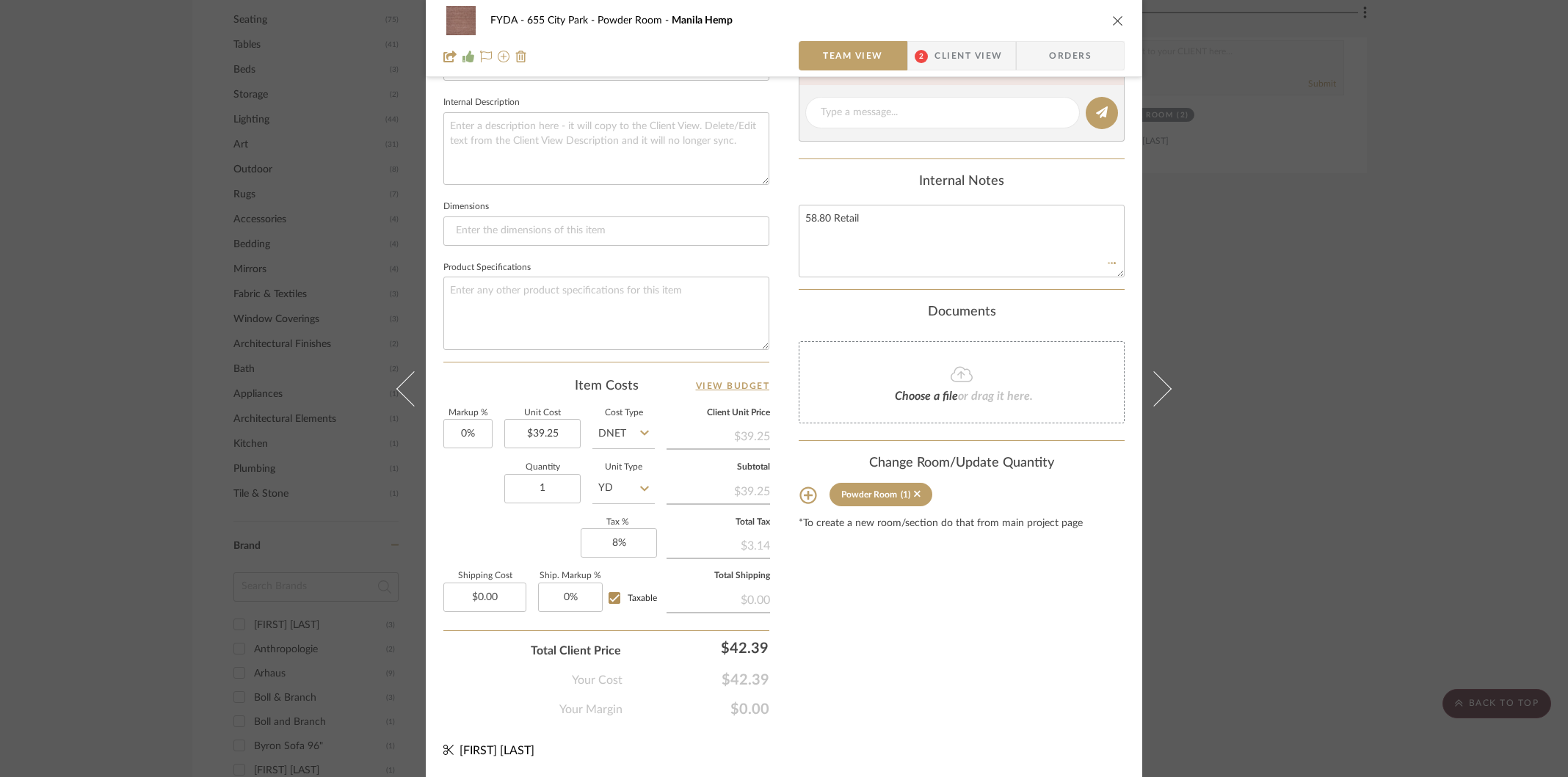 type 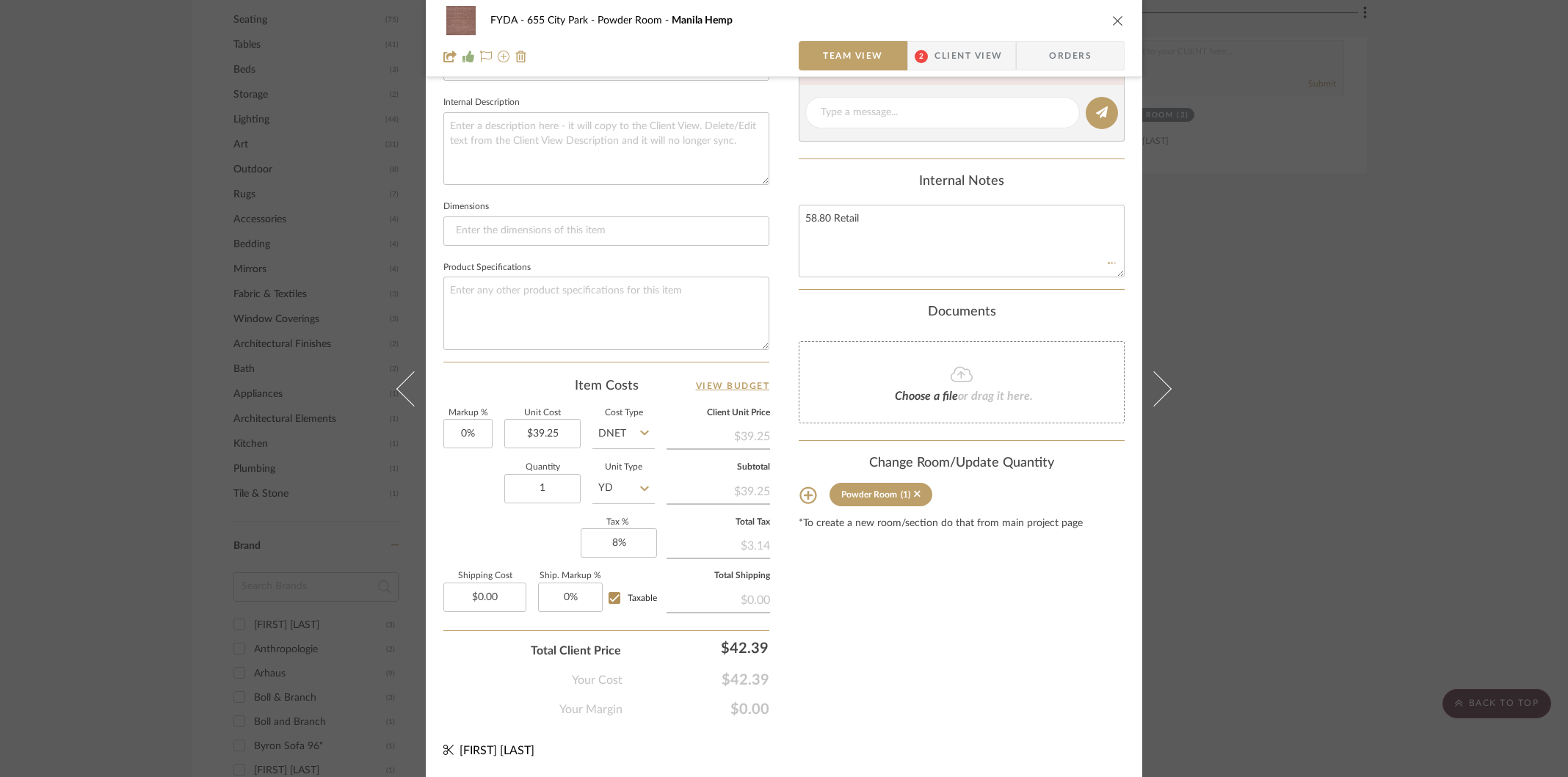 type 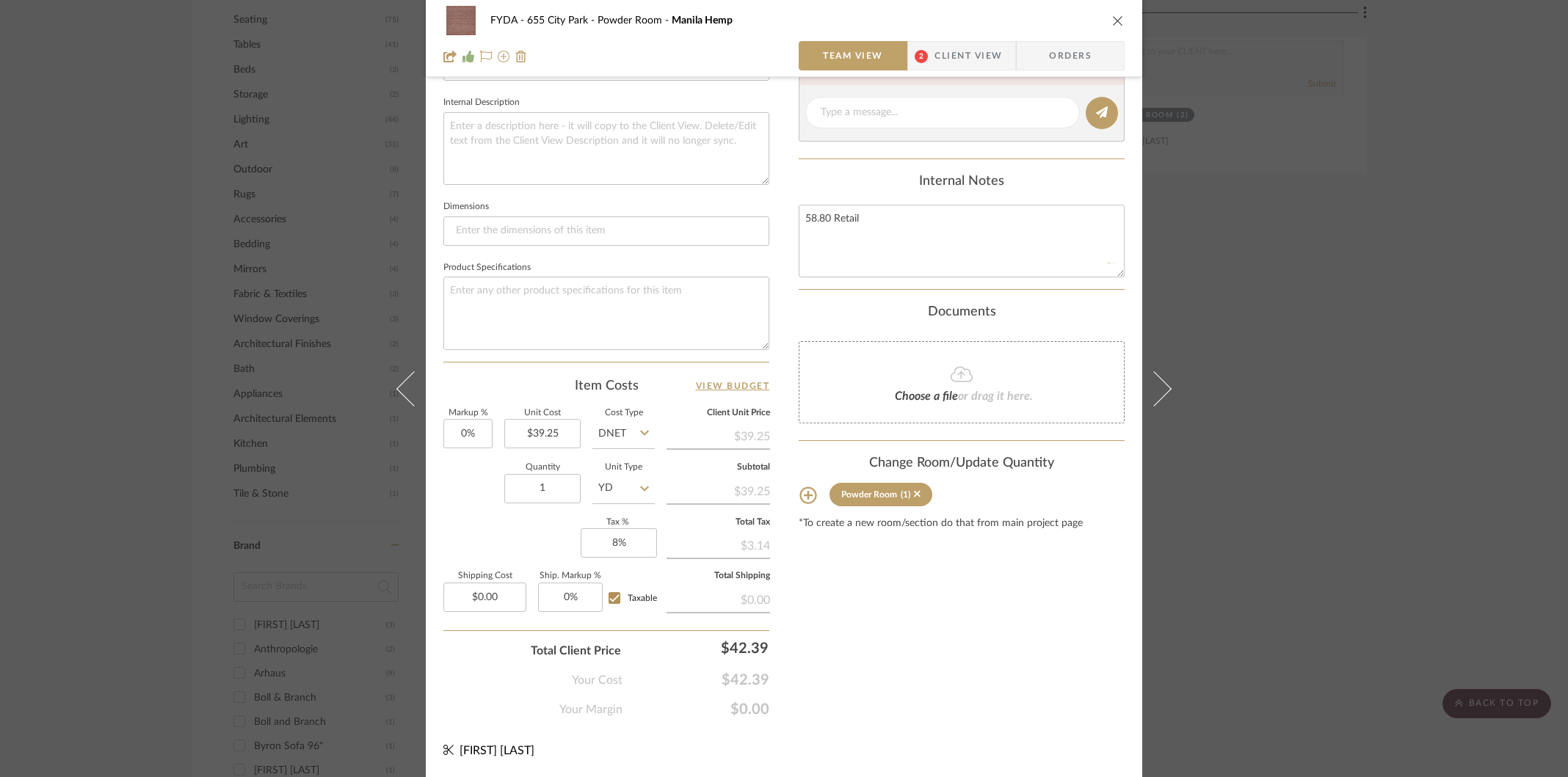 type 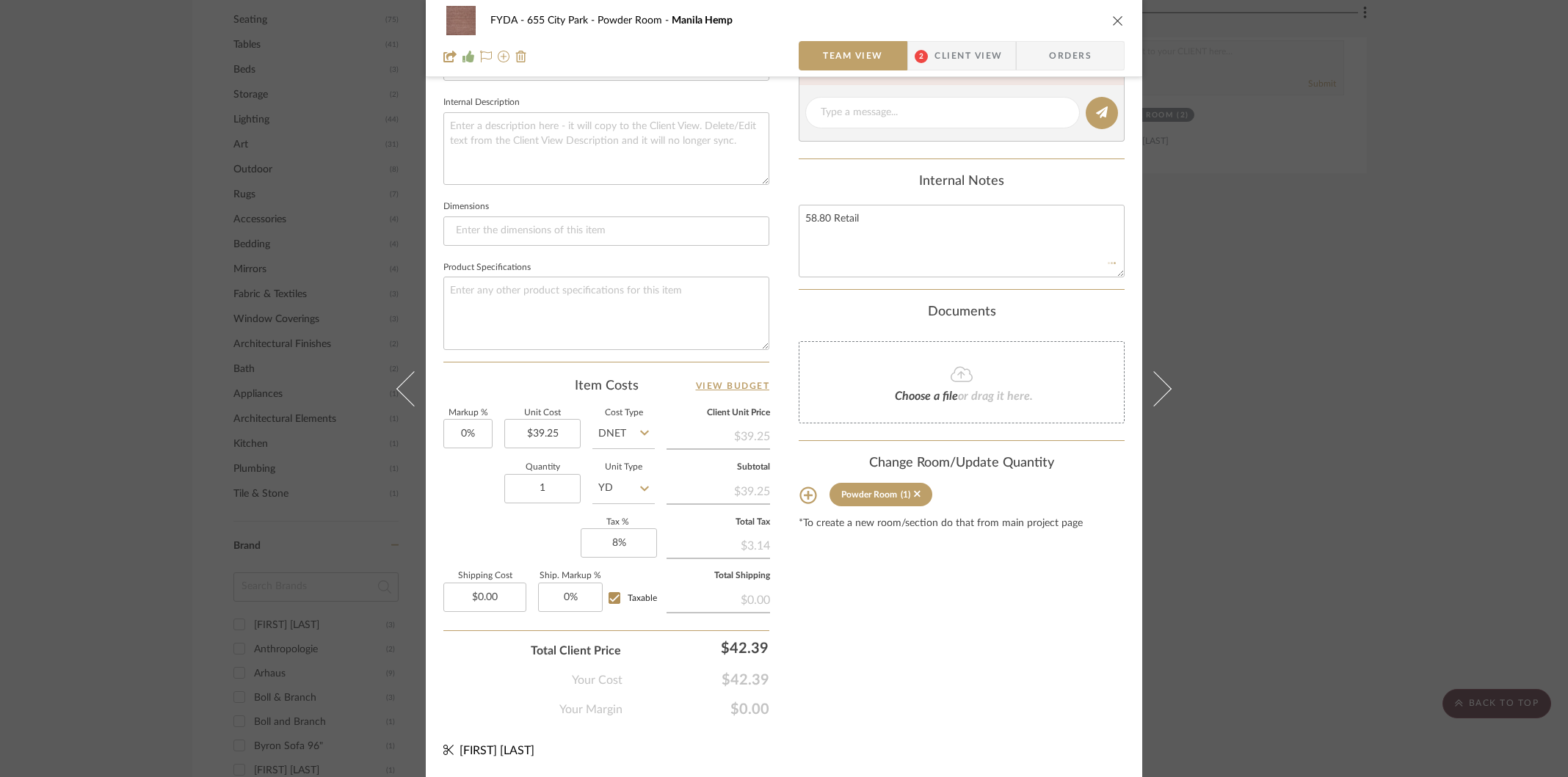 type 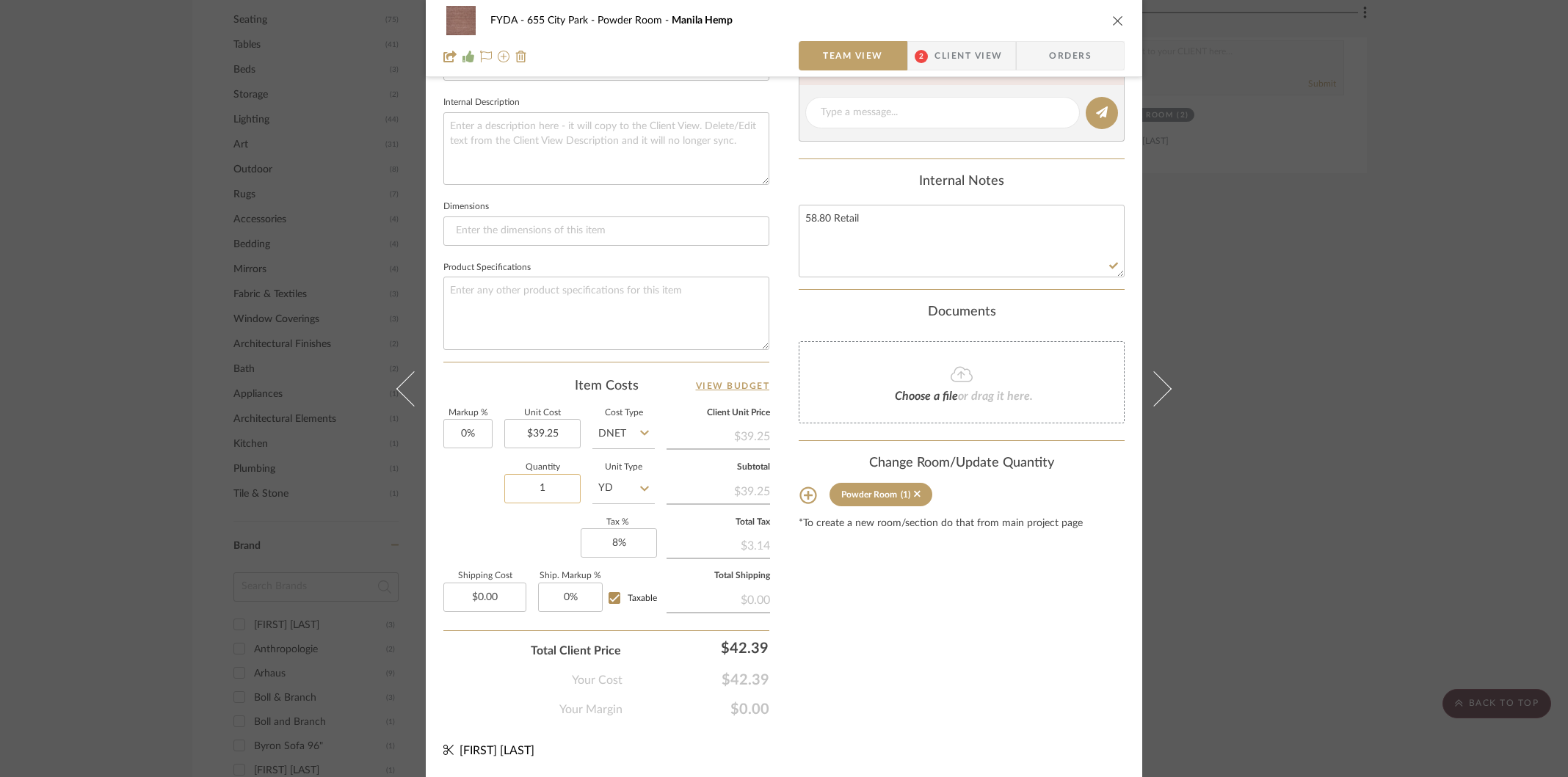 click on "1" 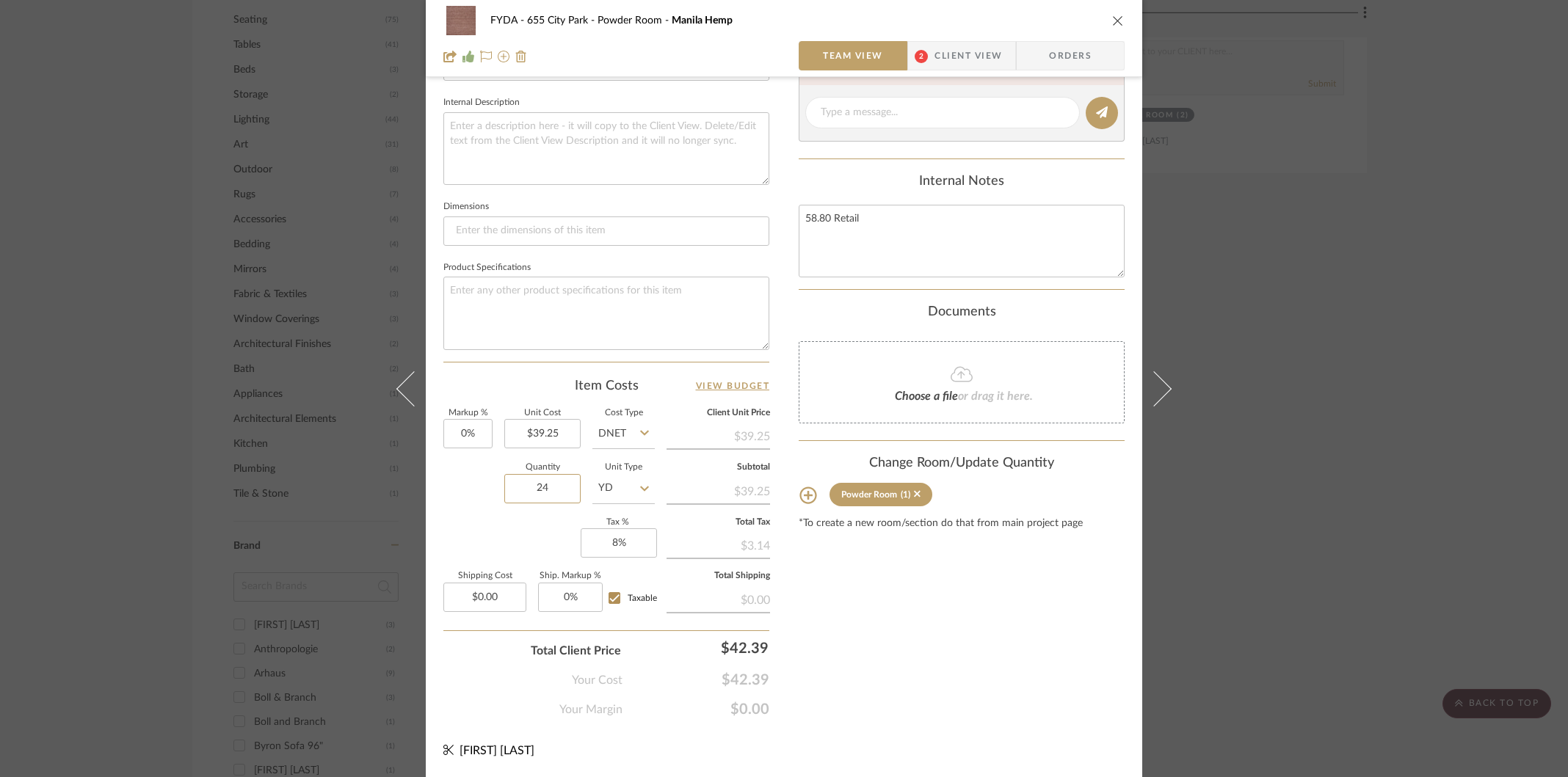 type on "24" 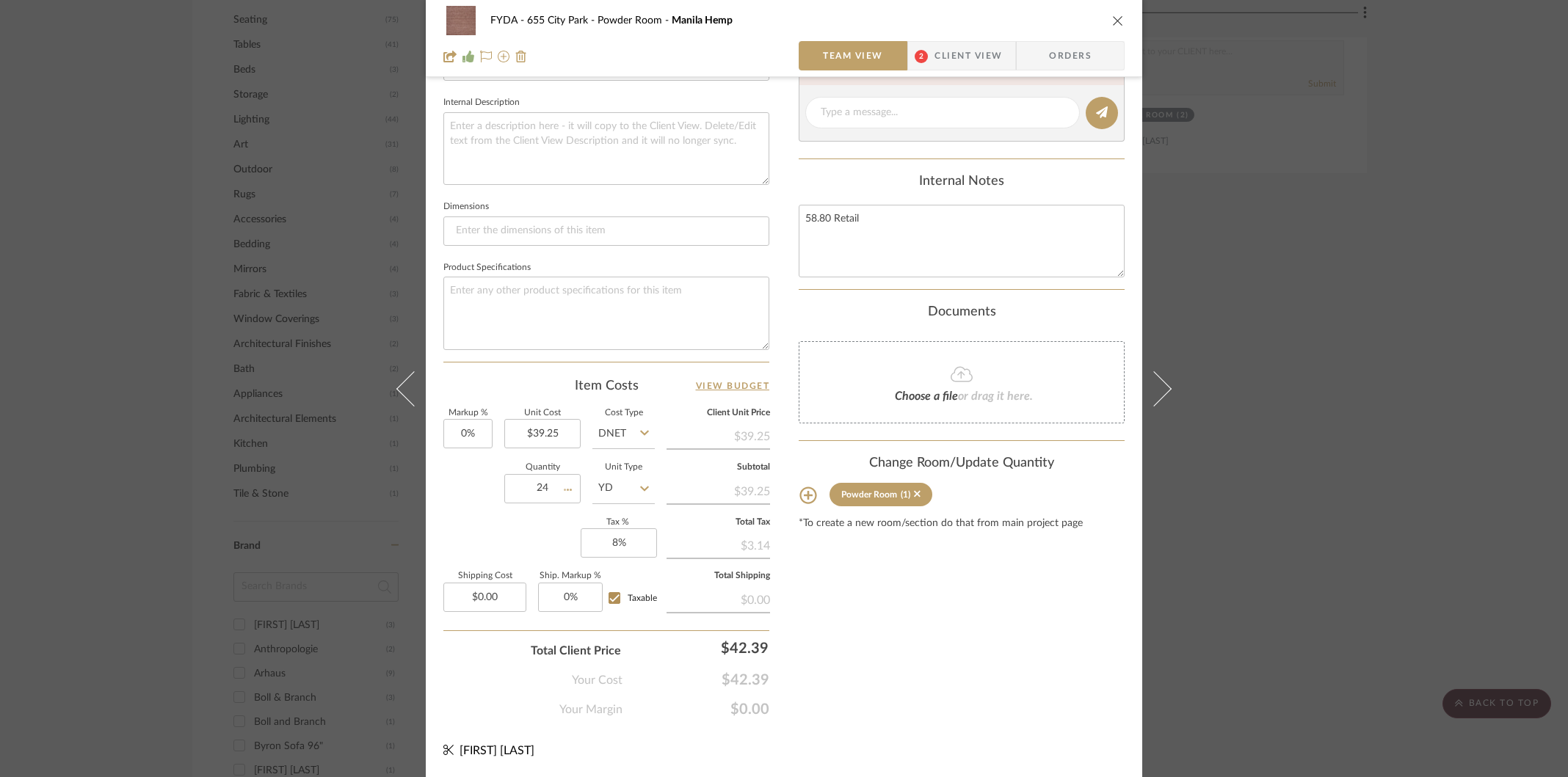 click on "Content here copies to Client View - confirm visibility there.  Show in Client Dashboard   Include in Budget   View Budget  Team Status  Lead Time  In Stock Weeks  Est. Min   Est. Max   Due Date   Install Date  Tasks / To-Dos /  team Messaging  Leave yourself a note here or share next steps with your team. You will receive emails when they
respond!  Invite Collaborator Internal Notes 58.80 Retail  Documents  Choose a file  or drag it here. Change Room/Update Quantity  Powder Room  (1) *To create a new room/section do that from main project page" at bounding box center (962, 150) 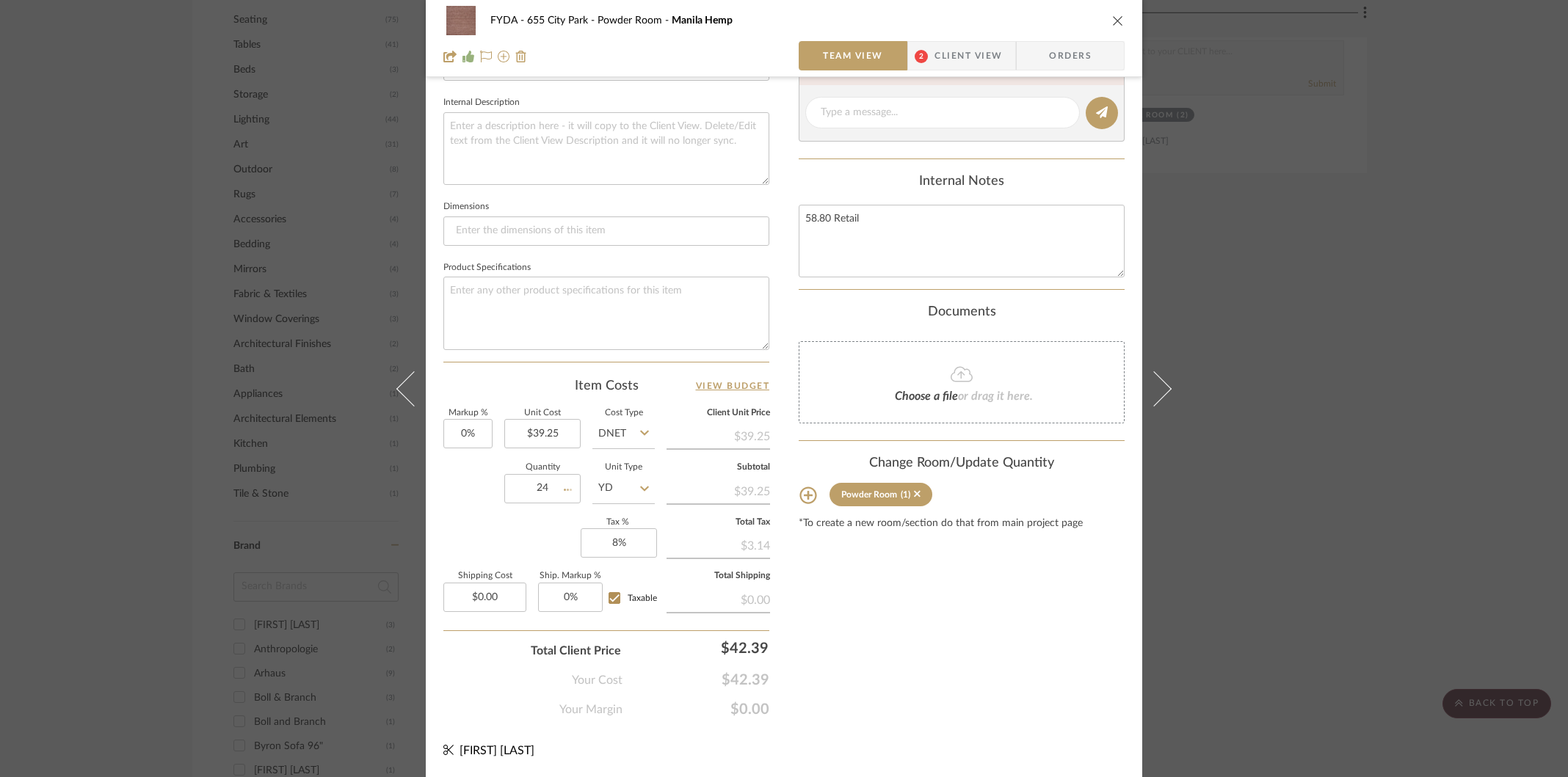 type 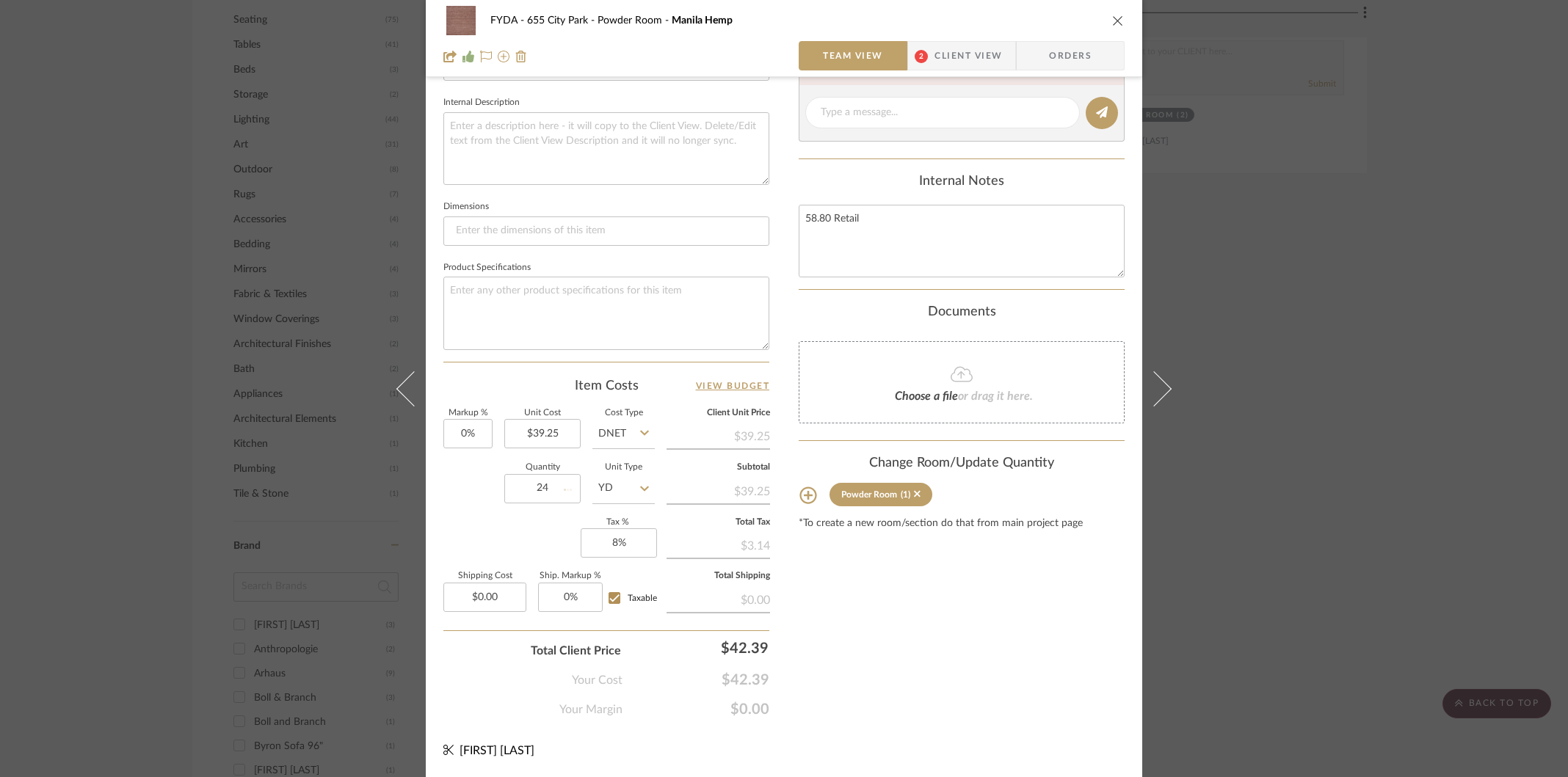 type 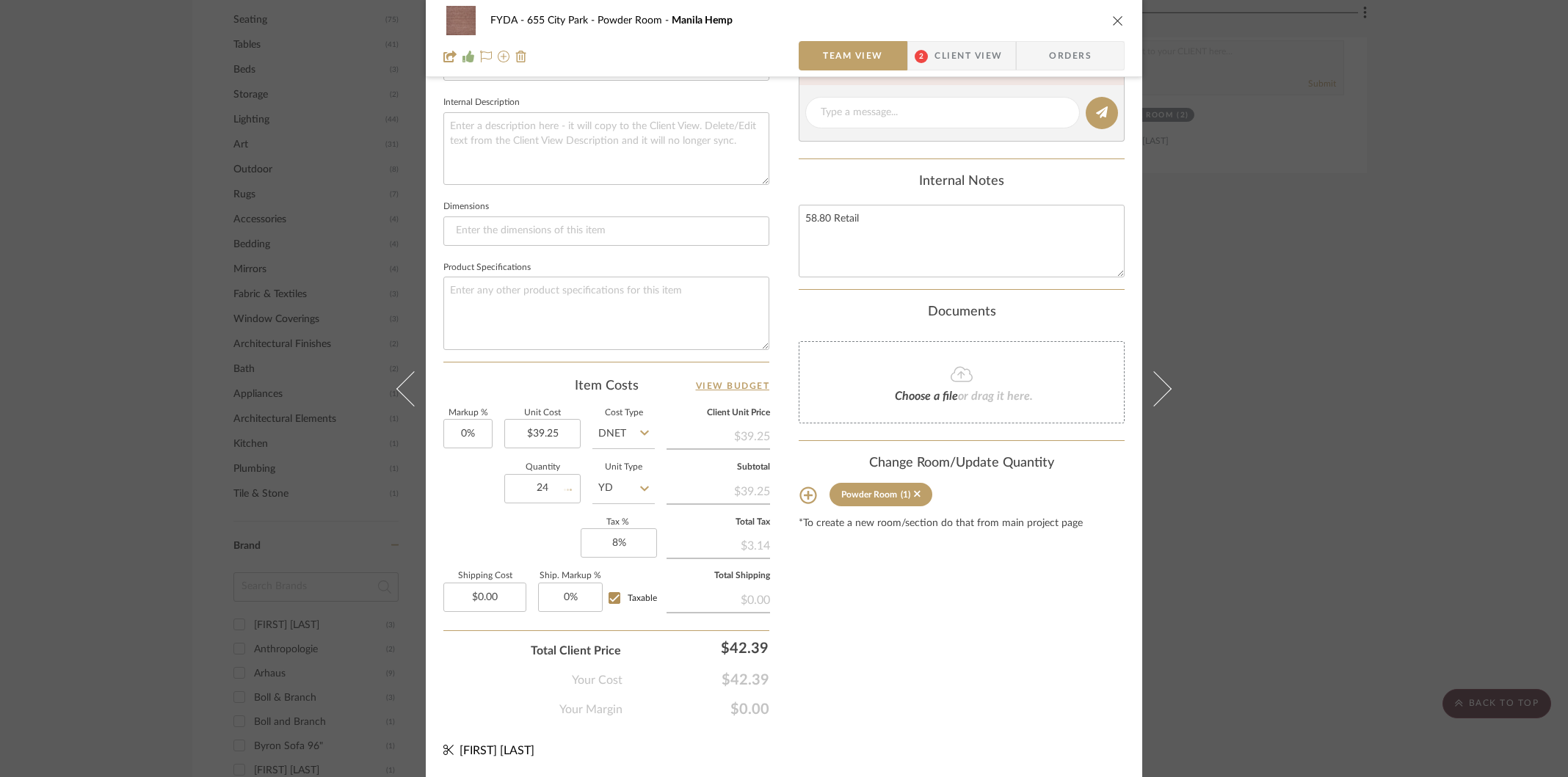 type 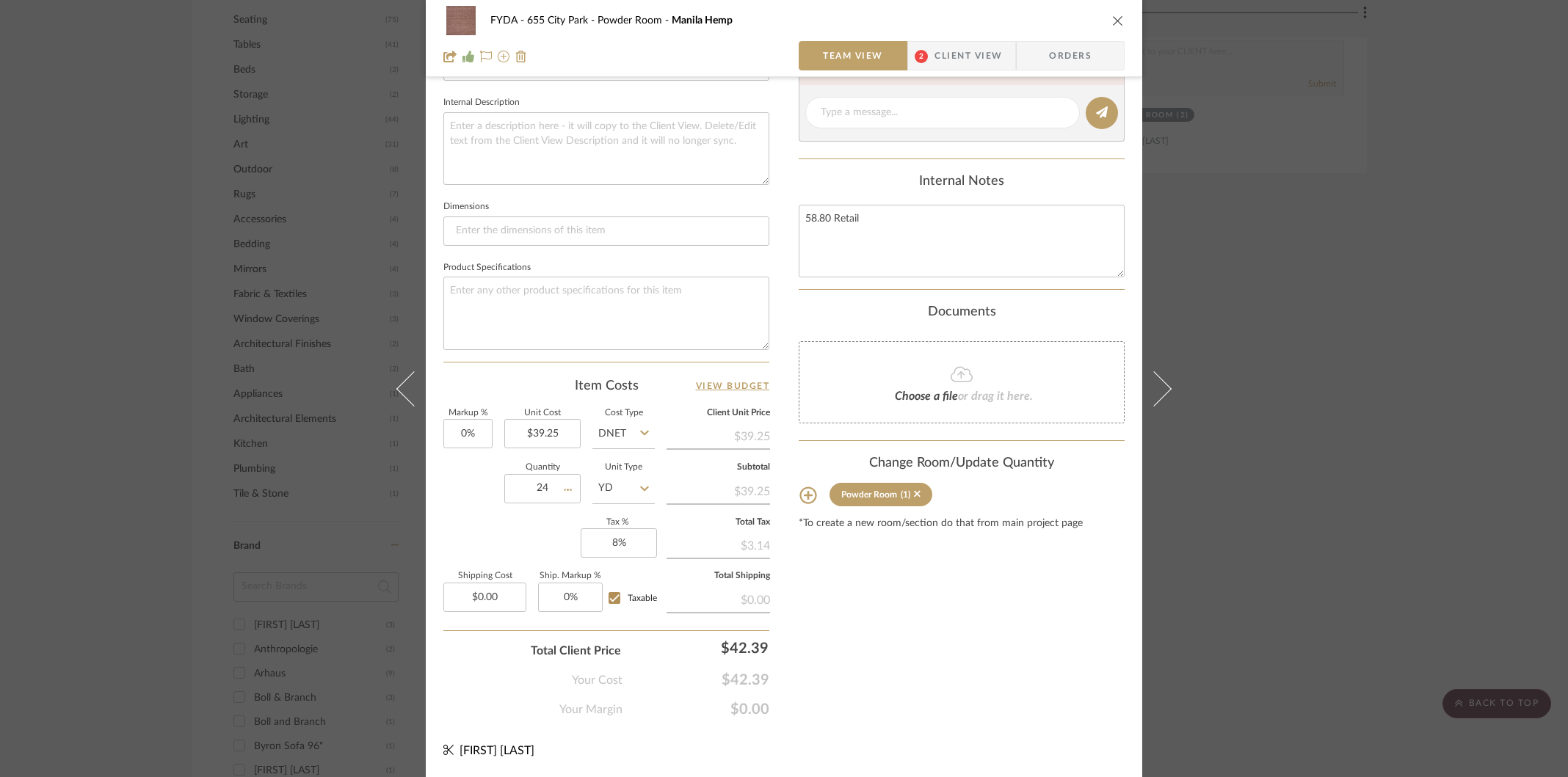 type 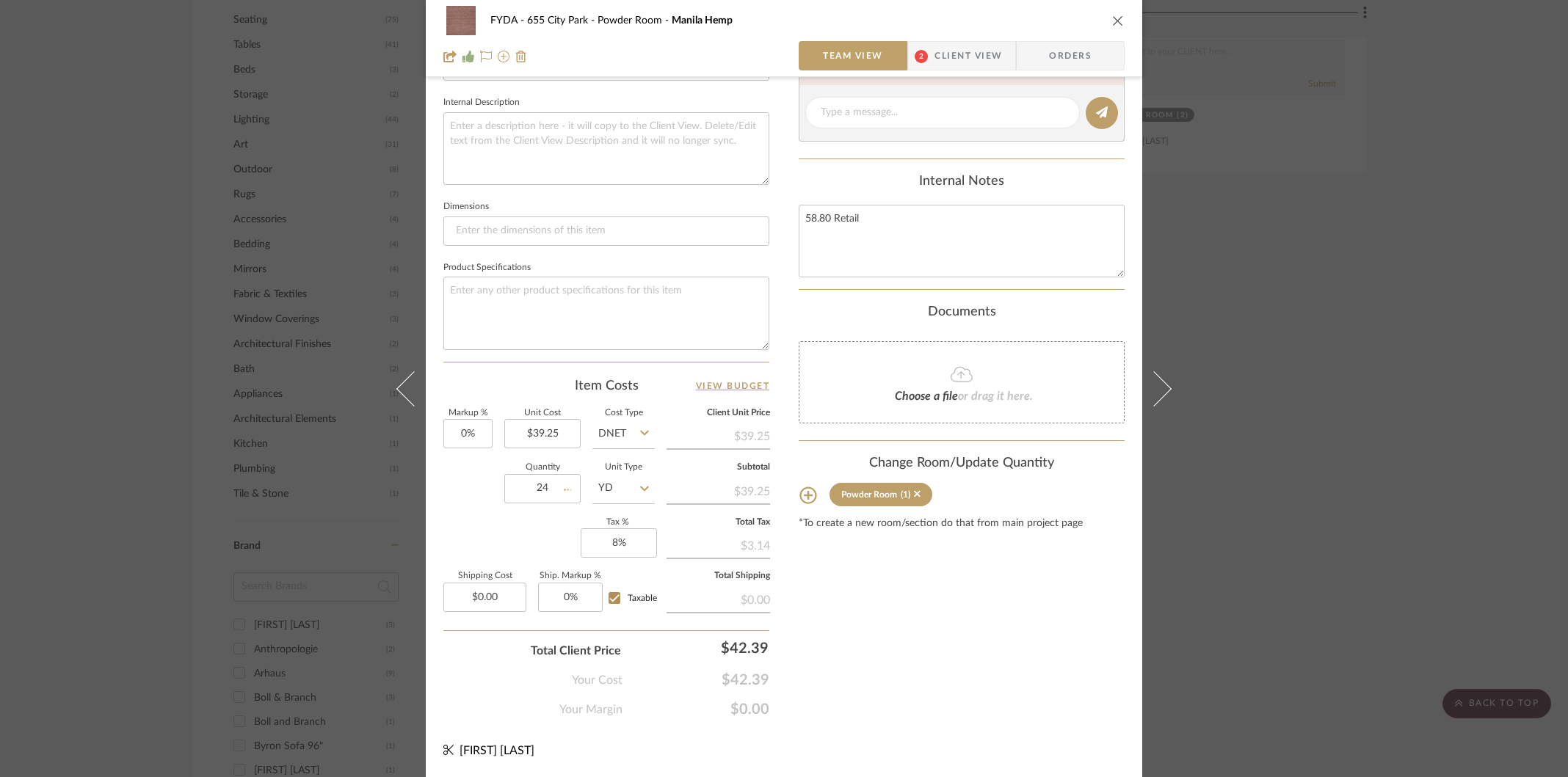 type 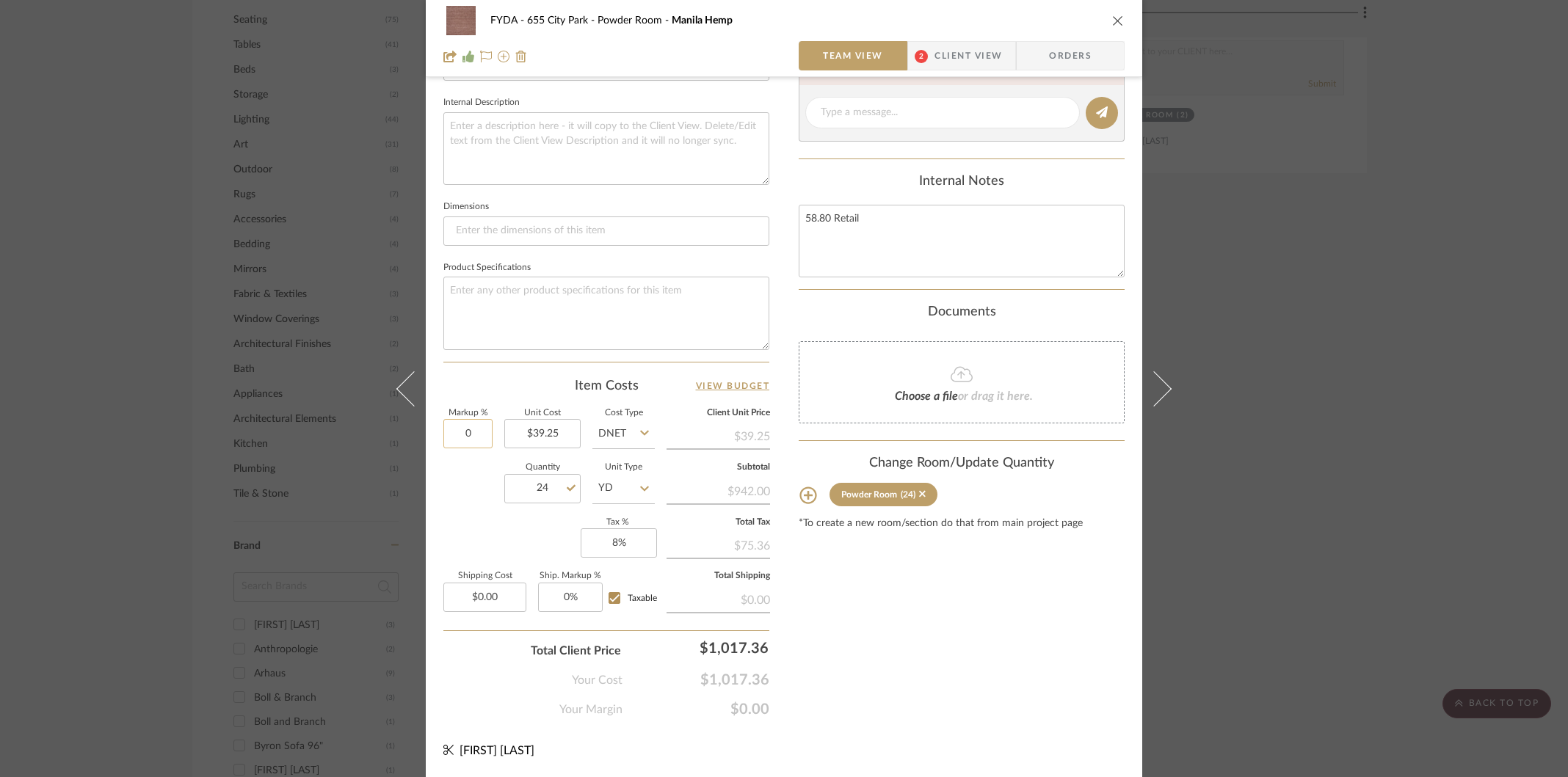 click on "0" 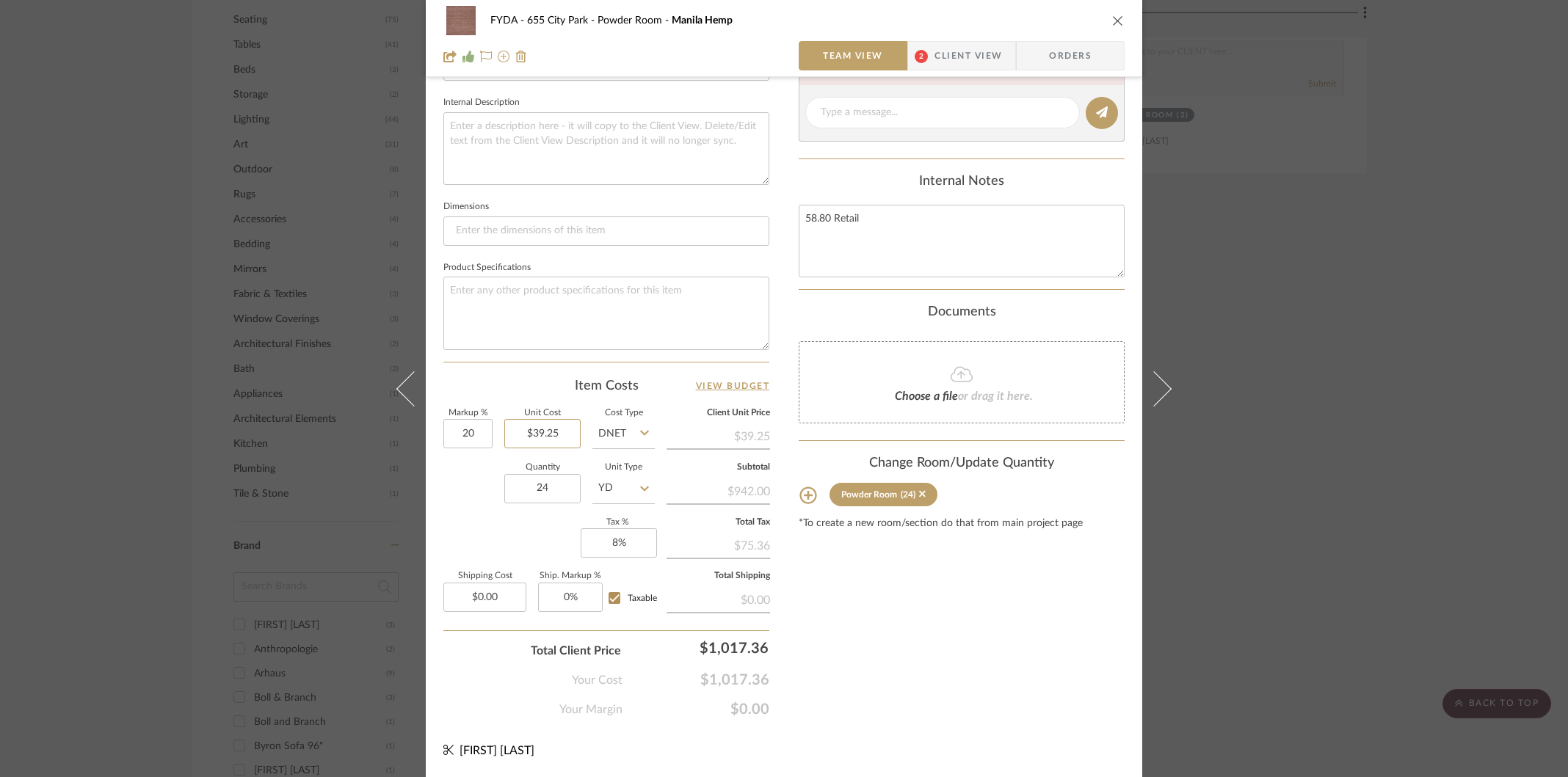 type on "20%" 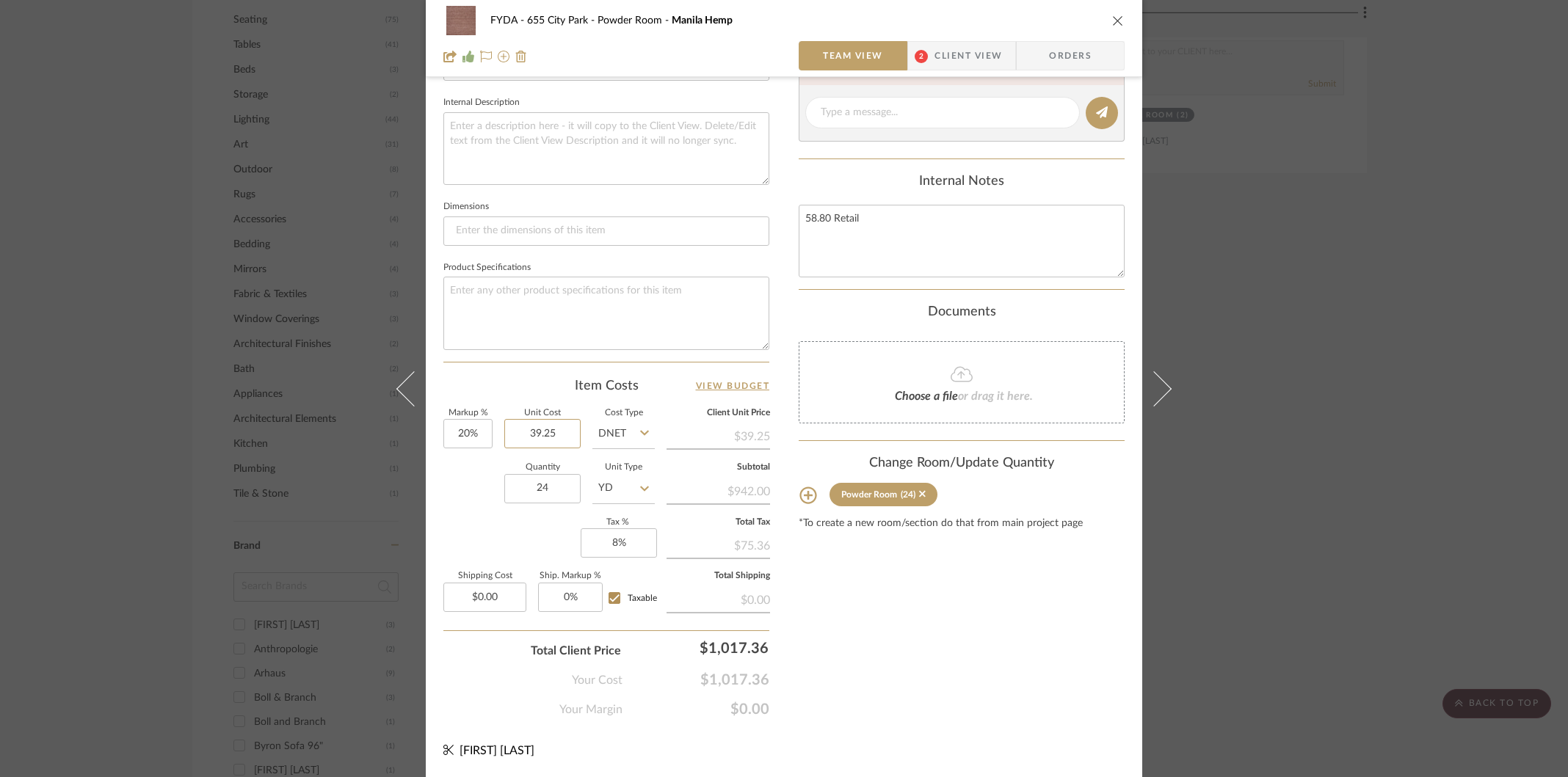 type 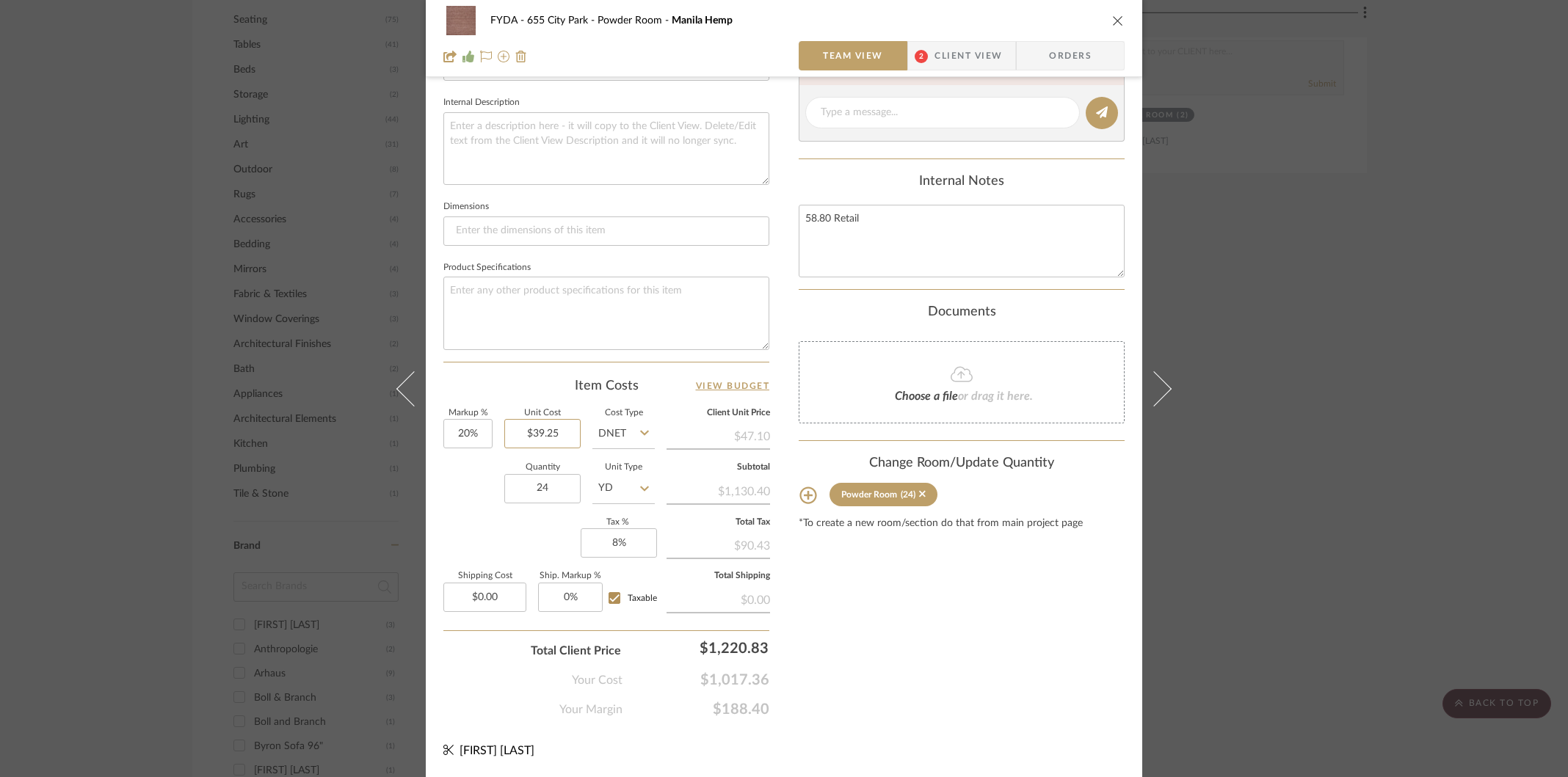 type on "39.25" 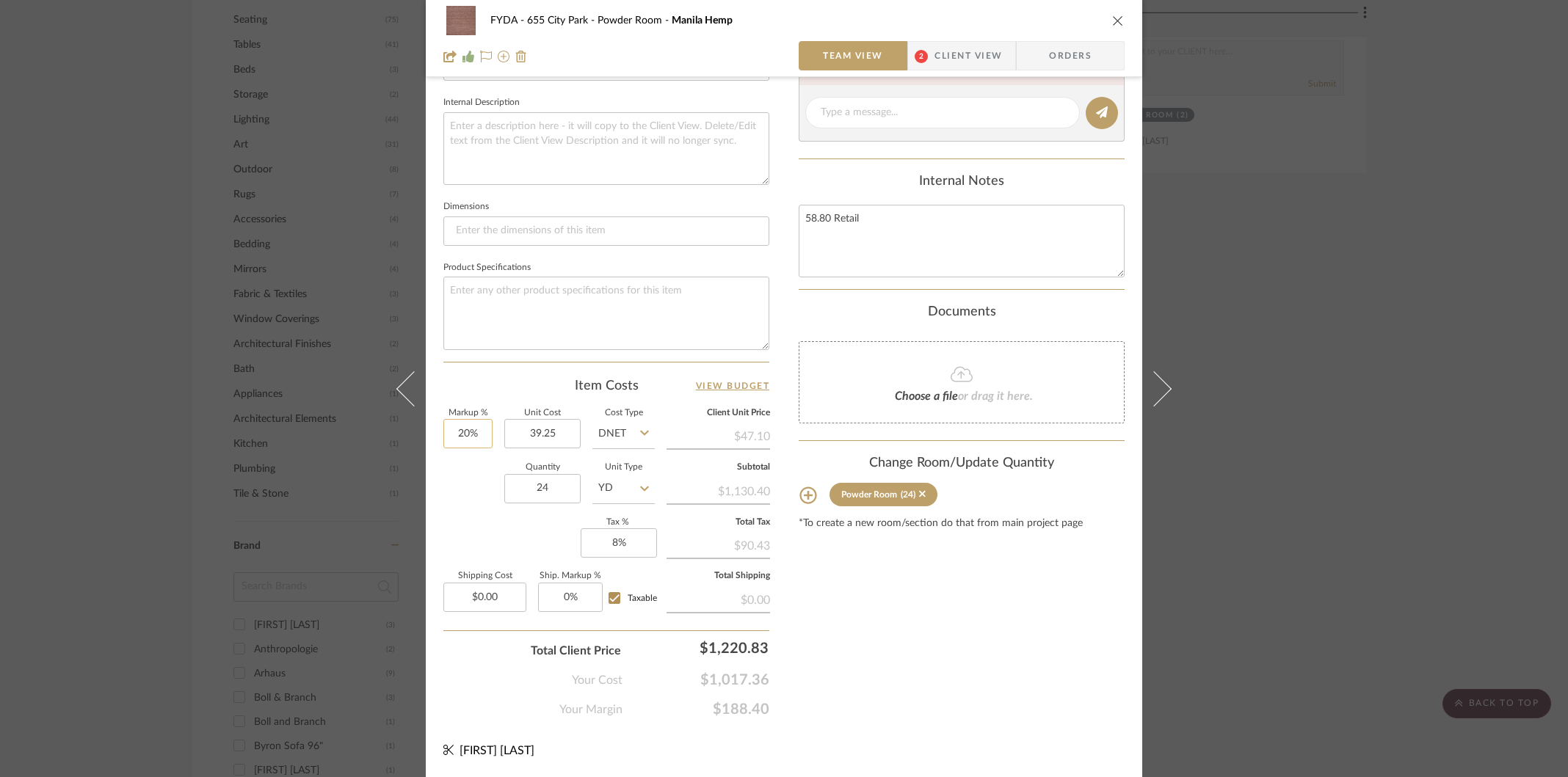 type on "20" 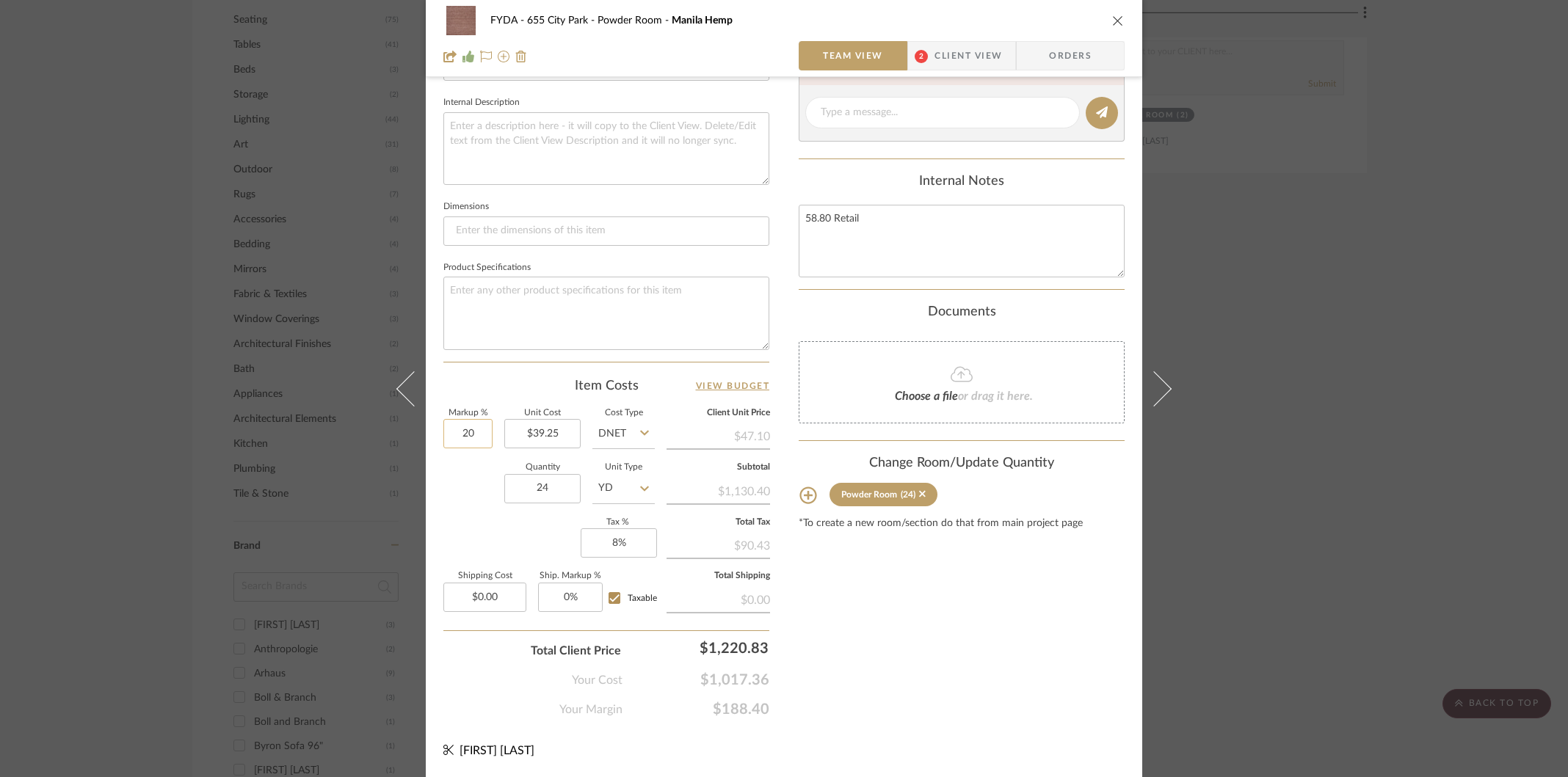 click on "20" 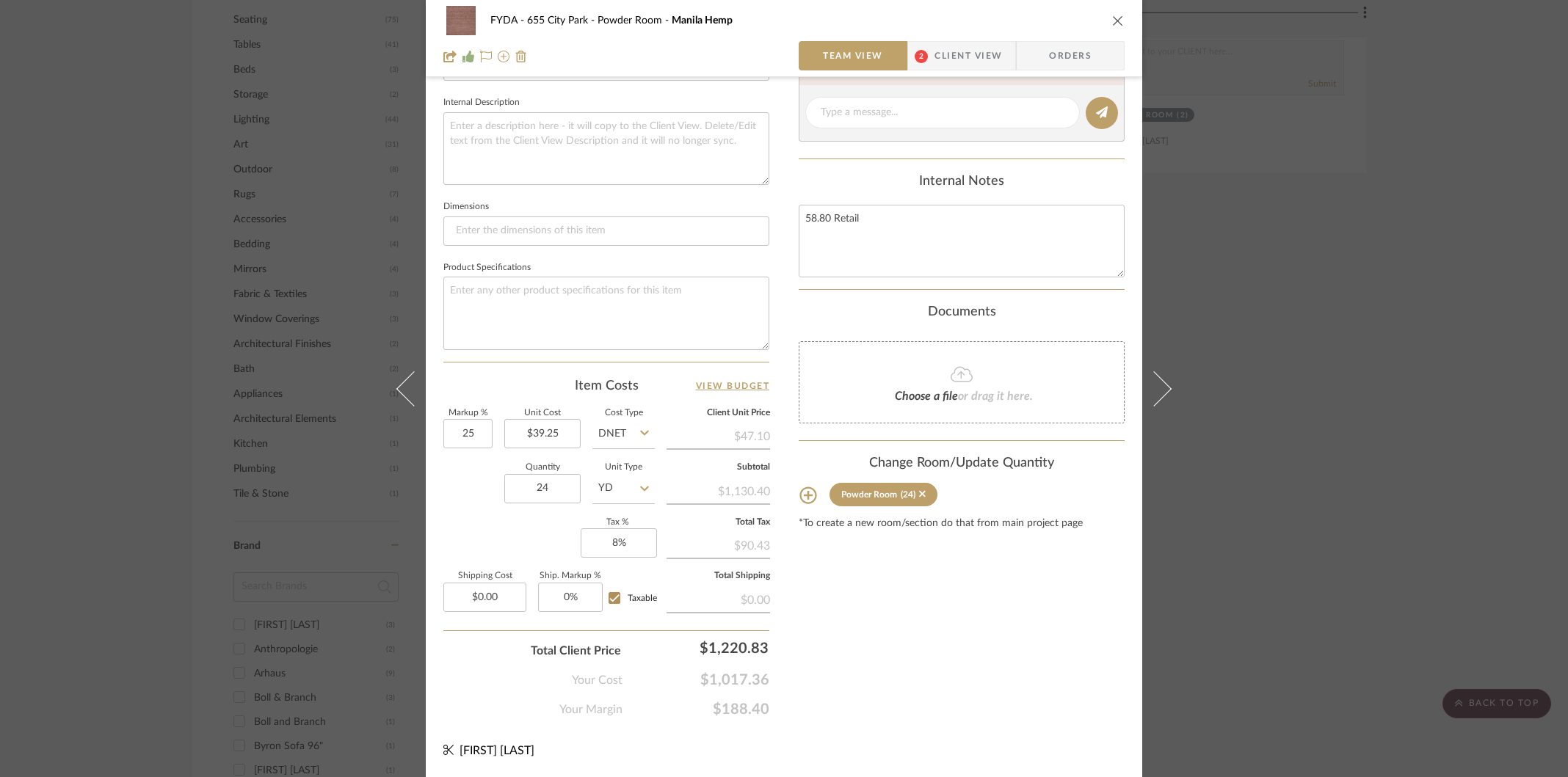 type on "25%" 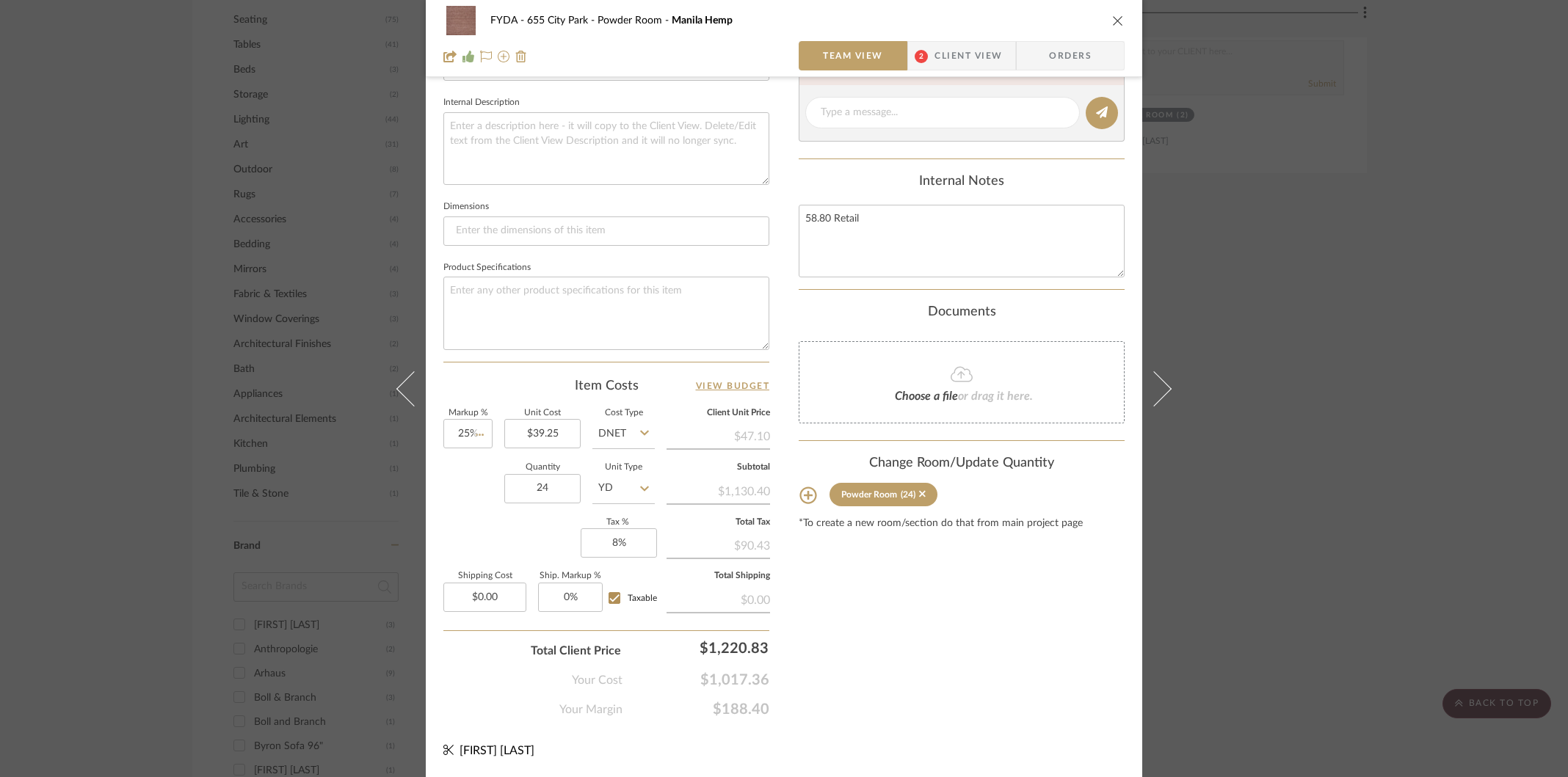 click on "Content here copies to Client View - confirm visibility there.  Show in Client Dashboard   Include in Budget   View Budget  Team Status  Lead Time  In Stock Weeks  Est. Min   Est. Max   Due Date   Install Date  Tasks / To-Dos /  team Messaging  Leave yourself a note here or share next steps with your team. You will receive emails when they
respond!  Invite Collaborator Internal Notes 58.80 Retail  Documents  Choose a file  or drag it here. Change Room/Update Quantity  Powder Room  (24) *To create a new room/section do that from main project page" at bounding box center [962, 150] 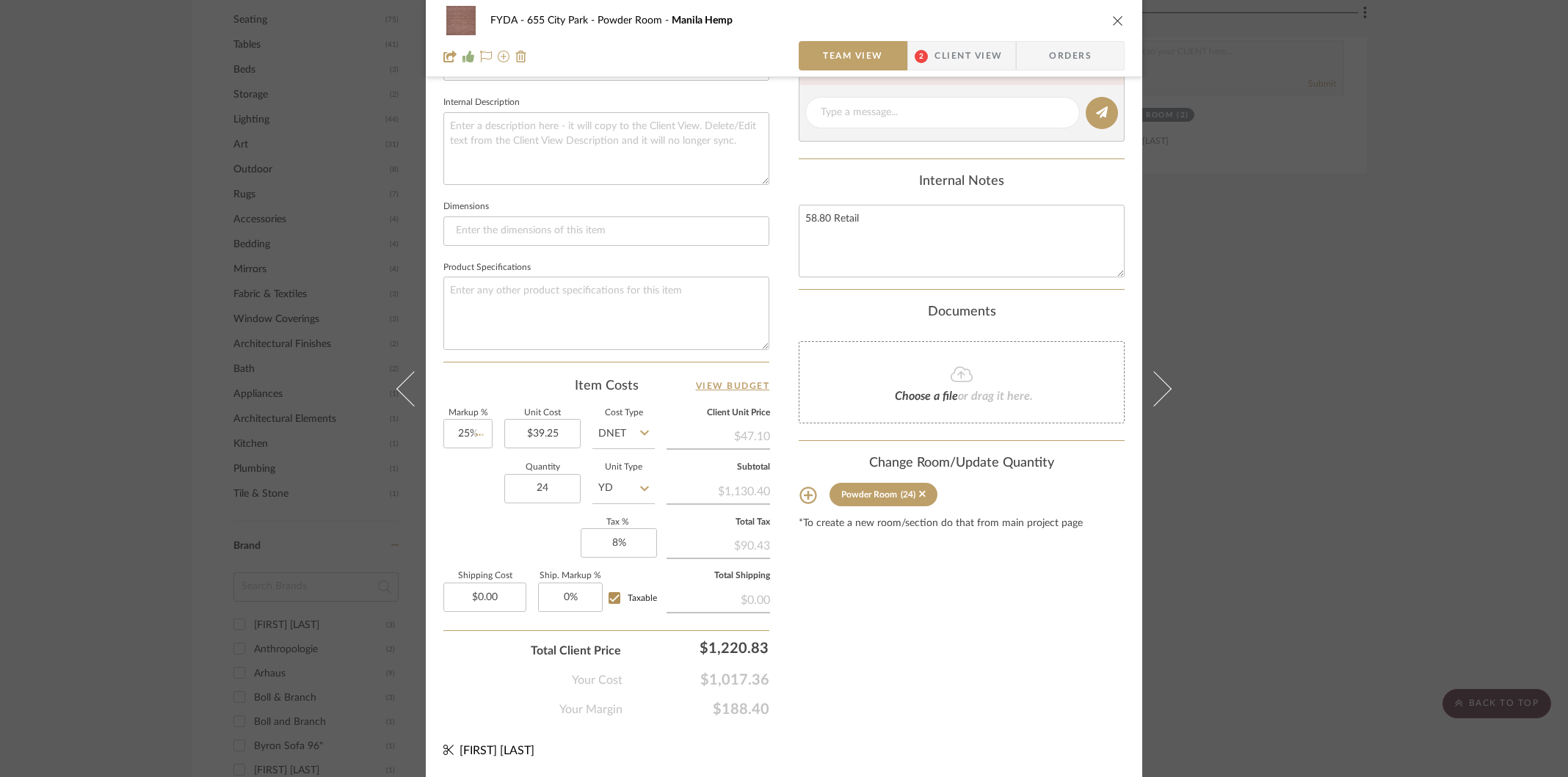 type 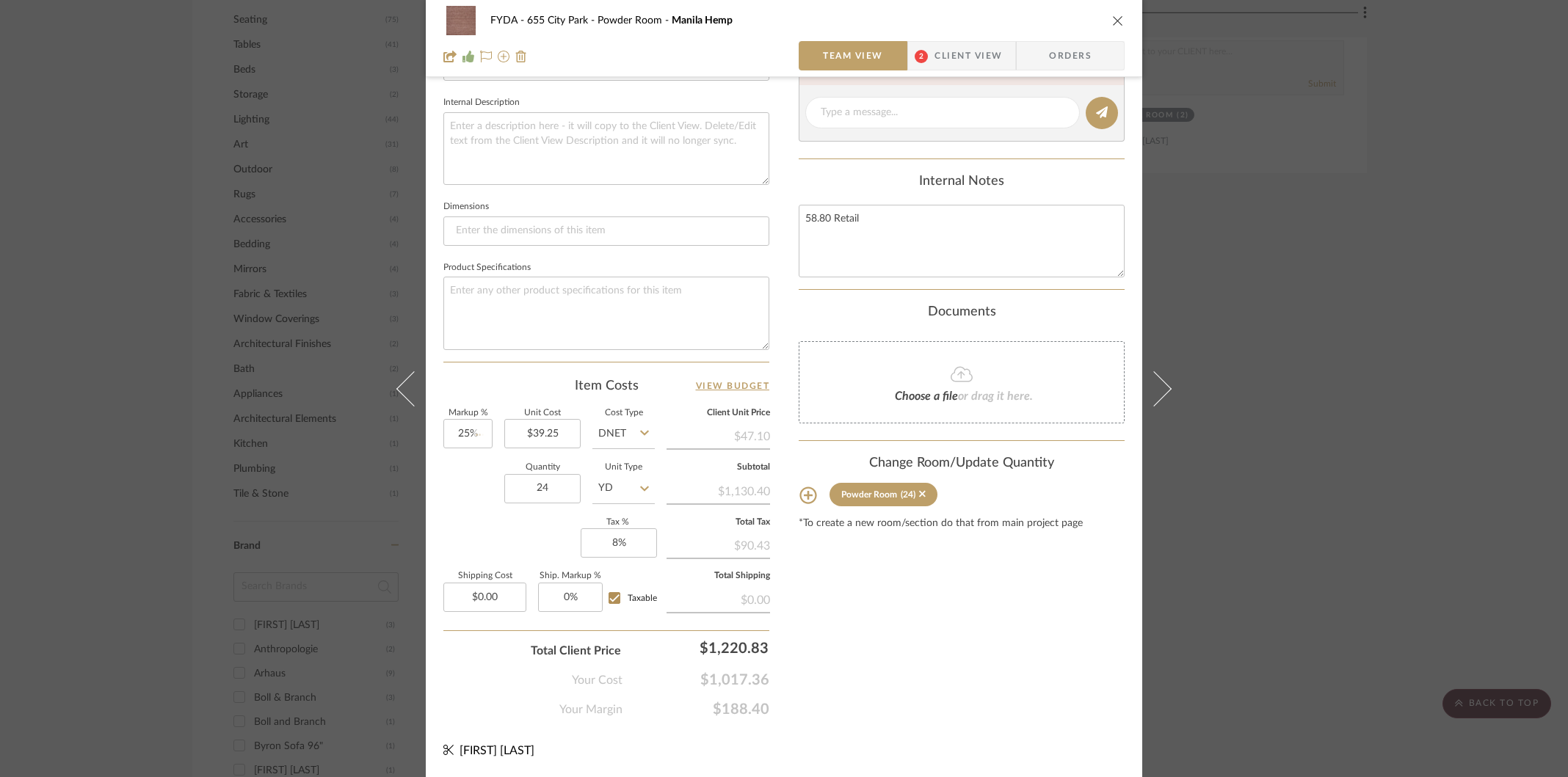 type 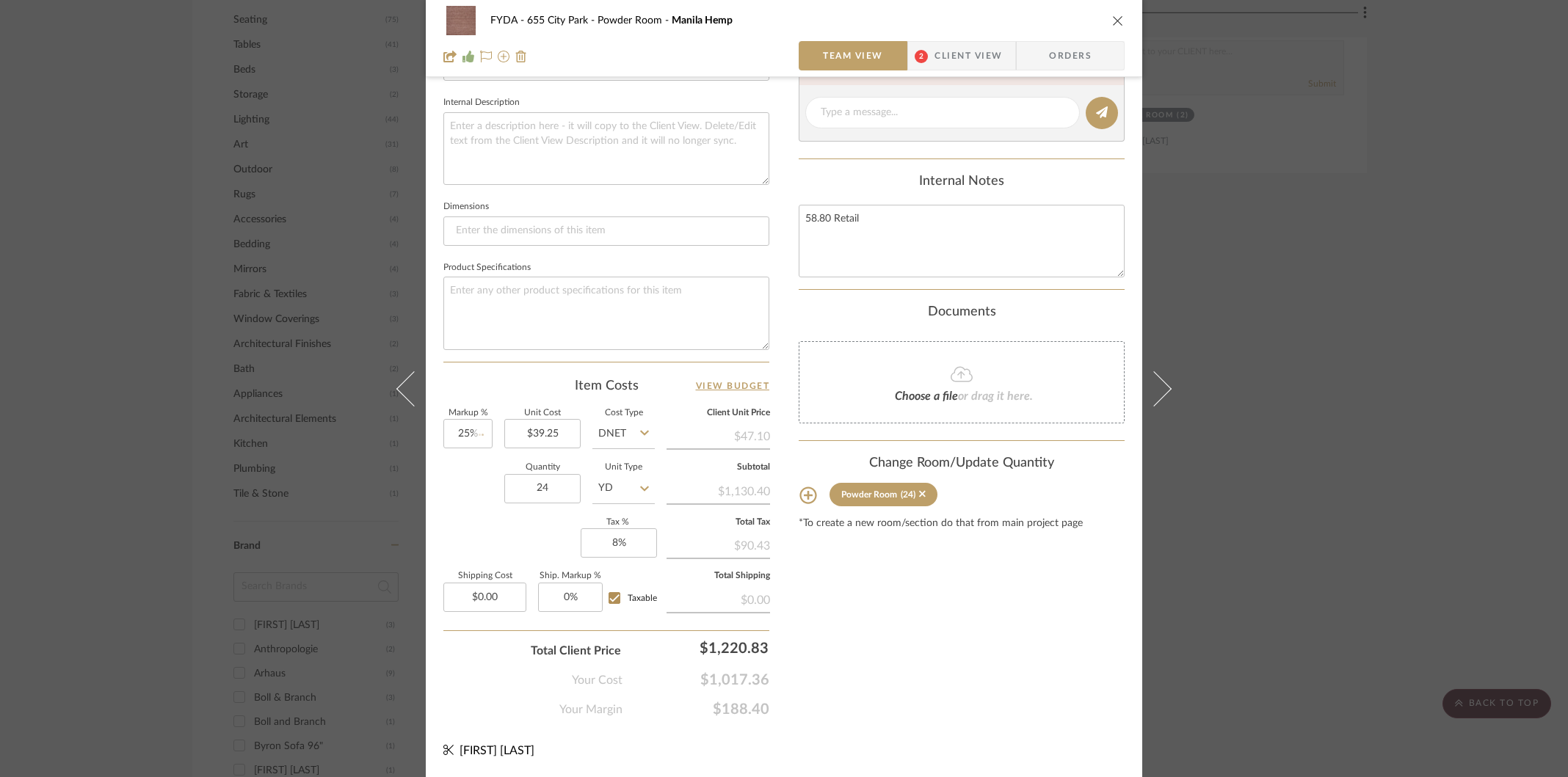 type 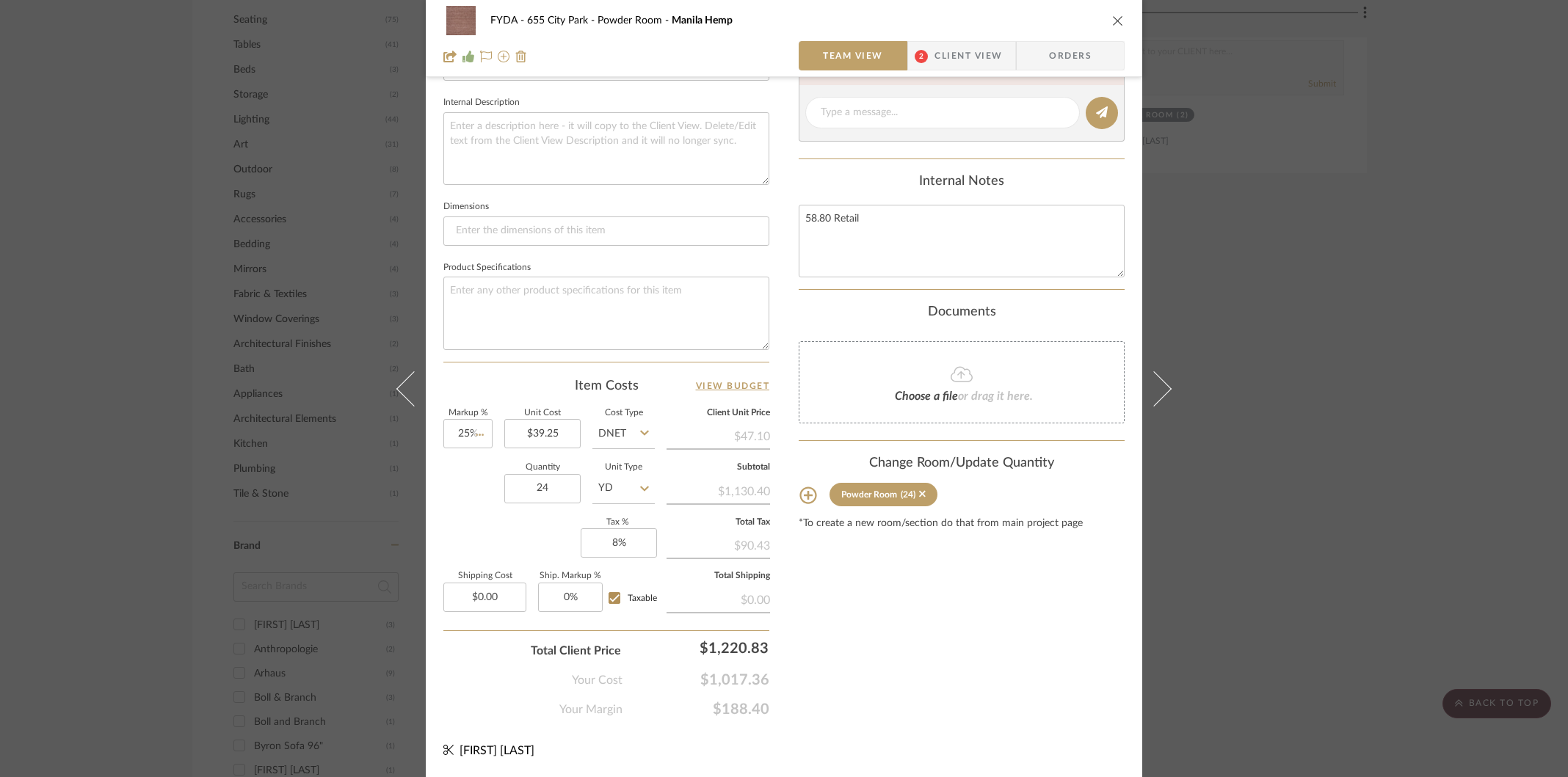 type 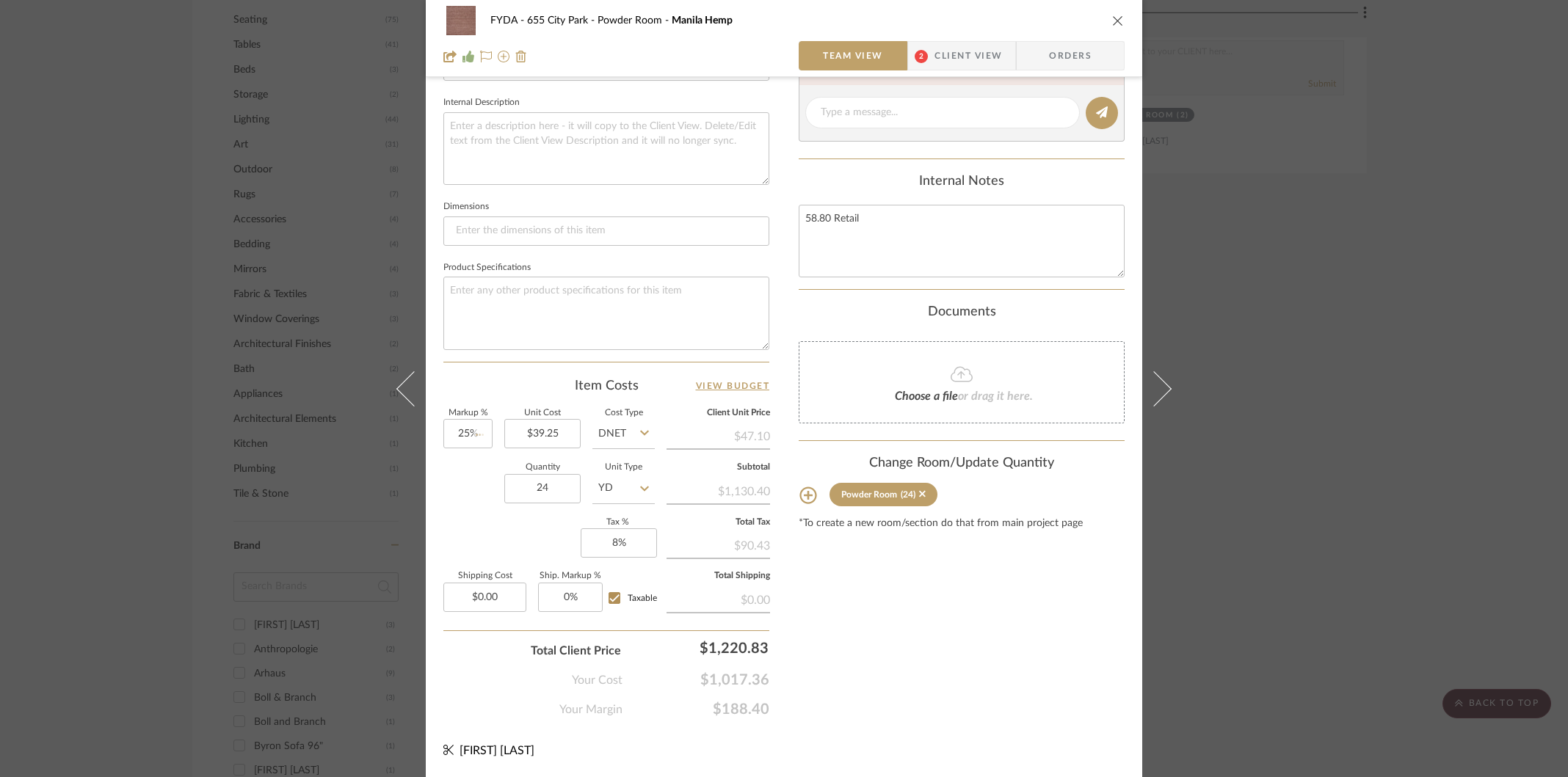 type 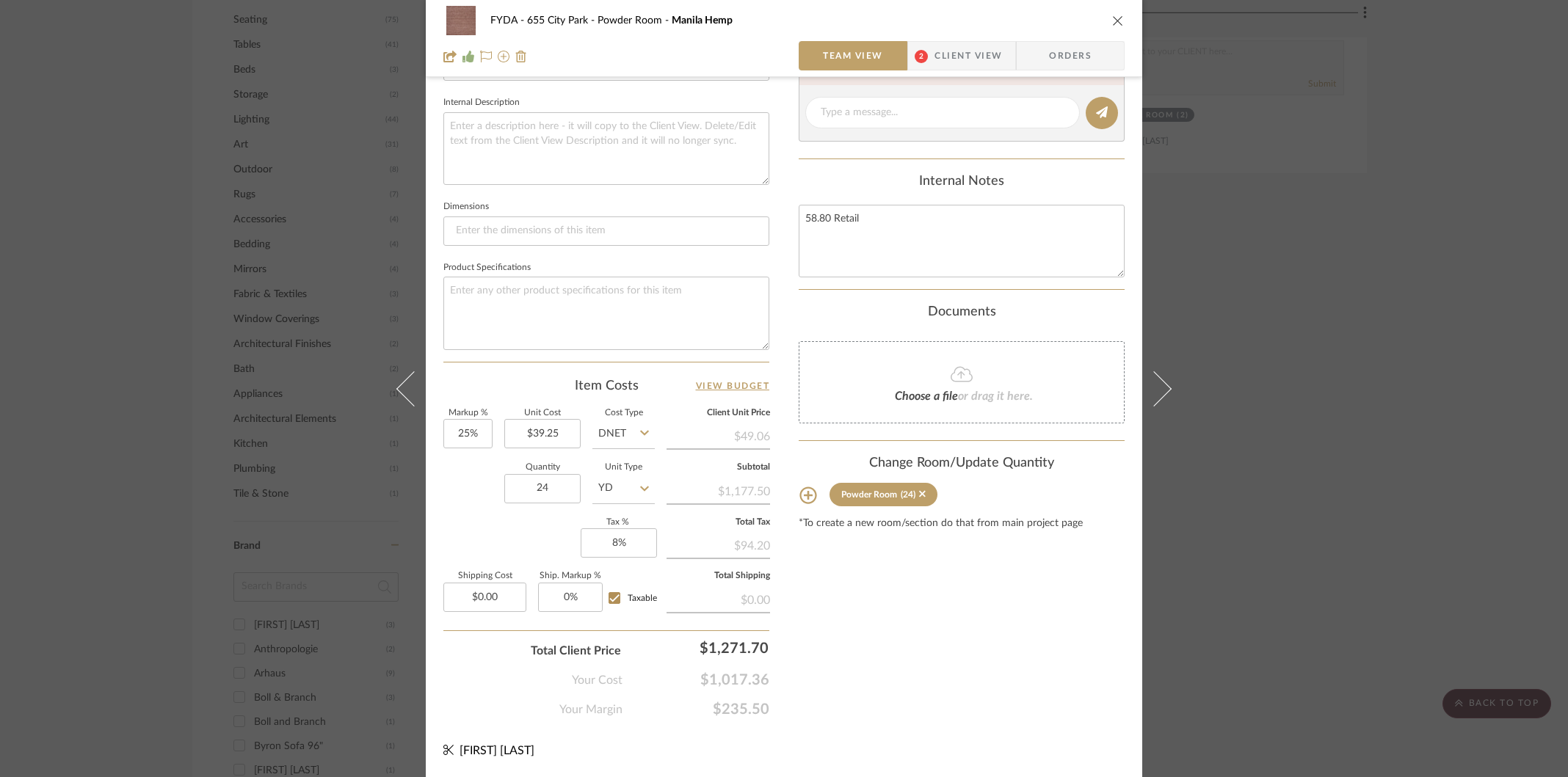 click on "Content here copies to Client View - confirm visibility there.  Show in Client Dashboard   Include in Budget   View Budget  Team Status  Lead Time  In Stock Weeks  Est. Min   Est. Max   Due Date   Install Date  Tasks / To-Dos /  team Messaging  Leave yourself a note here or share next steps with your team. You will receive emails when they
respond!  Invite Collaborator Internal Notes 58.80 Retail  Documents  Choose a file  or drag it here. Change Room/Update Quantity  Powder Room  (24) *To create a new room/section do that from main project page" at bounding box center (962, 150) 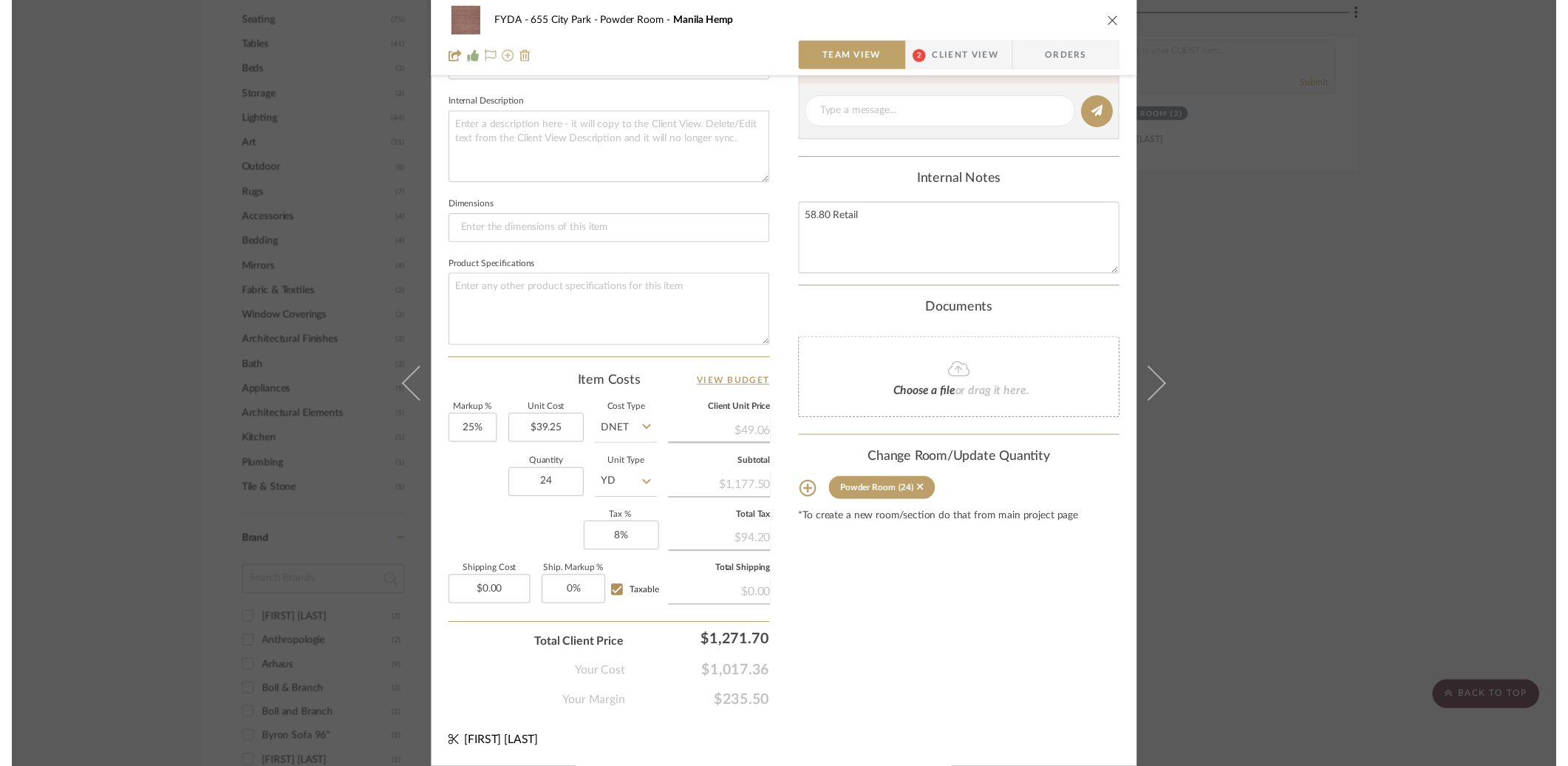scroll, scrollTop: 1384, scrollLeft: 0, axis: vertical 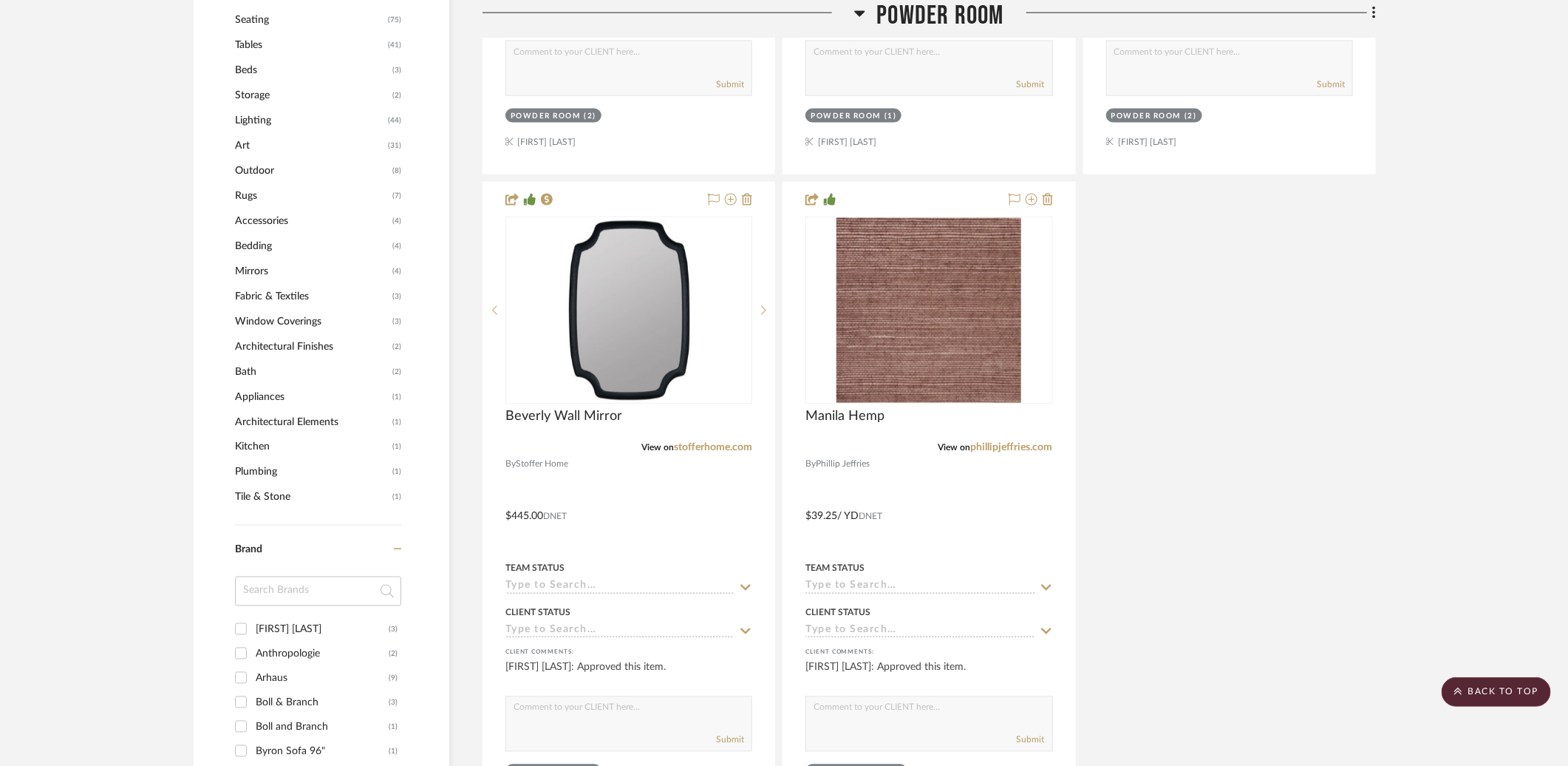 drag, startPoint x: 1015, startPoint y: 195, endPoint x: 1108, endPoint y: 230, distance: 99.368 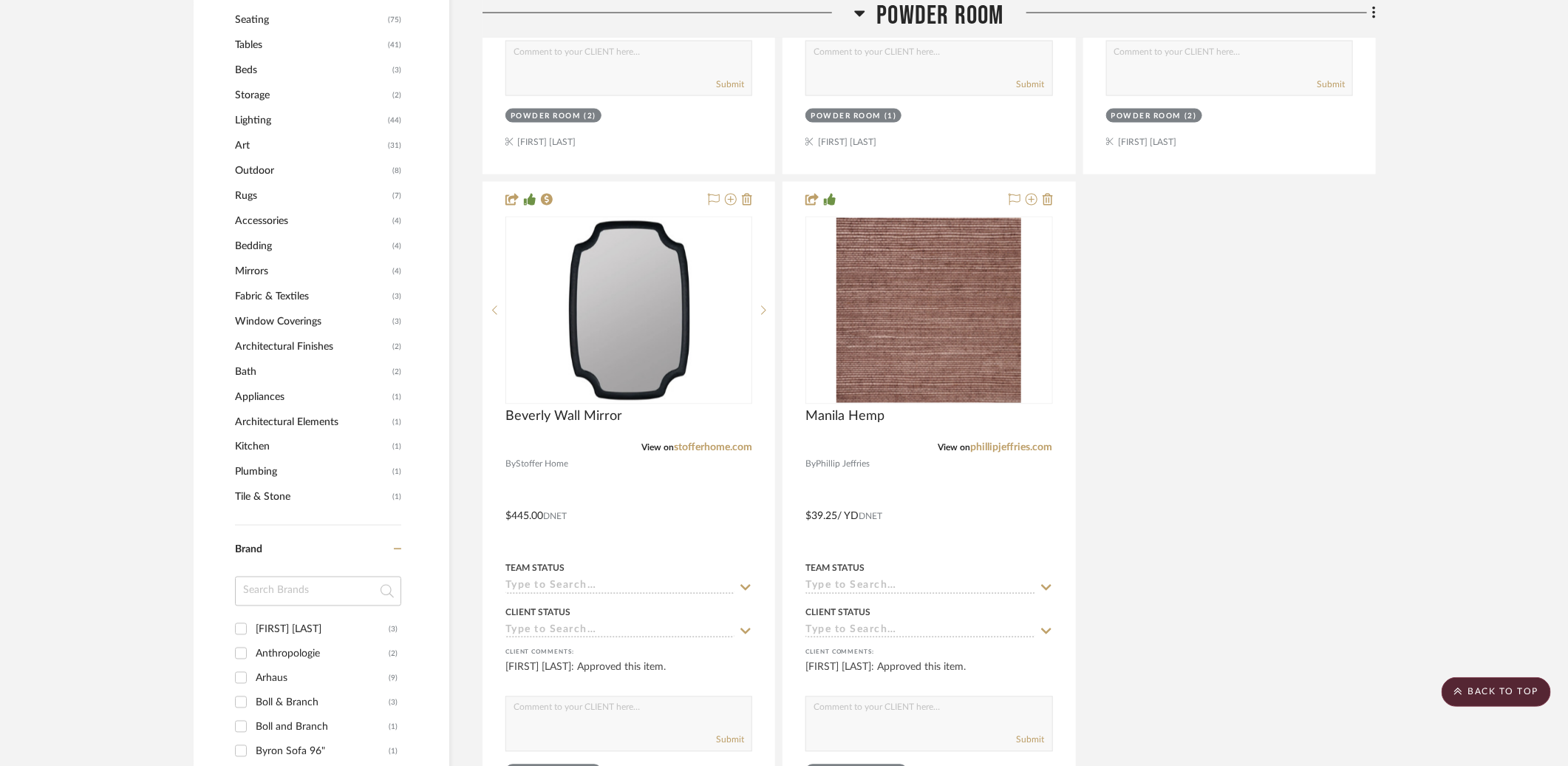 click 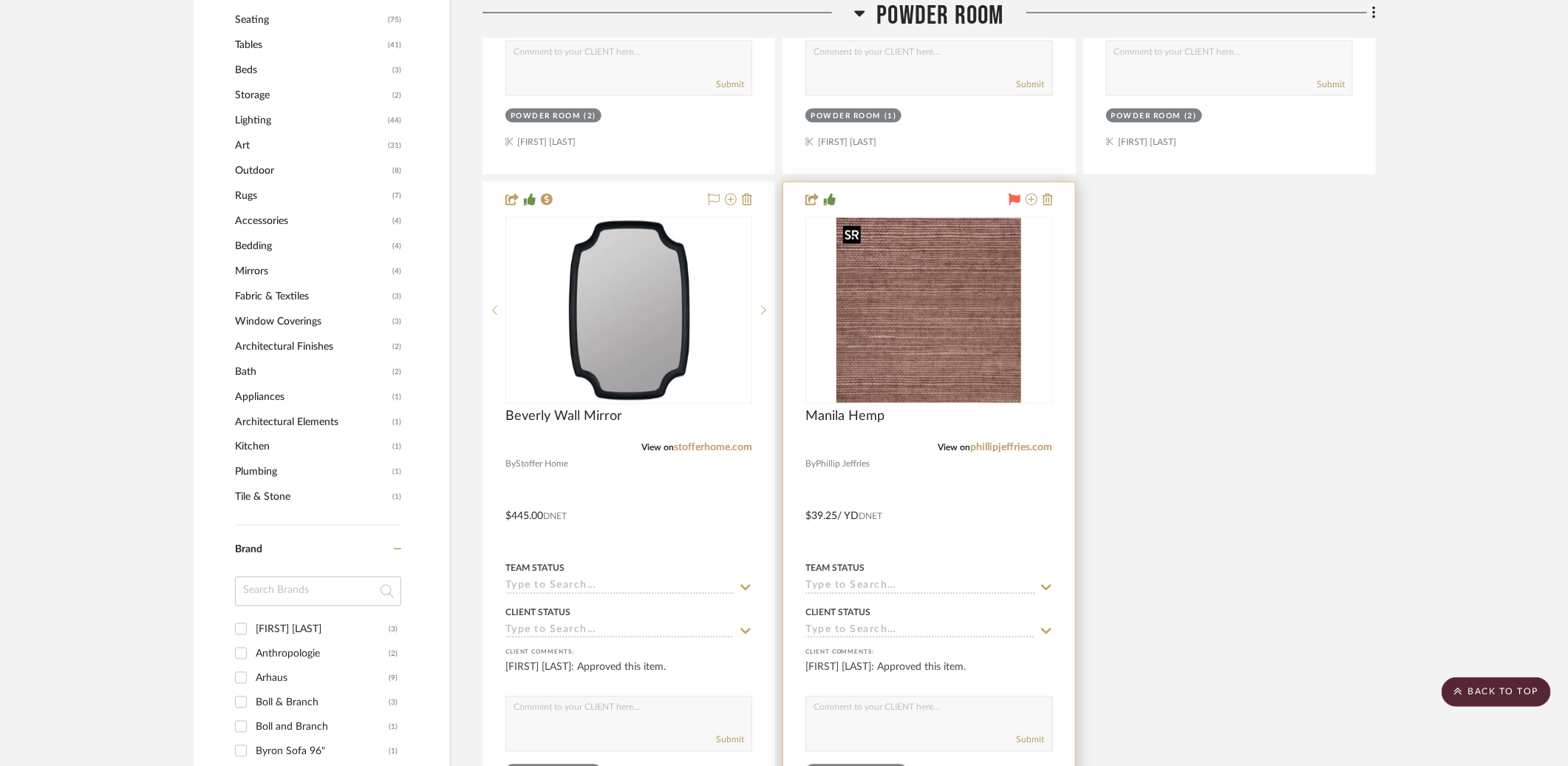 click at bounding box center [929, 311] 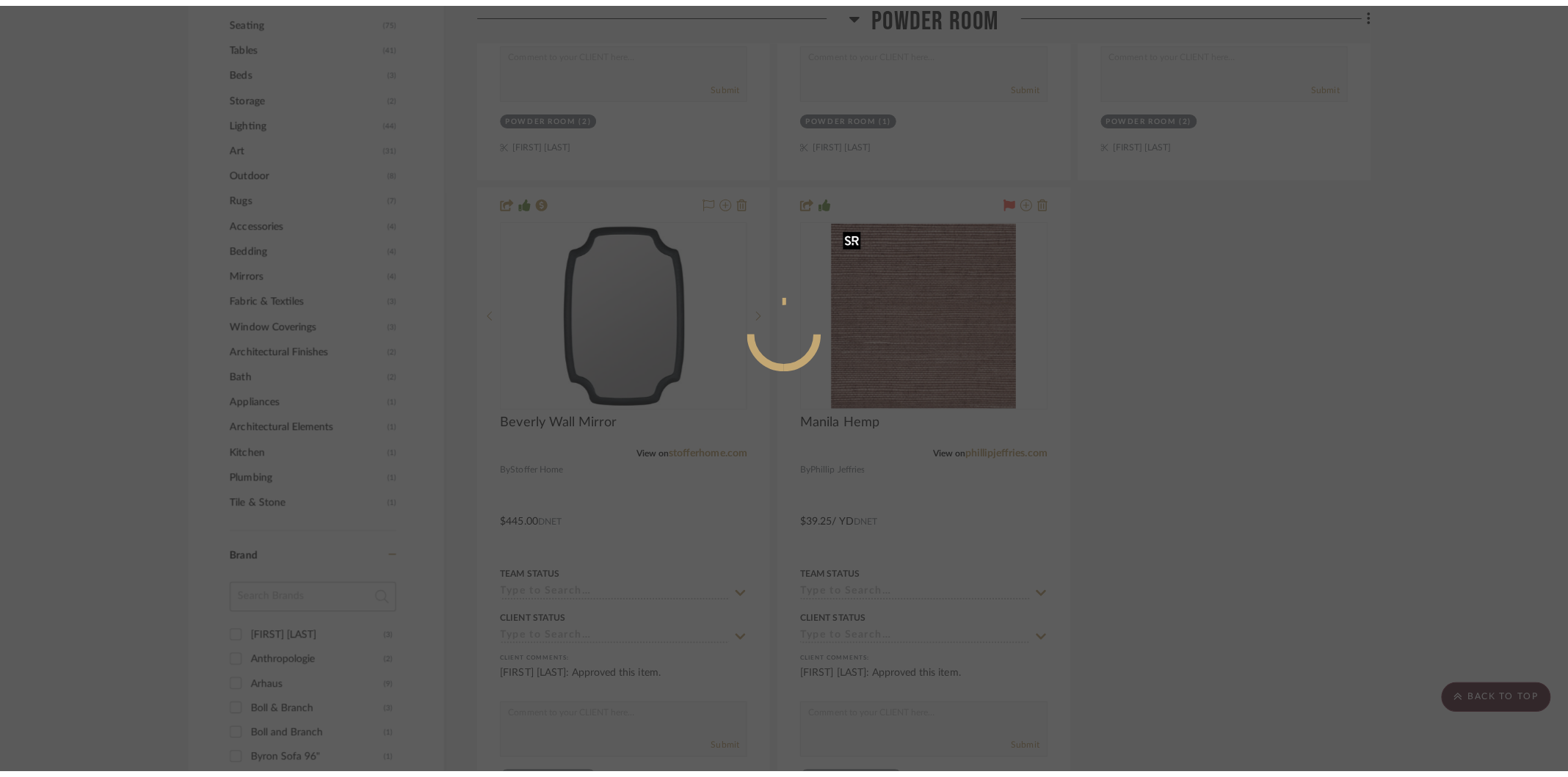 scroll, scrollTop: 0, scrollLeft: 0, axis: both 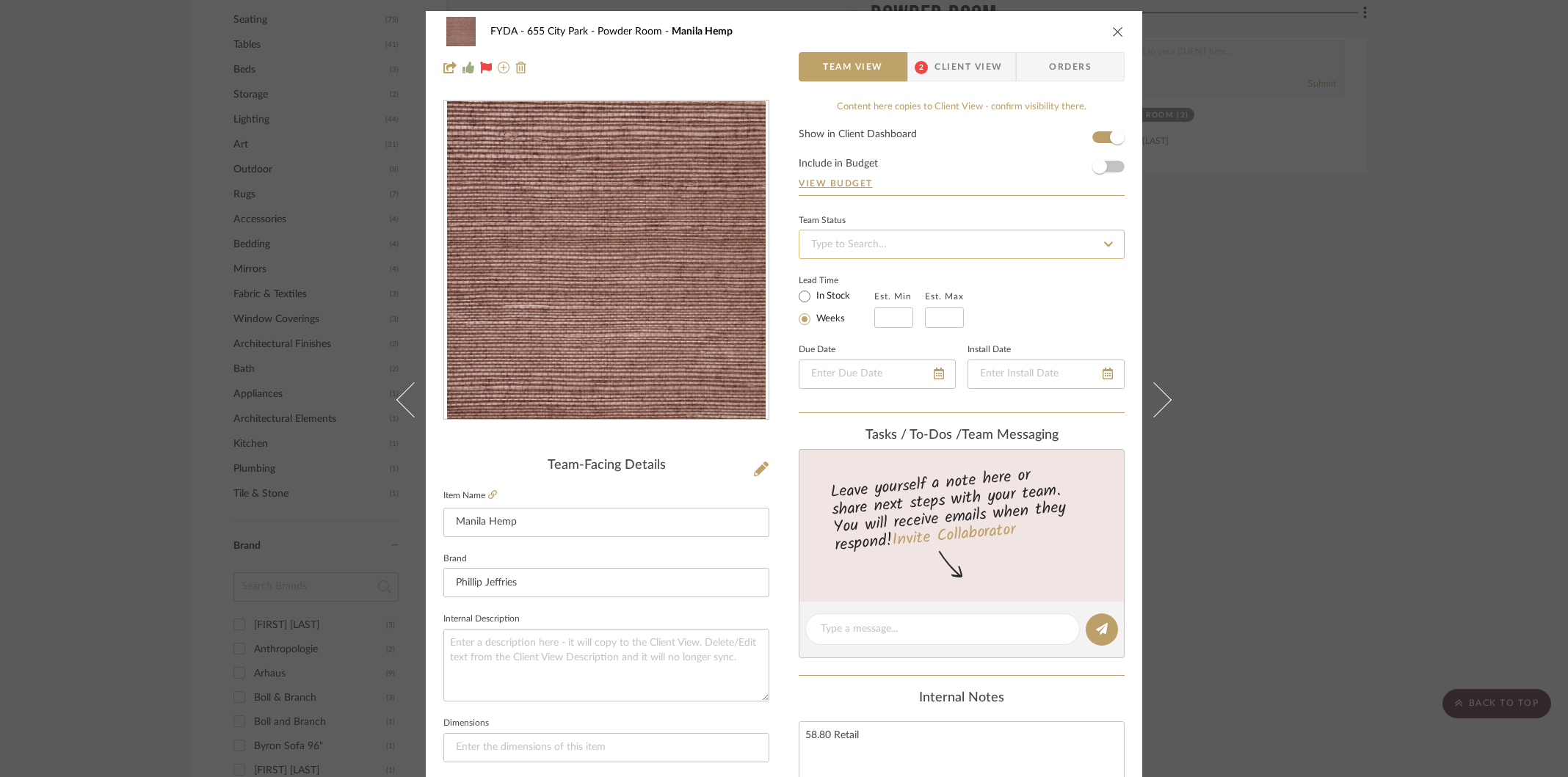 click 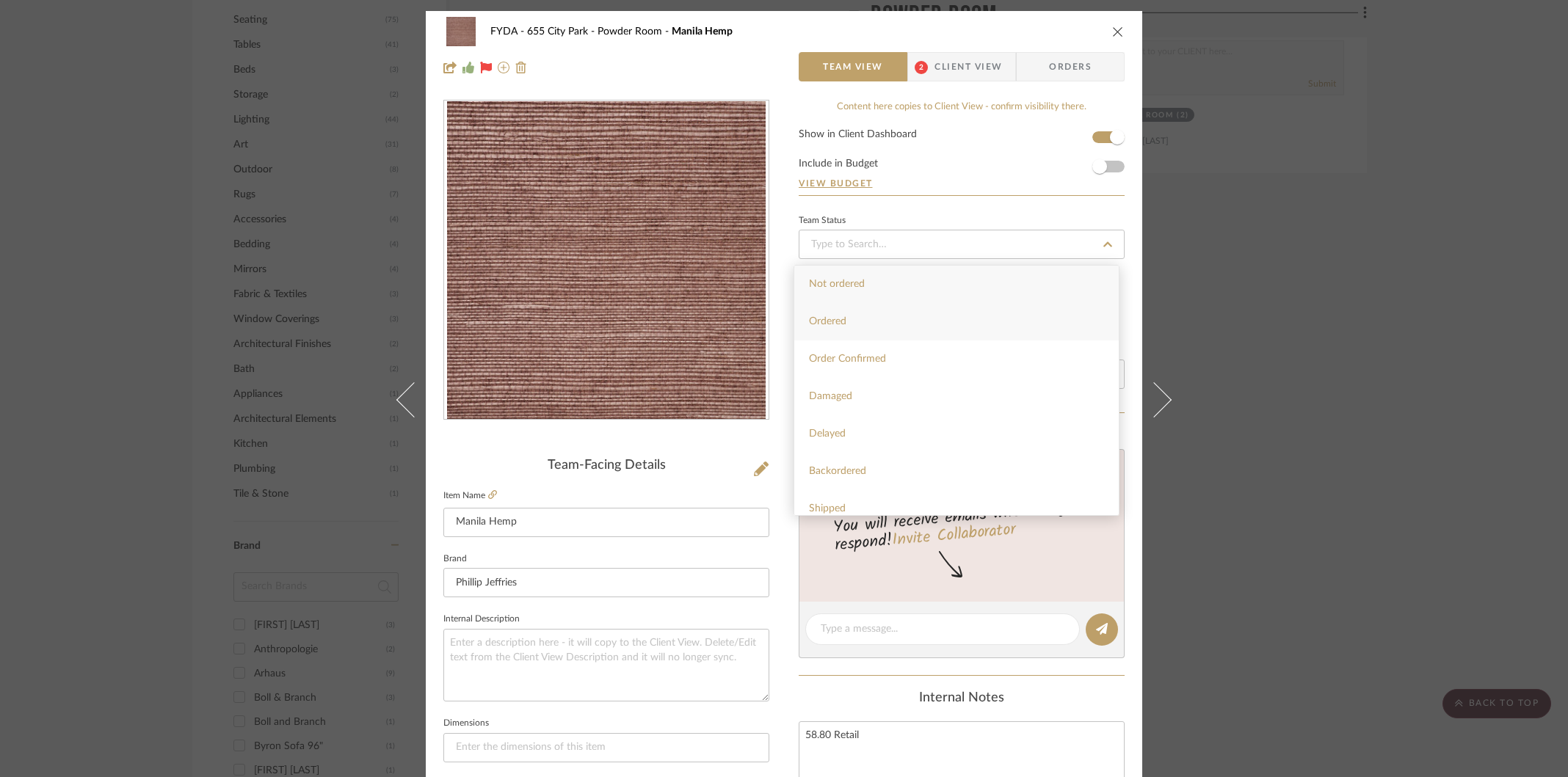 click on "Ordered" at bounding box center (957, 321) 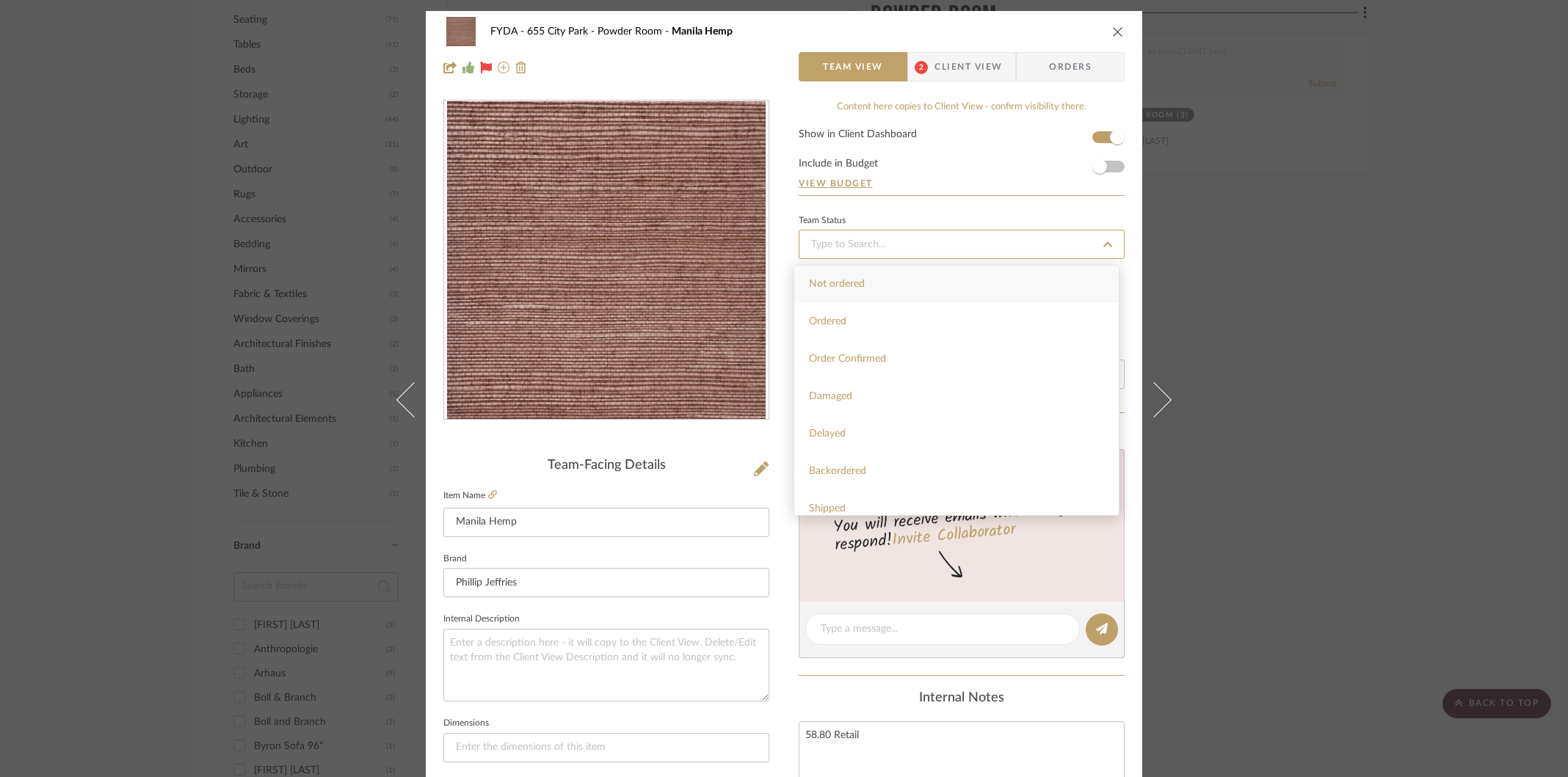 type on "8/5/2025" 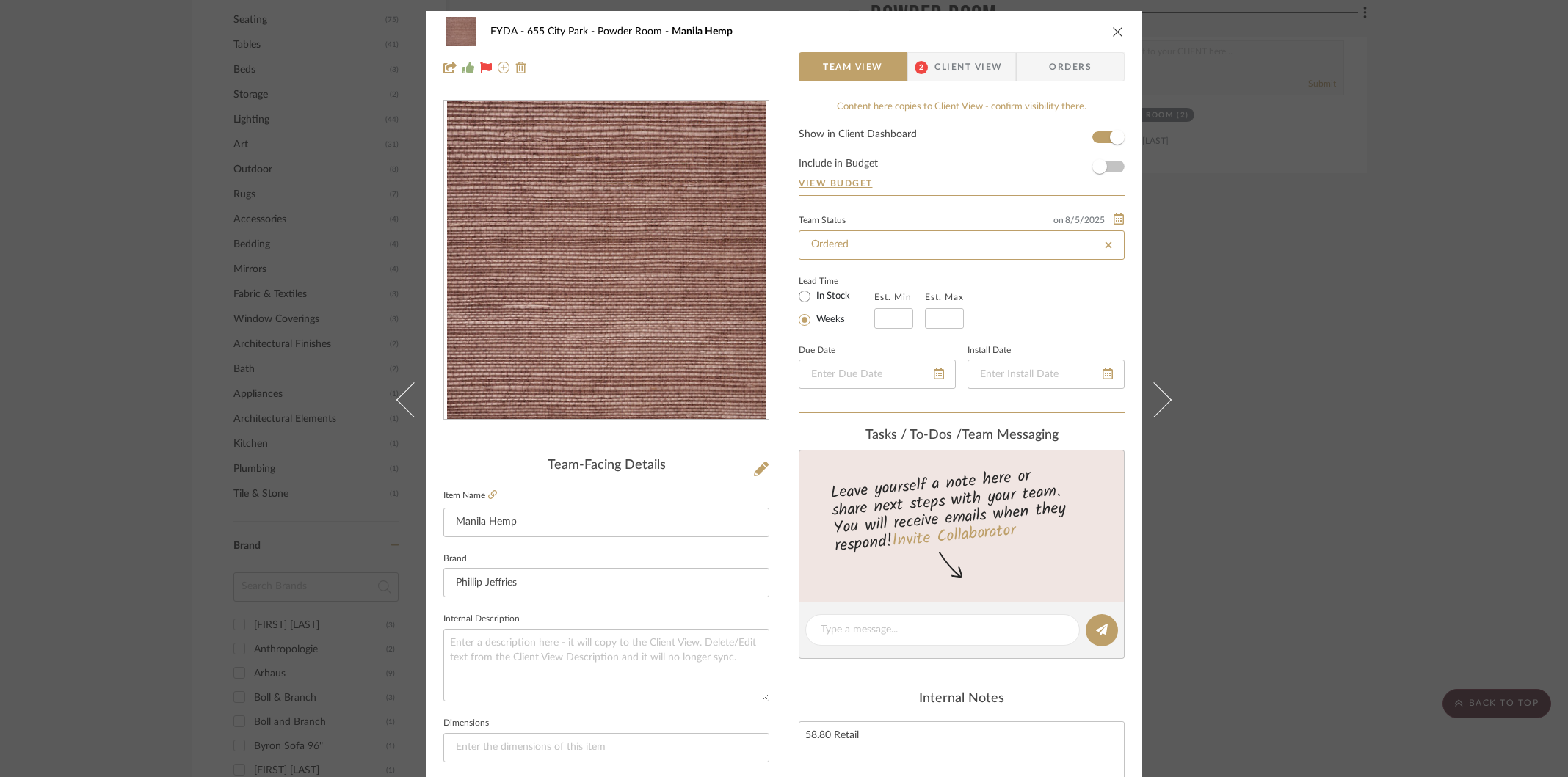 type on "8/5/2025" 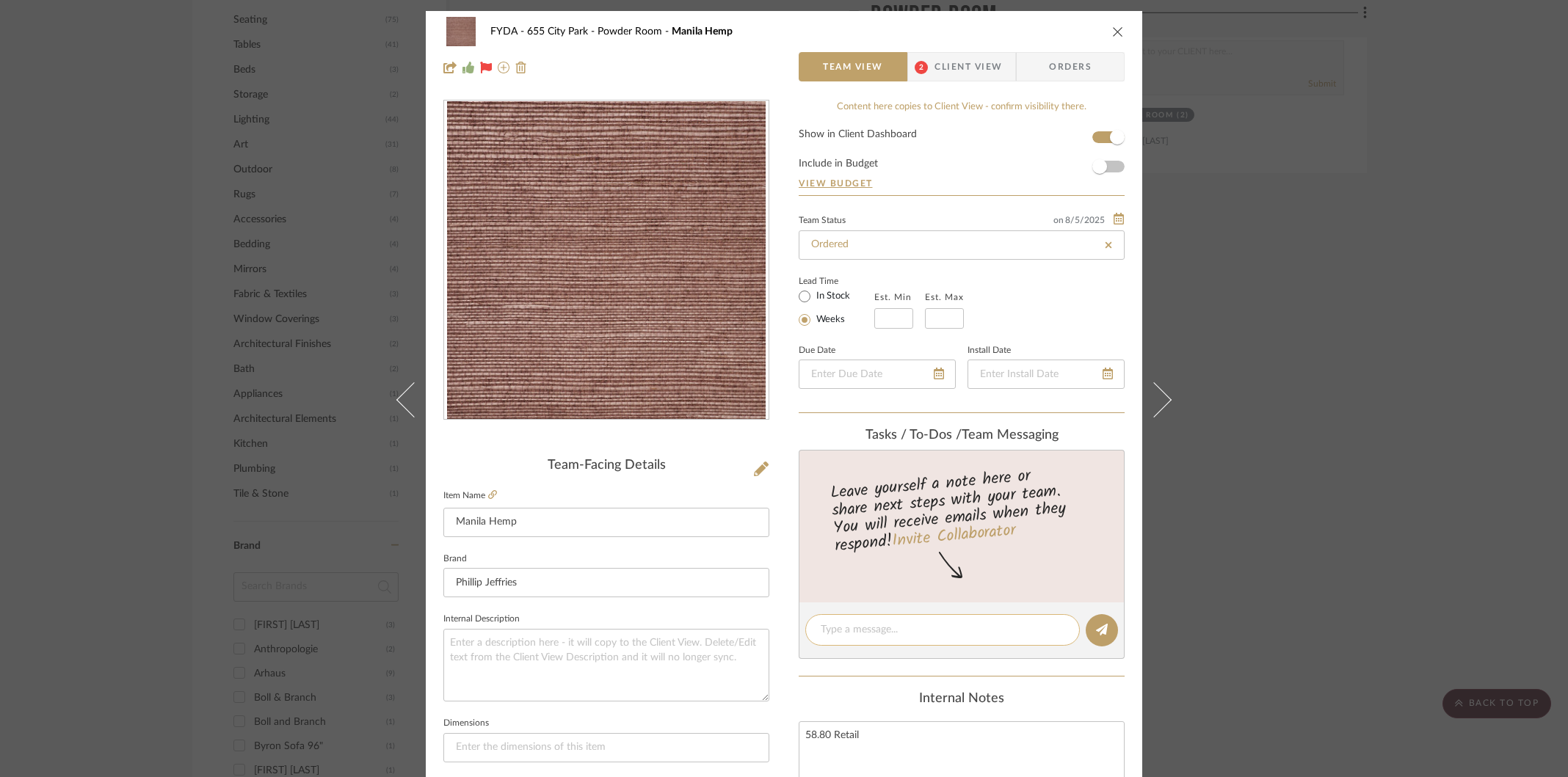 click 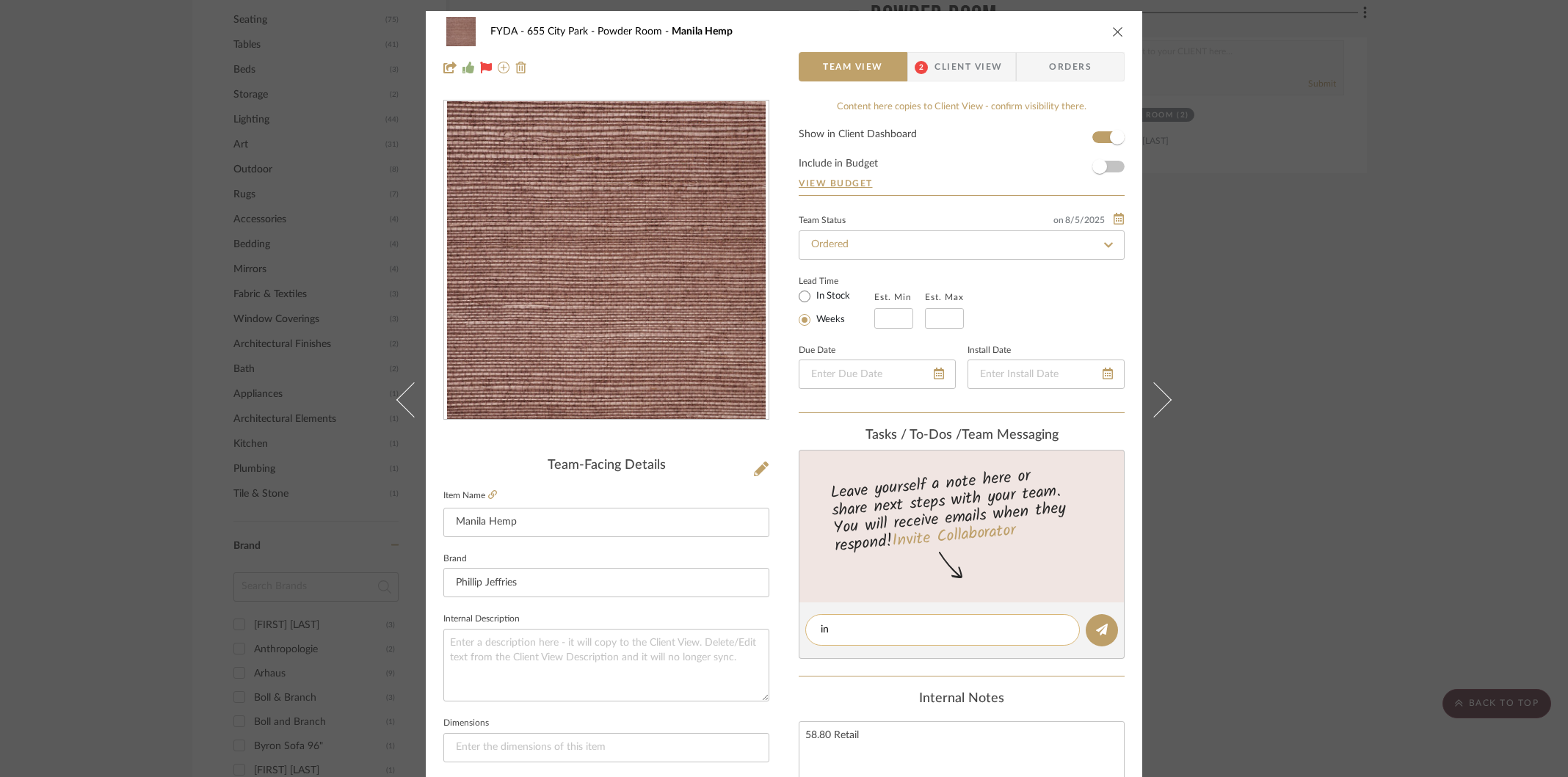 type on "i" 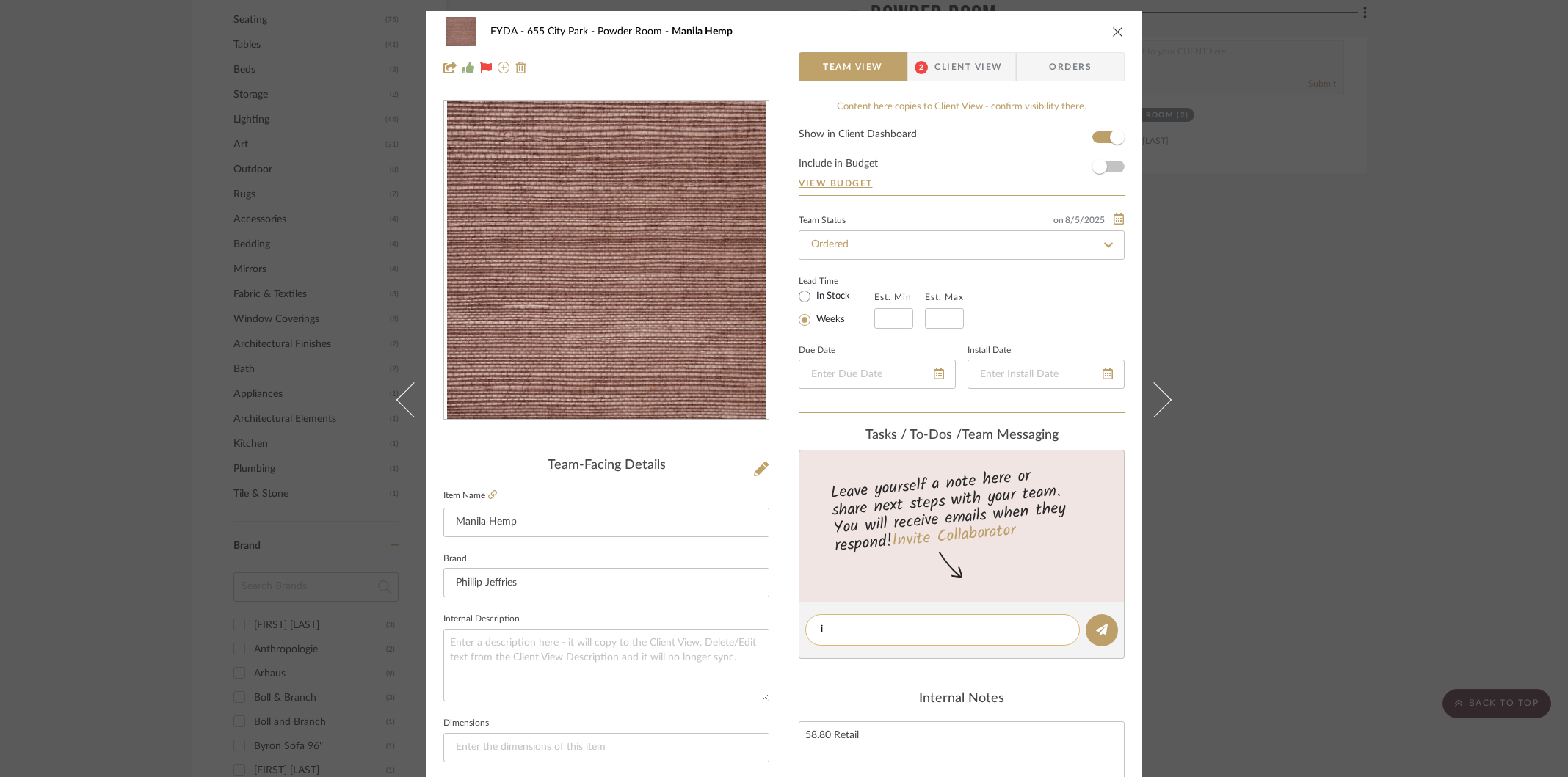 type 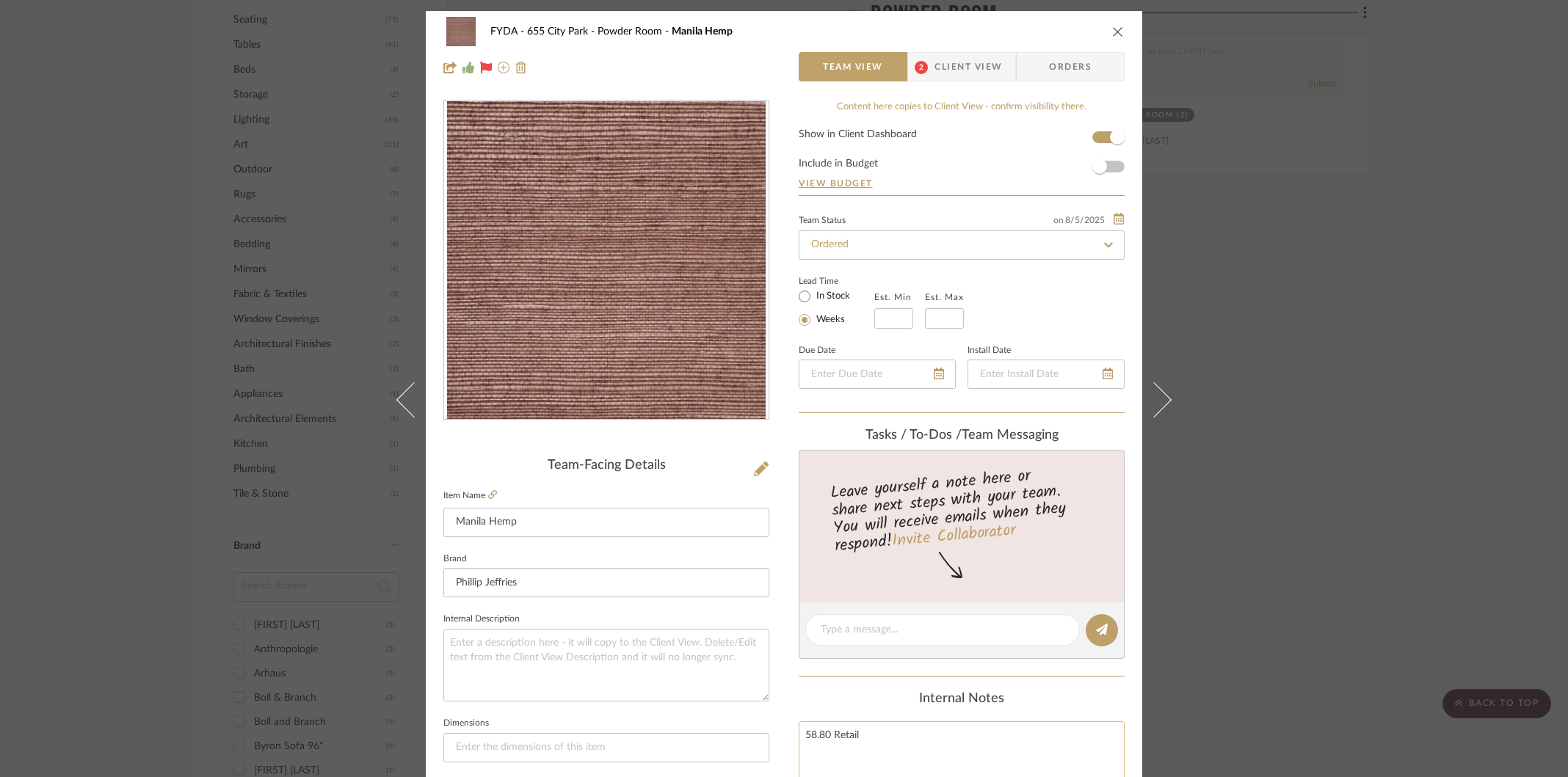 click on "58.80 Retail" 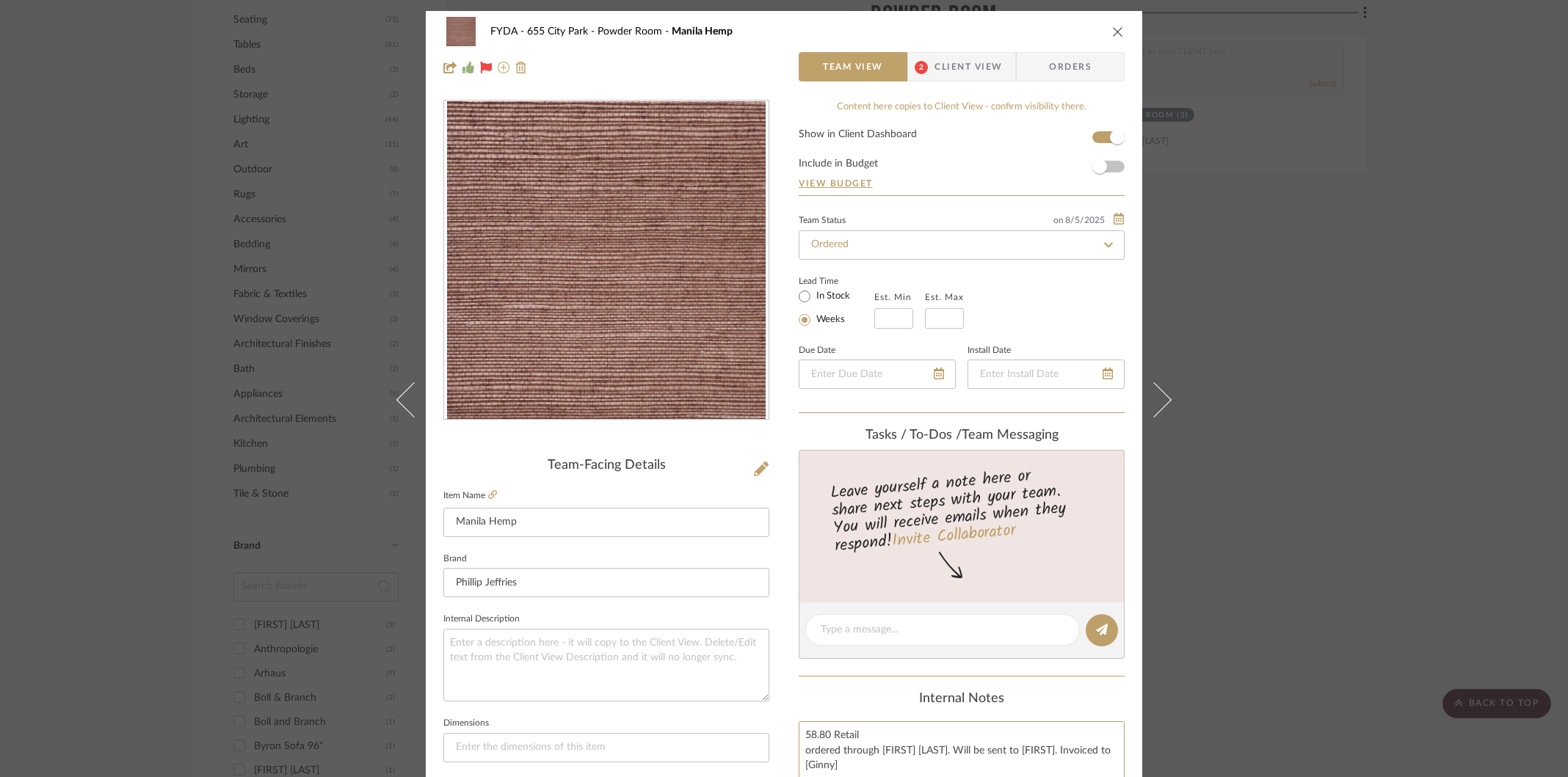 type on "58.80 Retail
ordered through [FIRST] [LAST]. Will be sent to [FIRST]. Invoiced to [Ginny]" 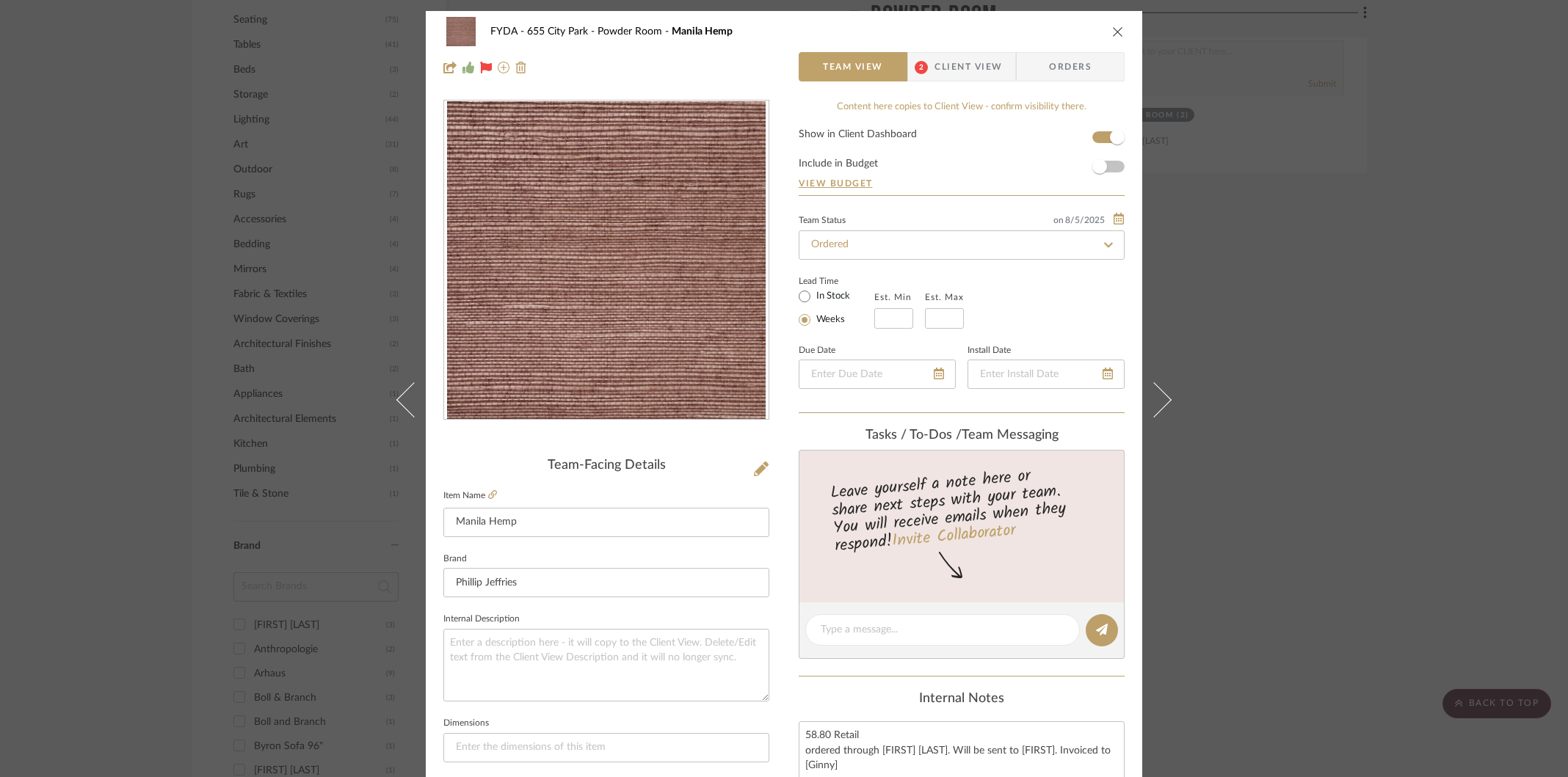 type 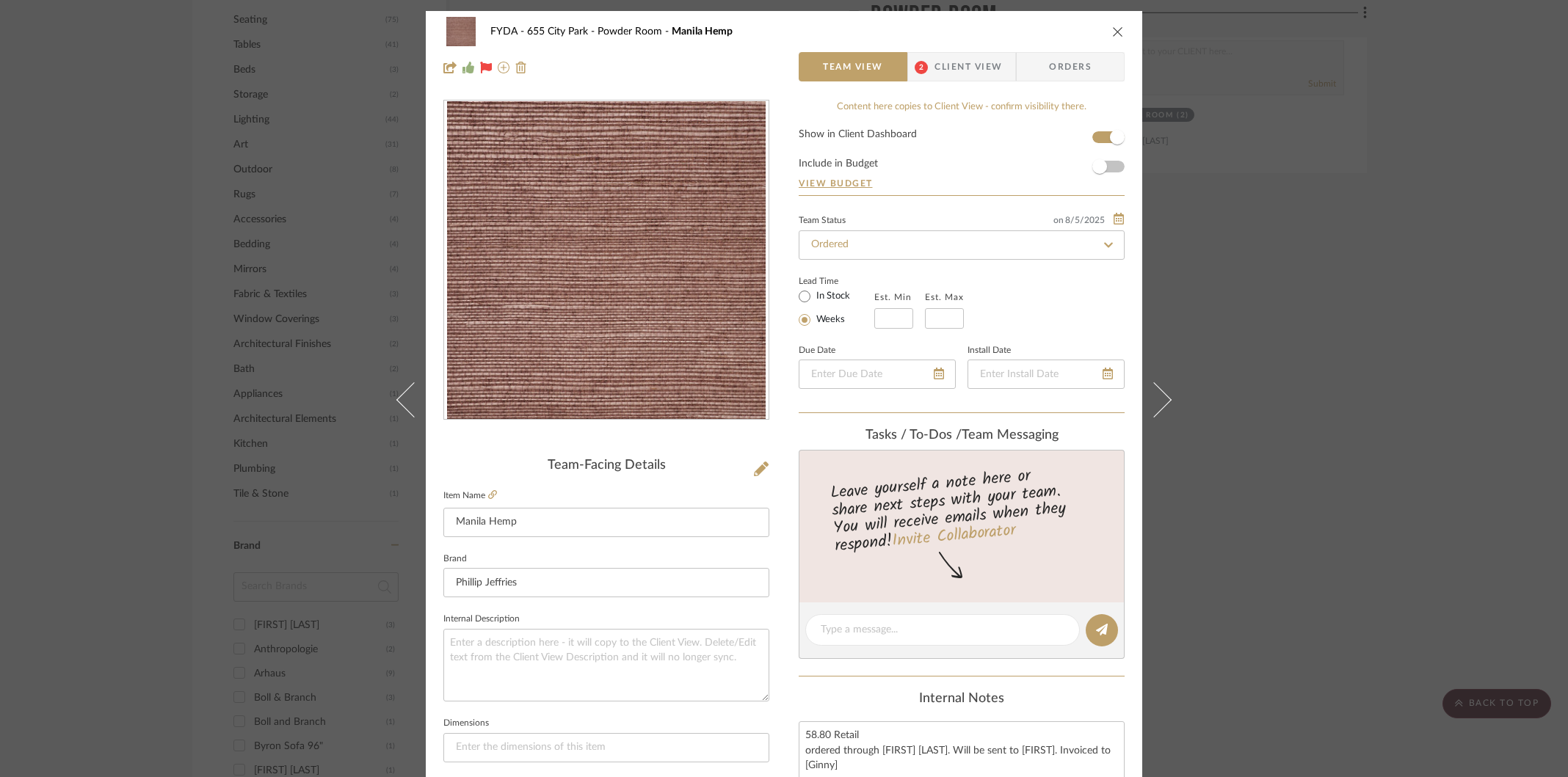 click at bounding box center (1118, 32) 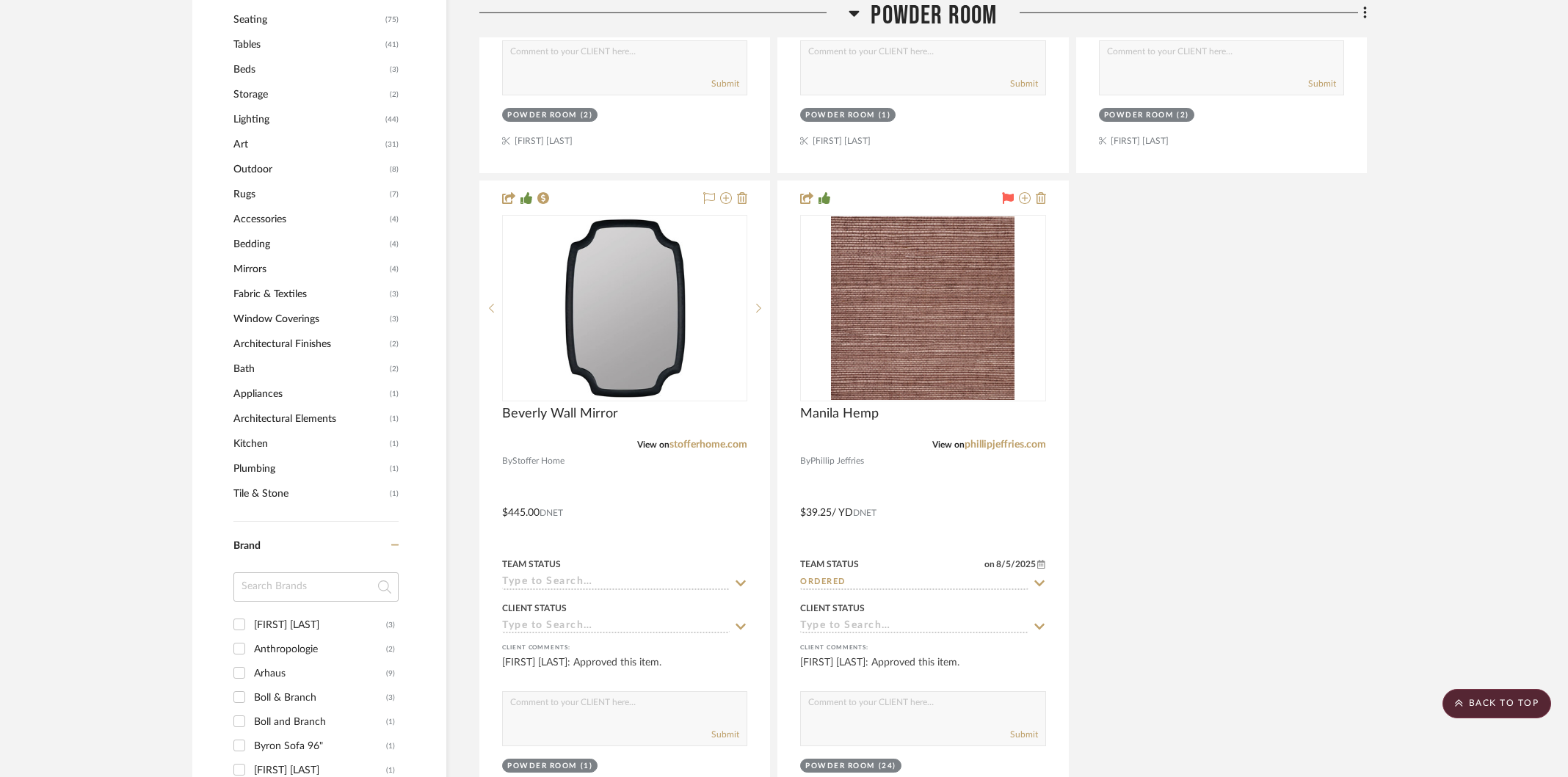 click at bounding box center (1118, 32) 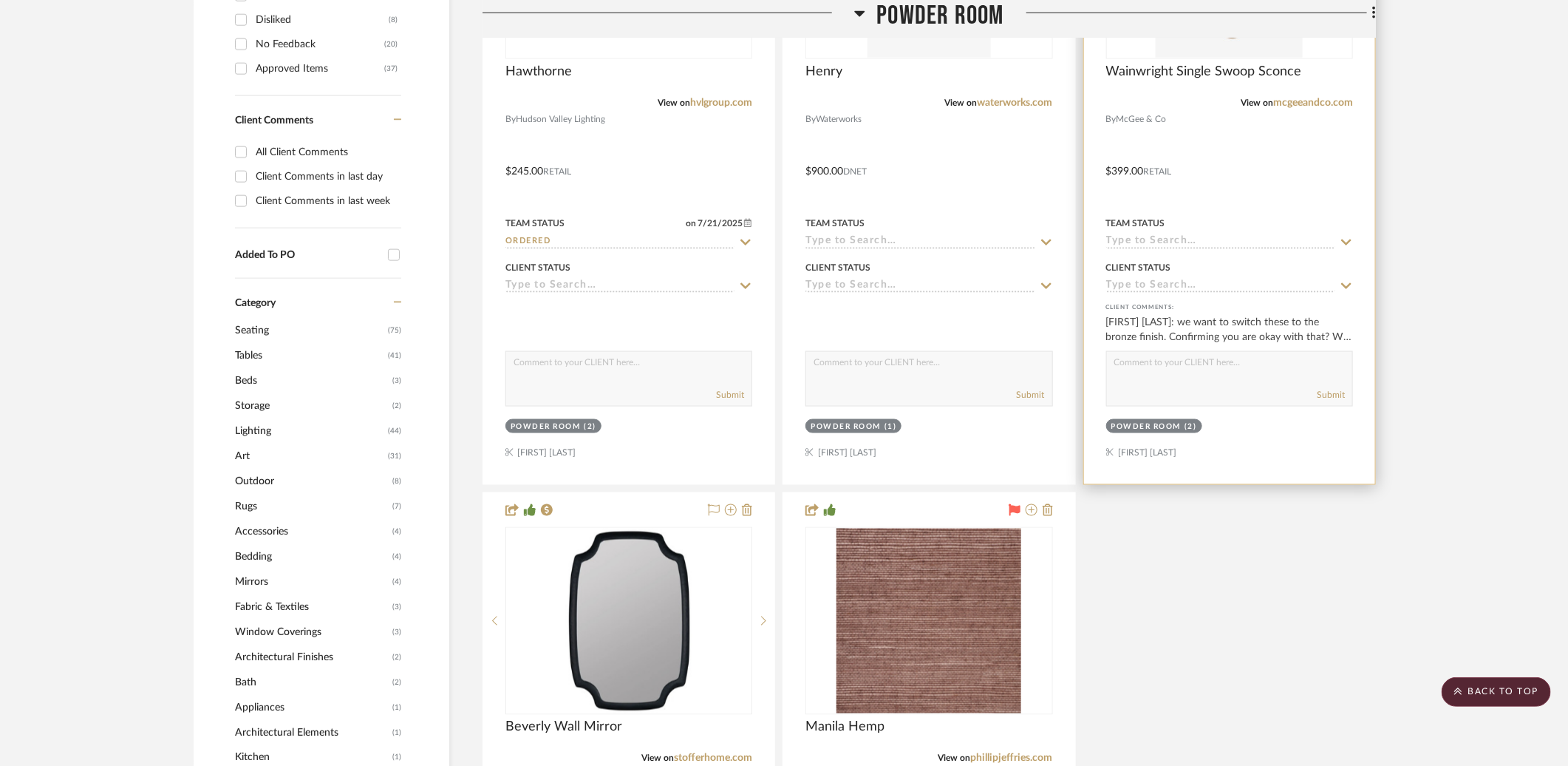 scroll, scrollTop: 674, scrollLeft: 0, axis: vertical 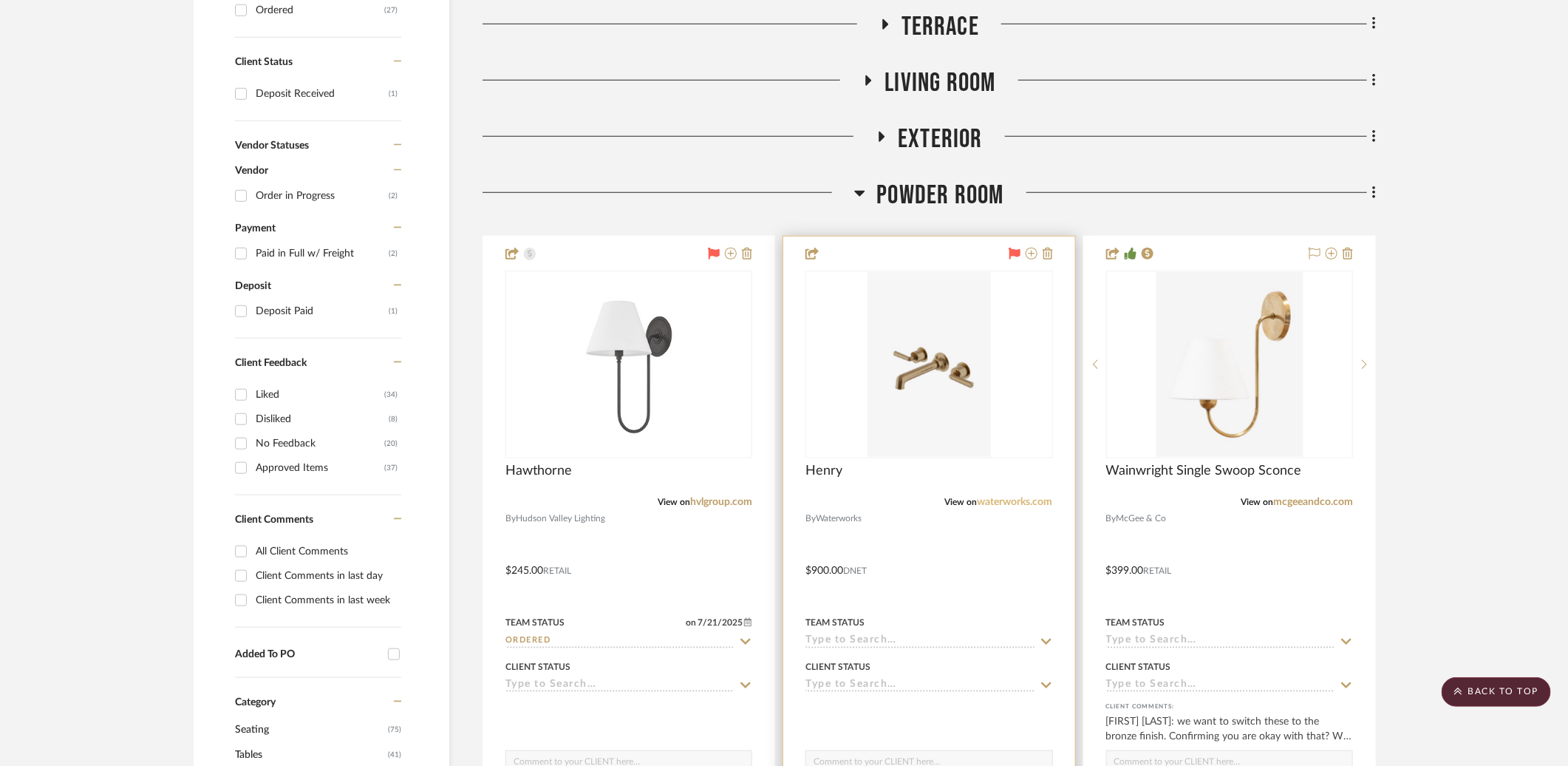 click on "waterworks.com" at bounding box center [1015, 502] 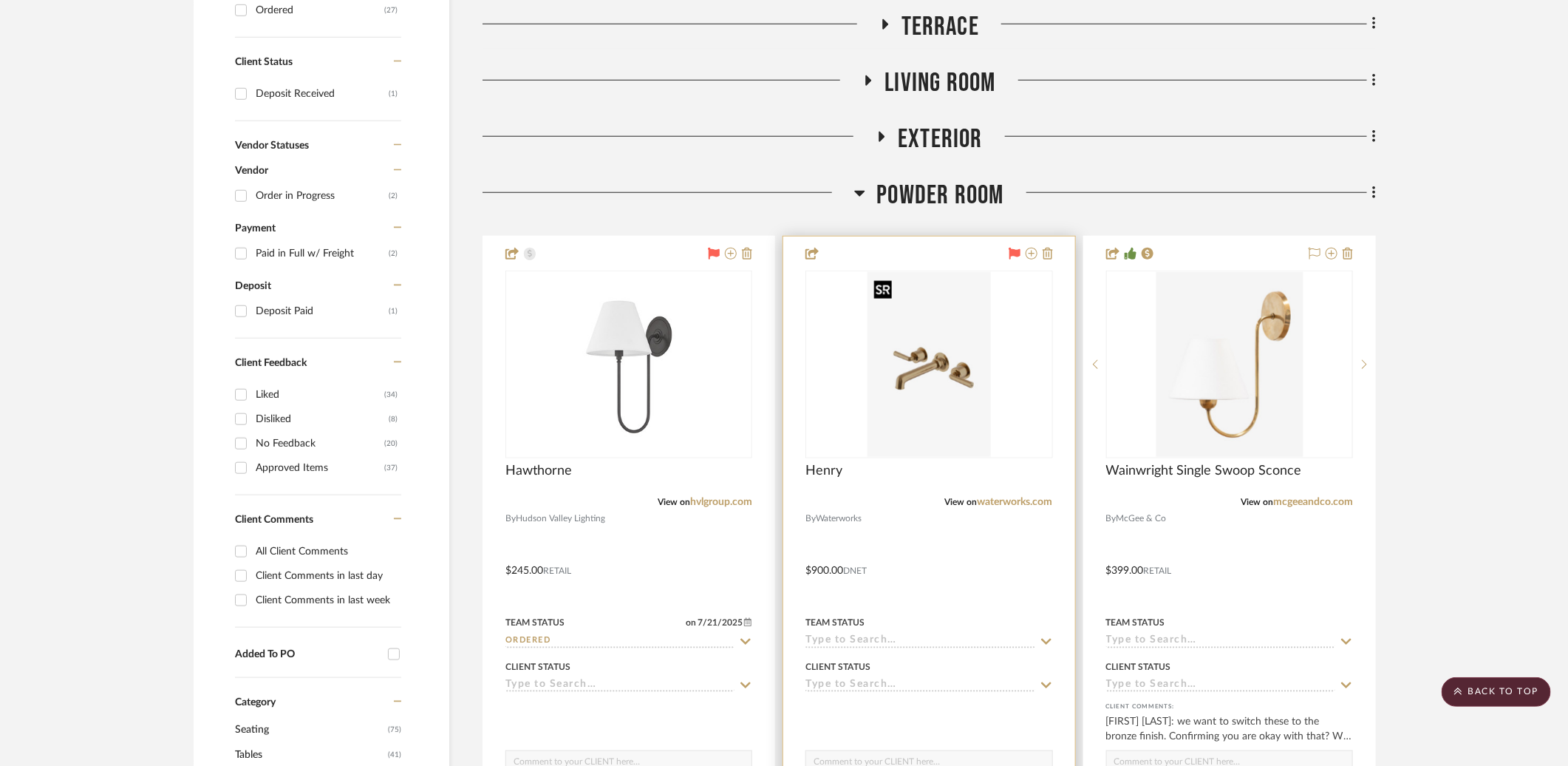 click at bounding box center [929, 365] 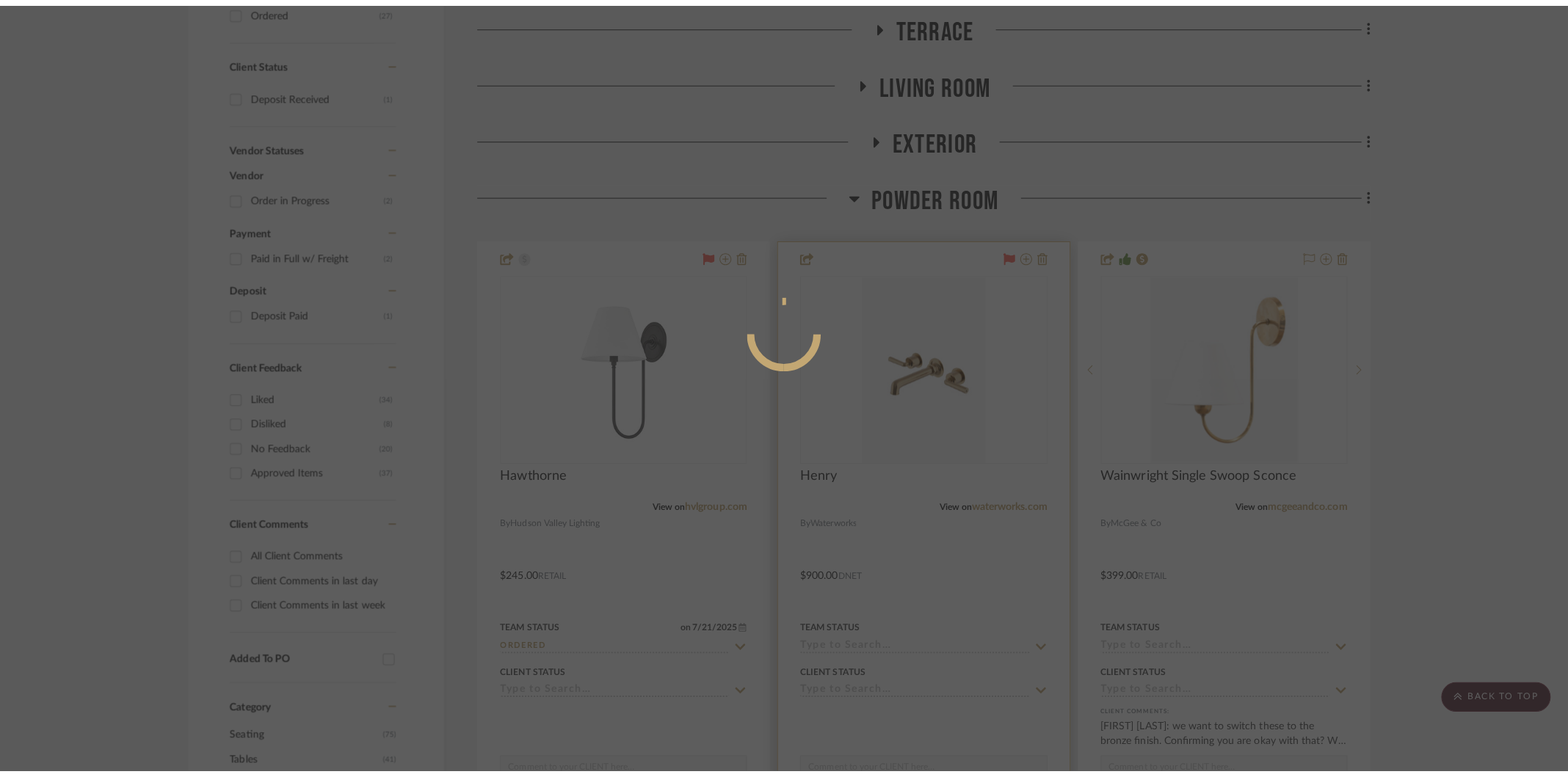 scroll, scrollTop: 0, scrollLeft: 0, axis: both 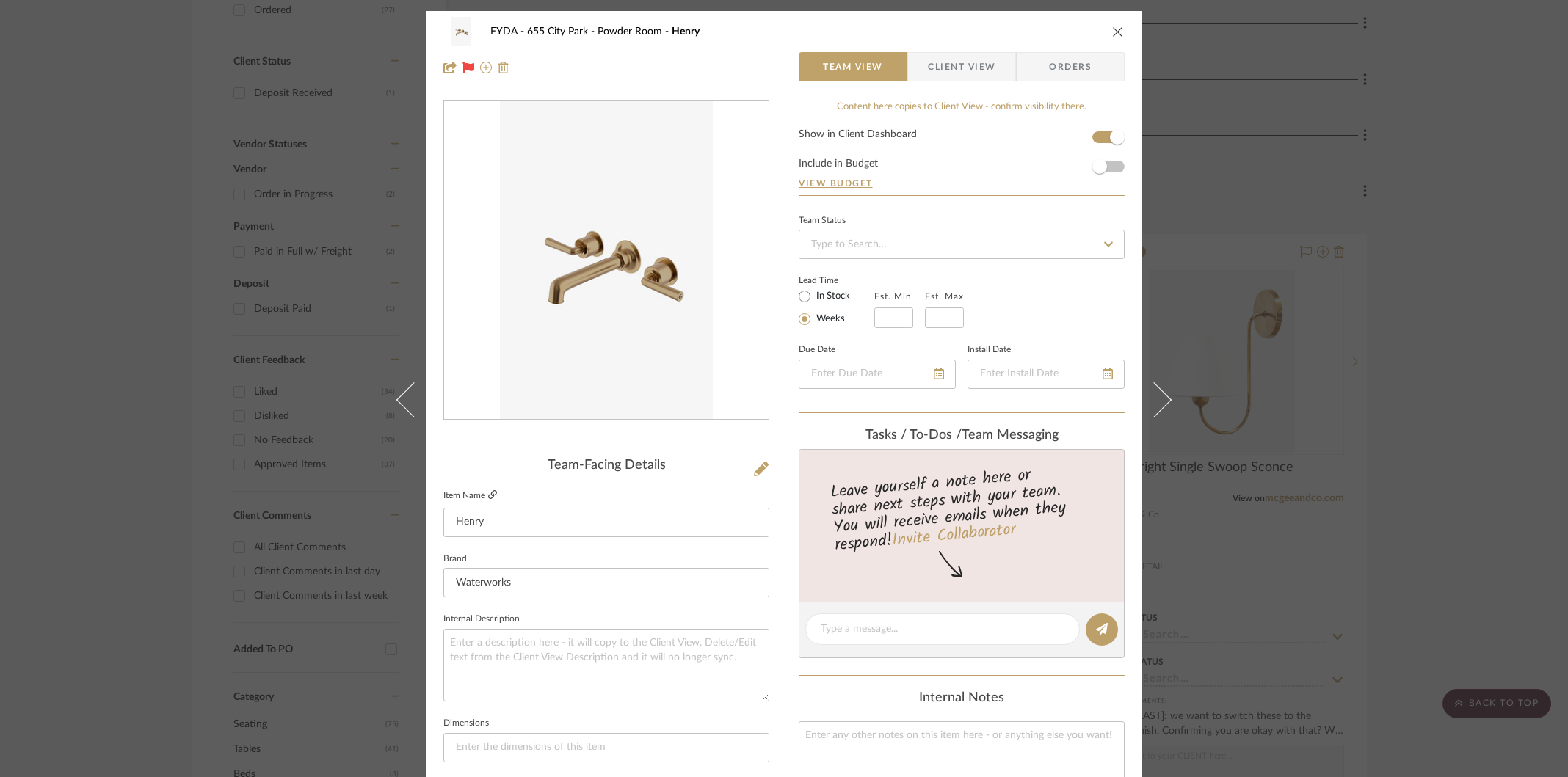 click 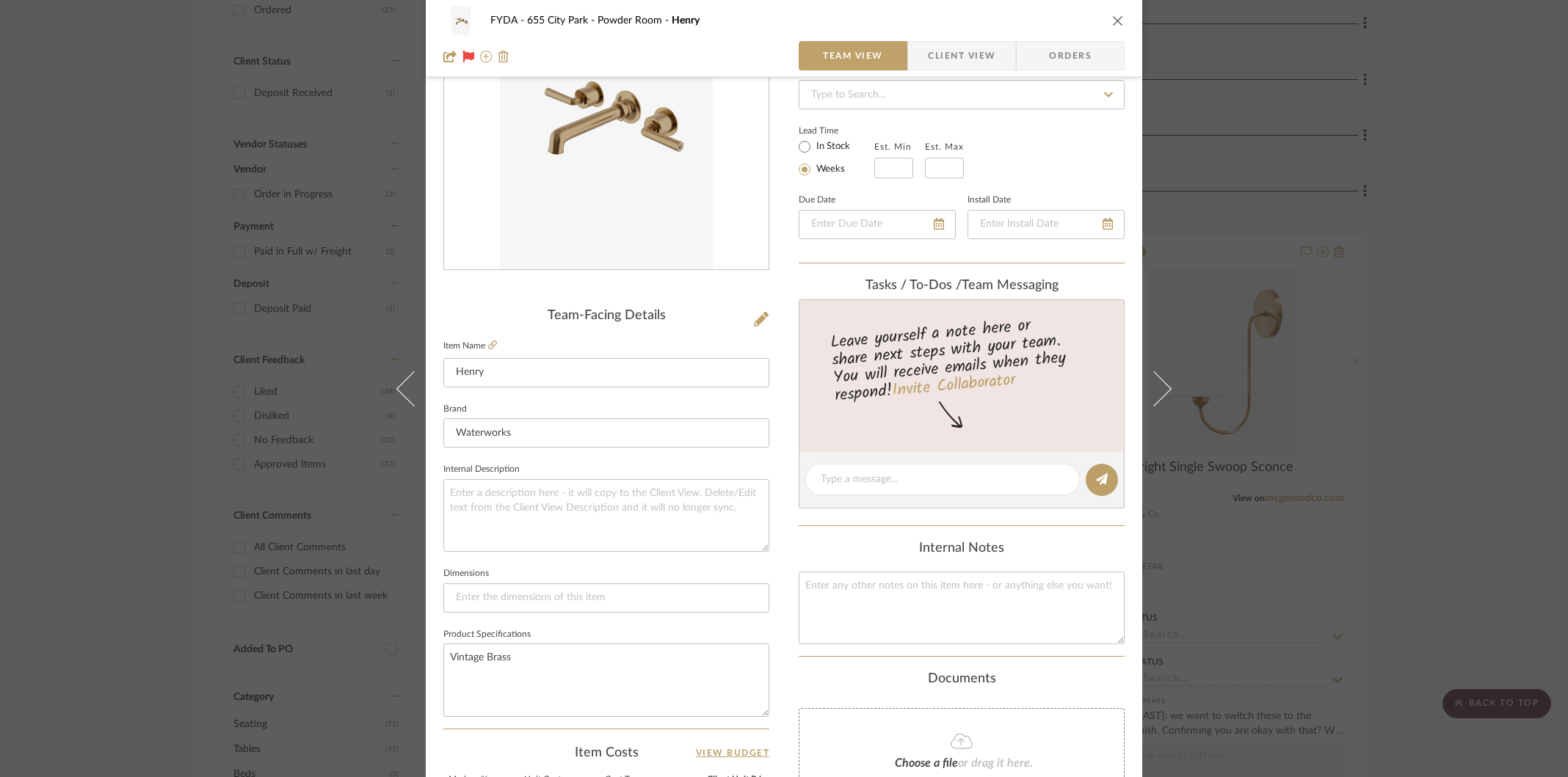 scroll, scrollTop: 394, scrollLeft: 0, axis: vertical 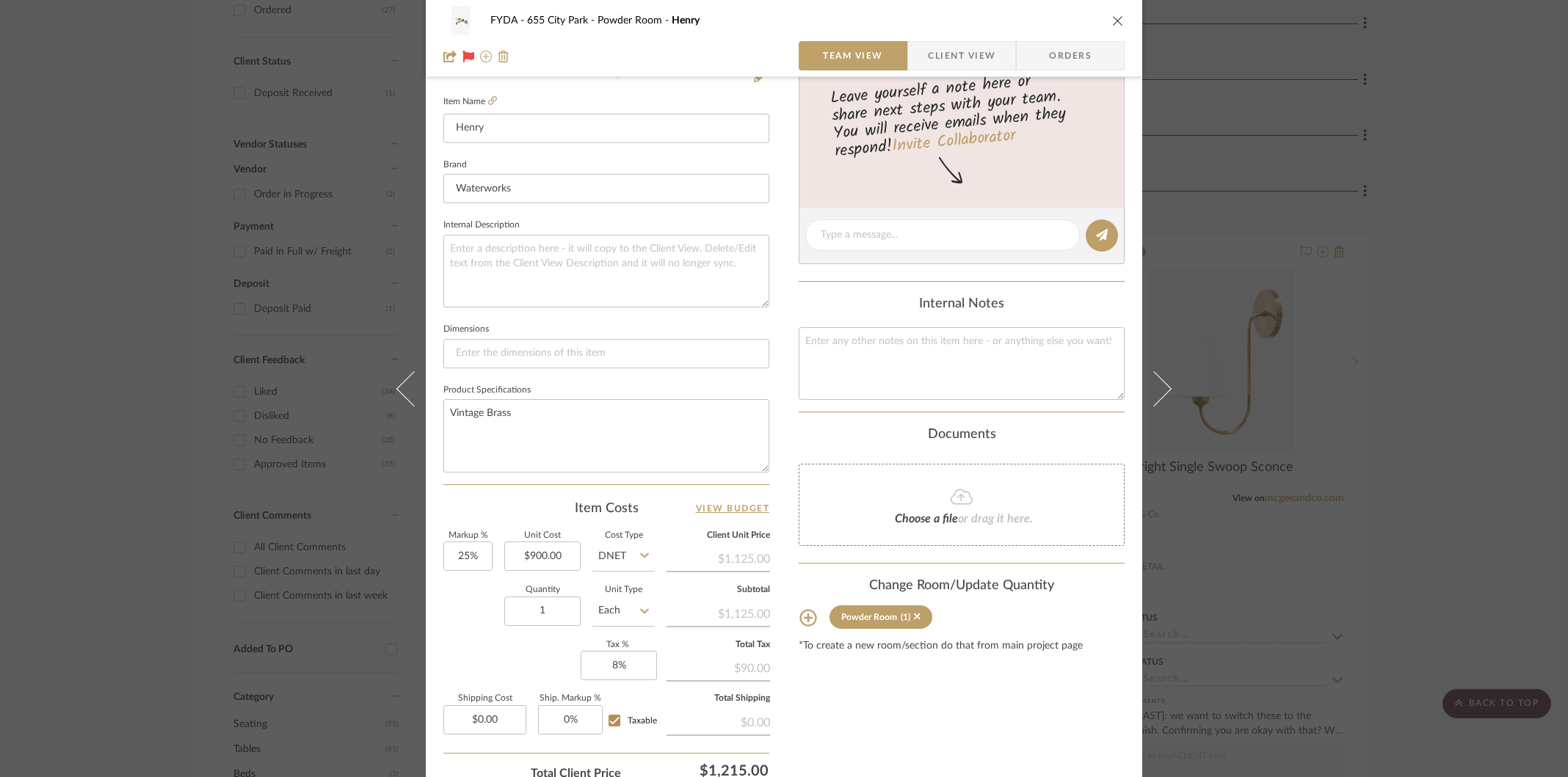 click at bounding box center [1118, 21] 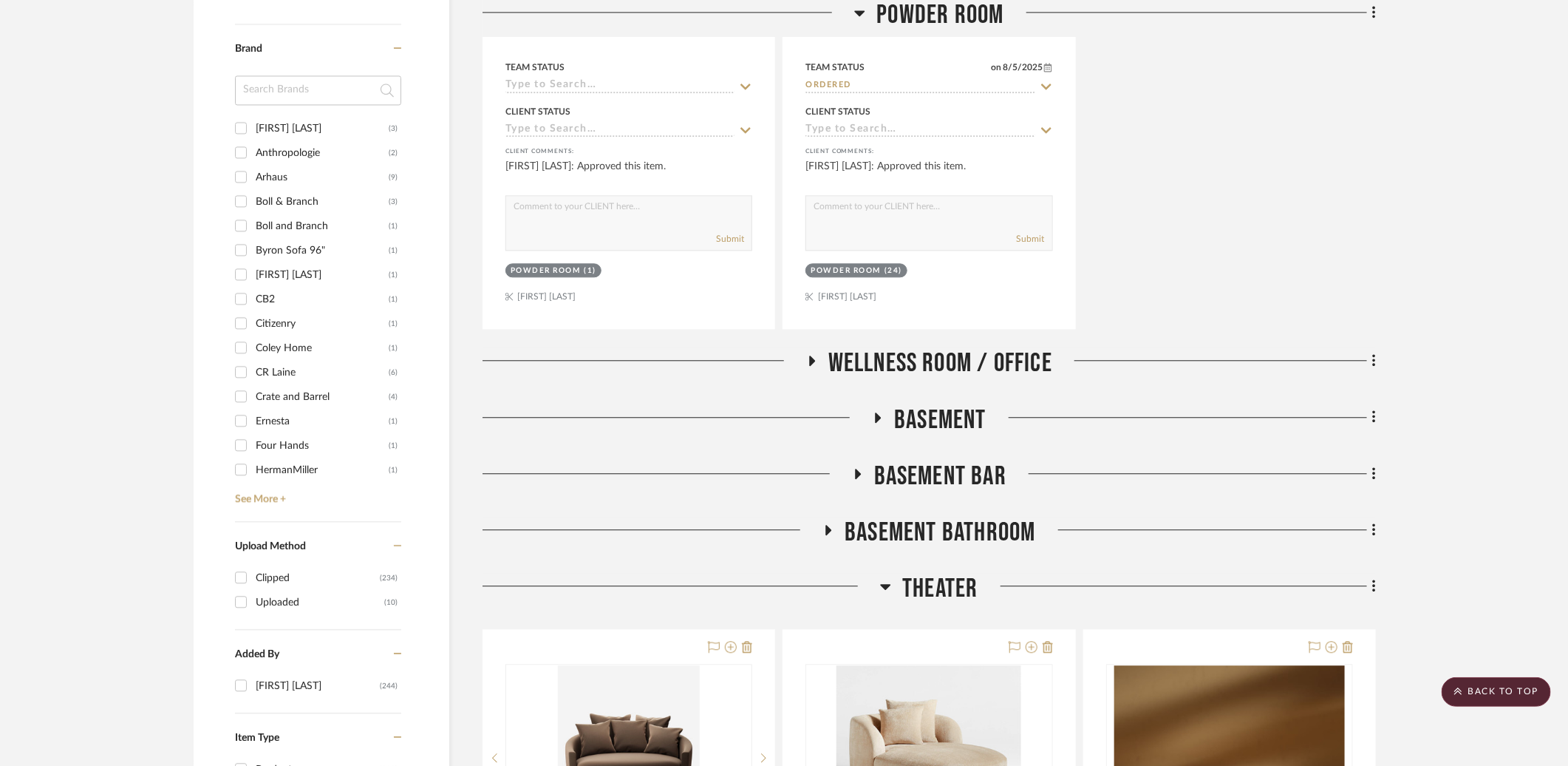 scroll, scrollTop: 2165, scrollLeft: 0, axis: vertical 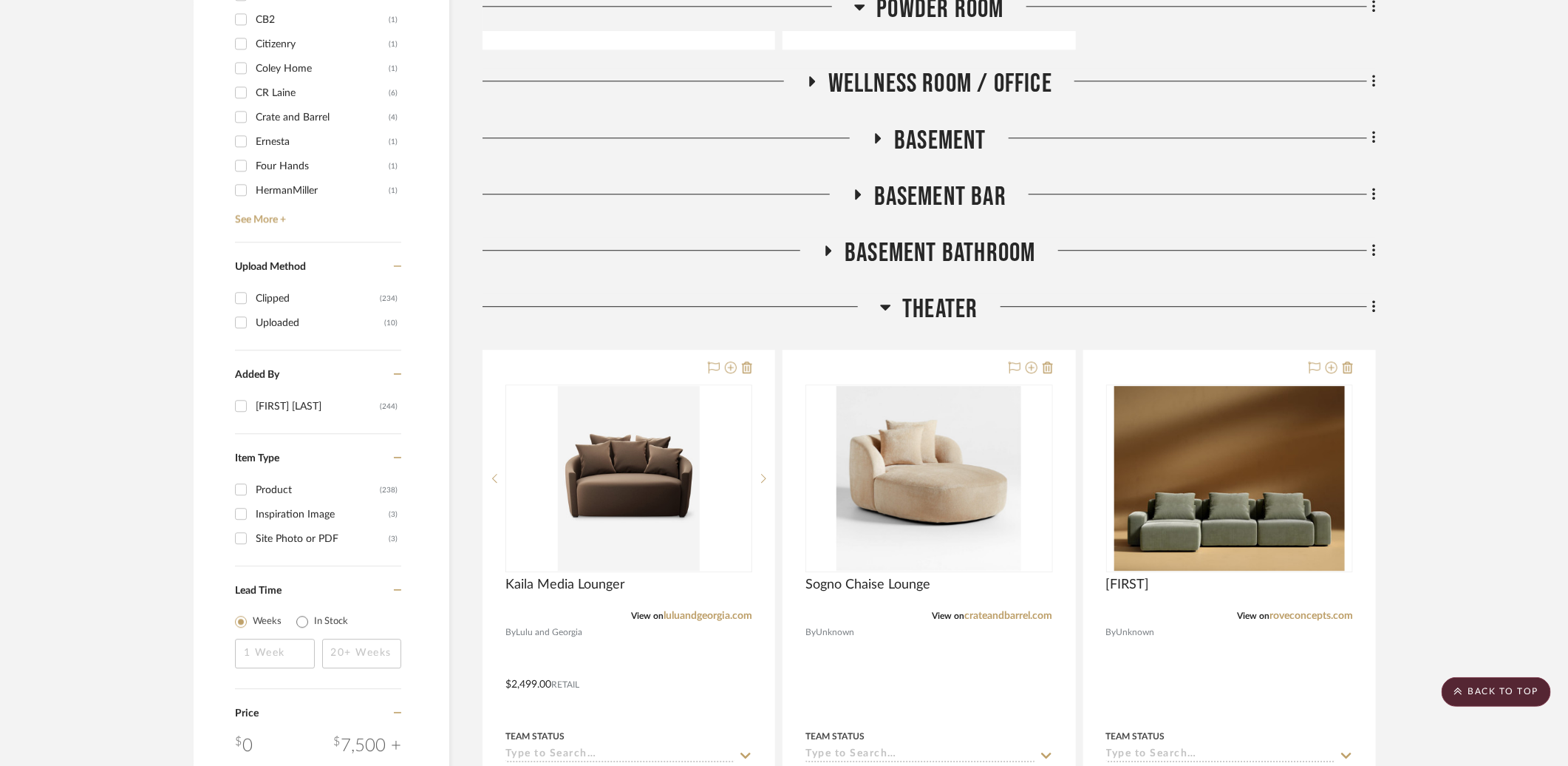 click on "Basement Bathroom" 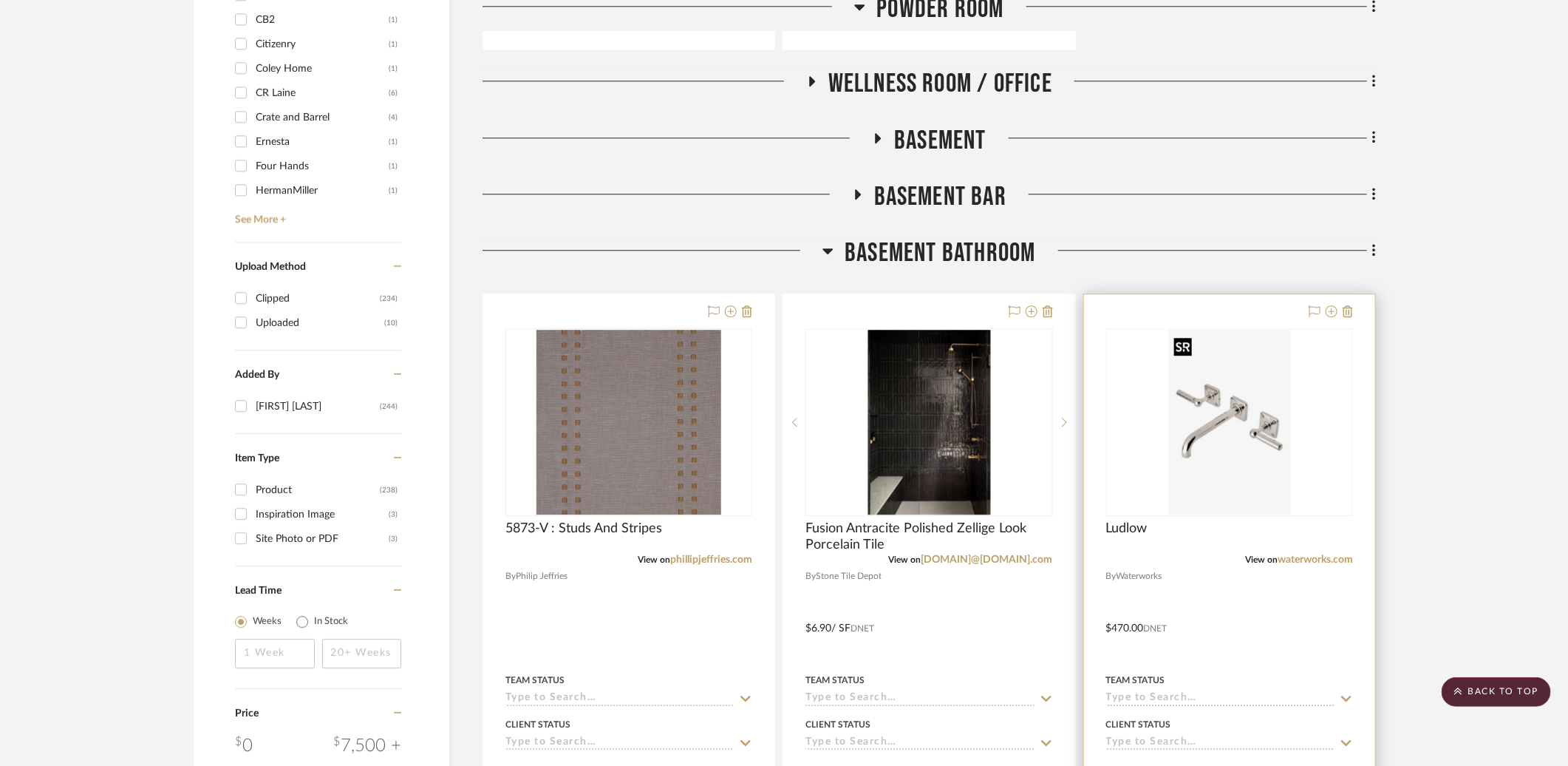 click at bounding box center (0, 0) 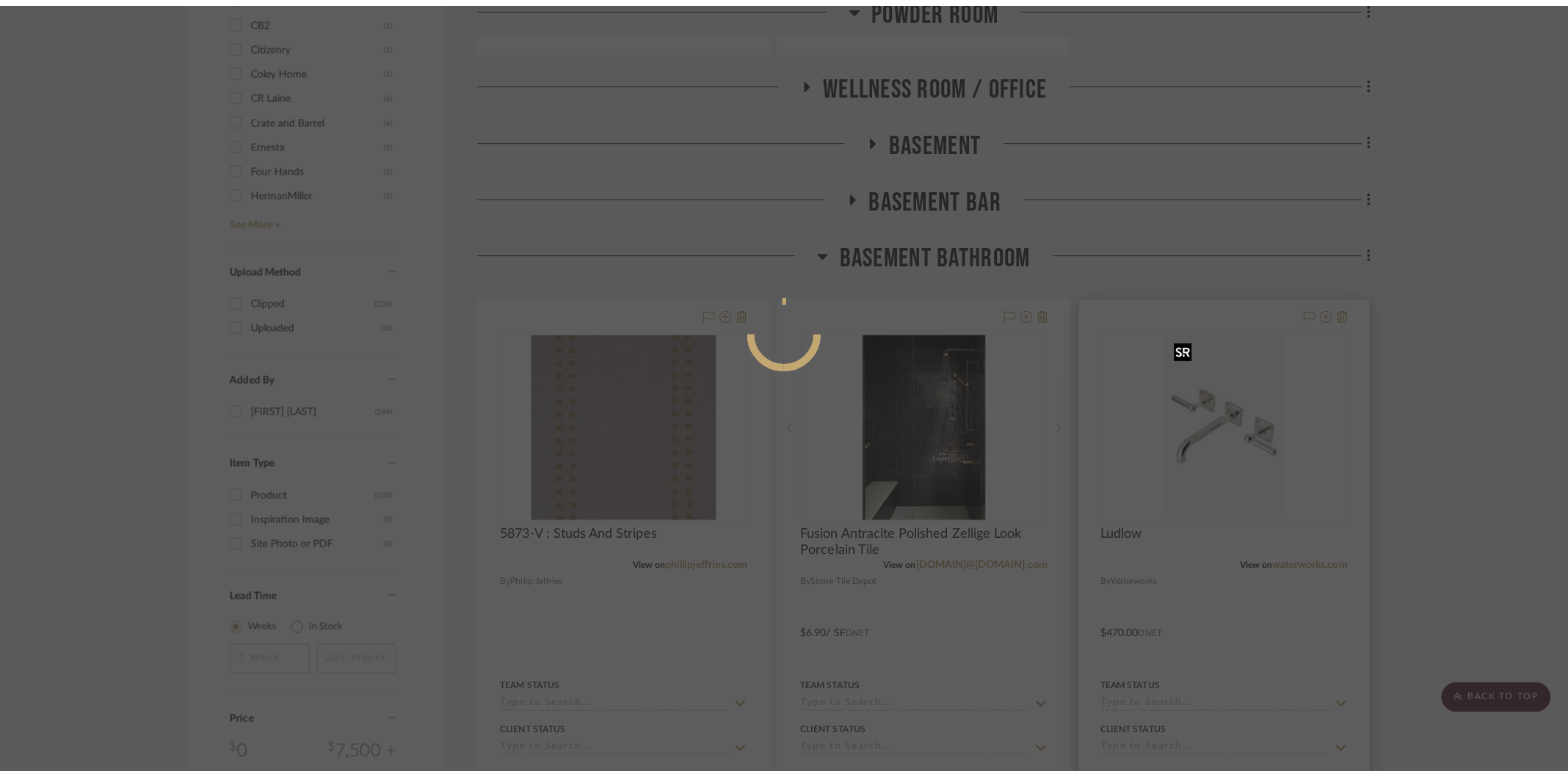 scroll, scrollTop: 0, scrollLeft: 0, axis: both 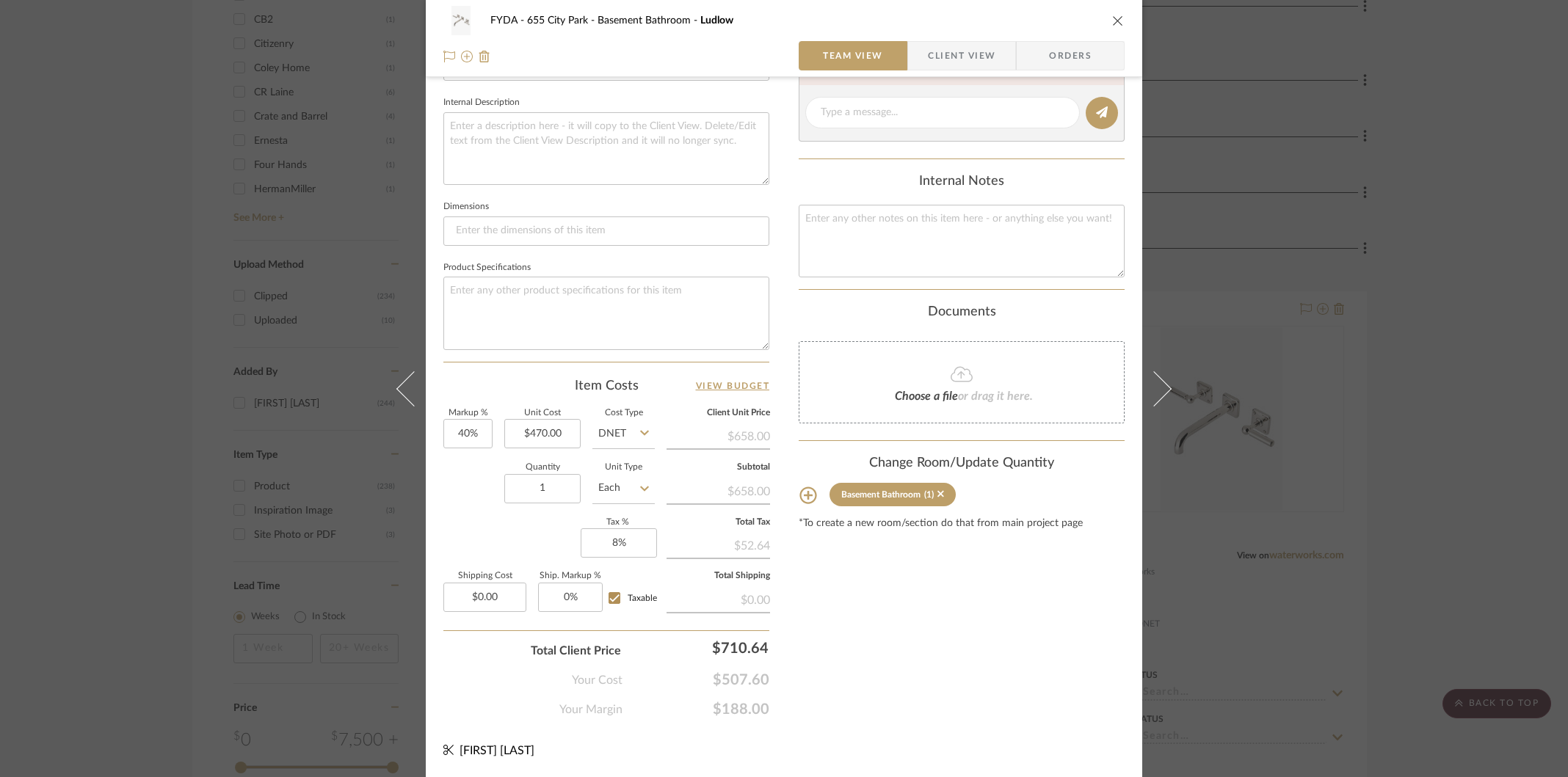 click on "FYDA - 655 City Park Basement Bathroom Ludlow Team View Client View Orders" at bounding box center (784, 38) 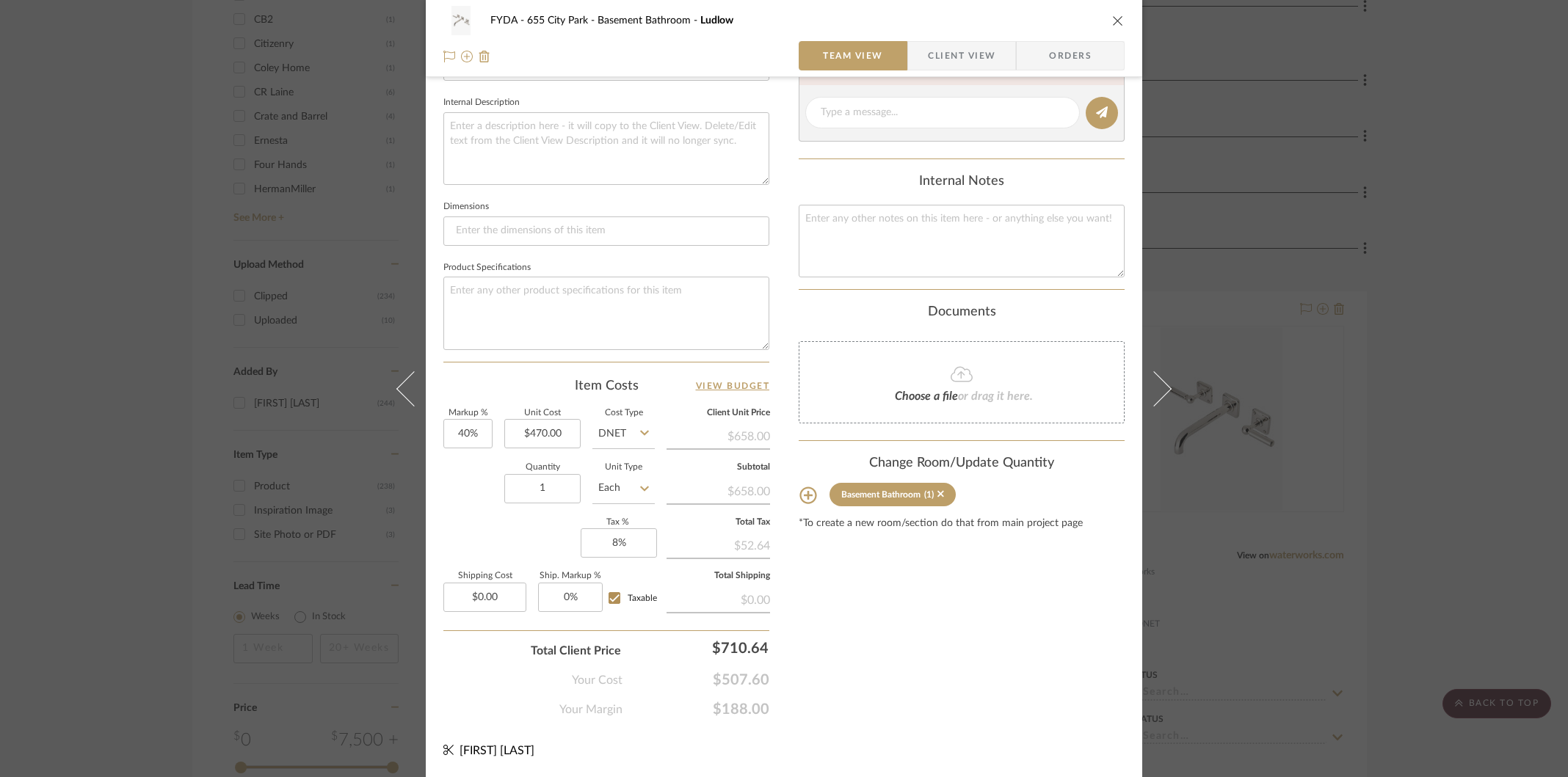 click at bounding box center [1118, 21] 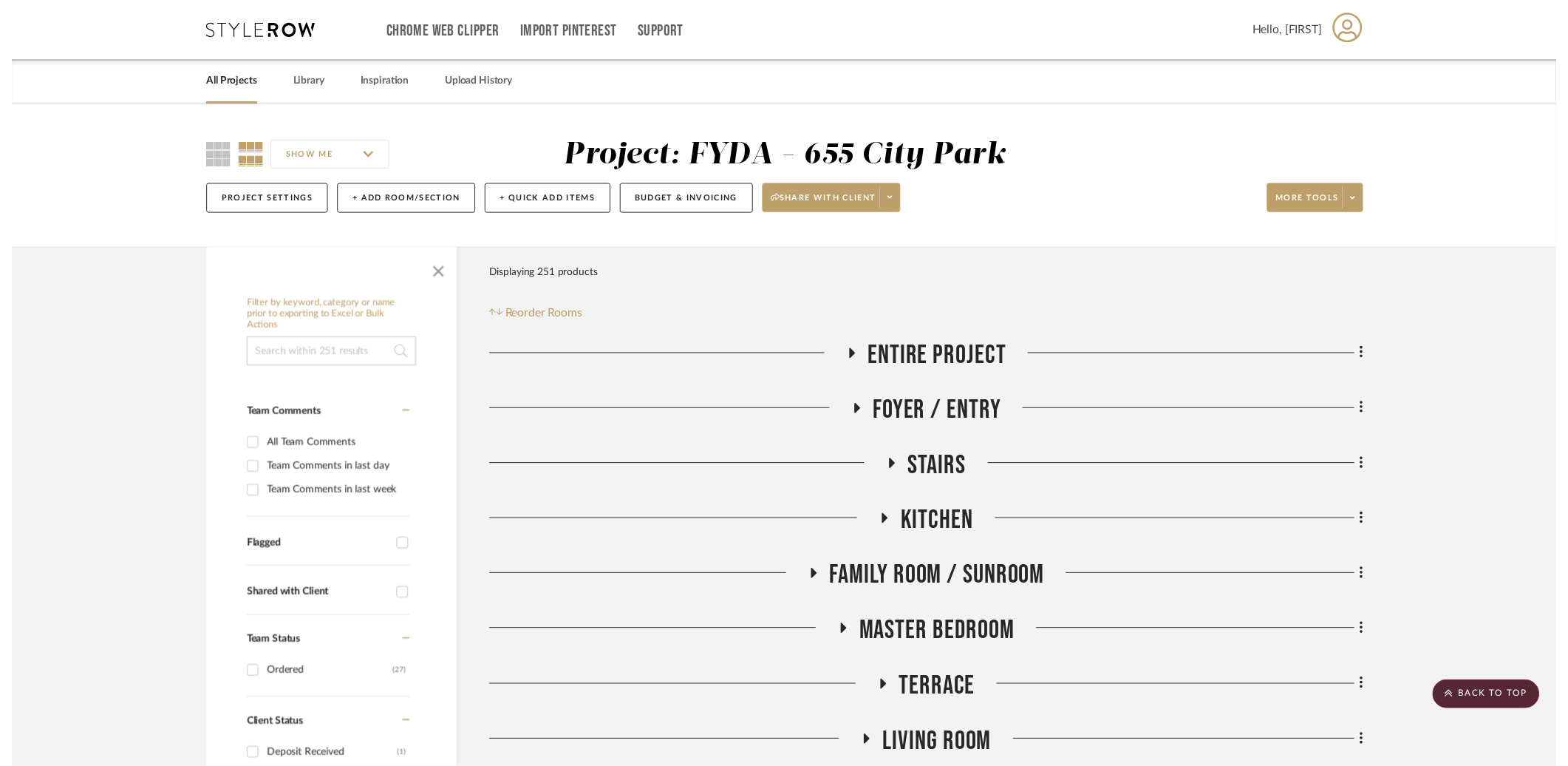 scroll, scrollTop: 2165, scrollLeft: 0, axis: vertical 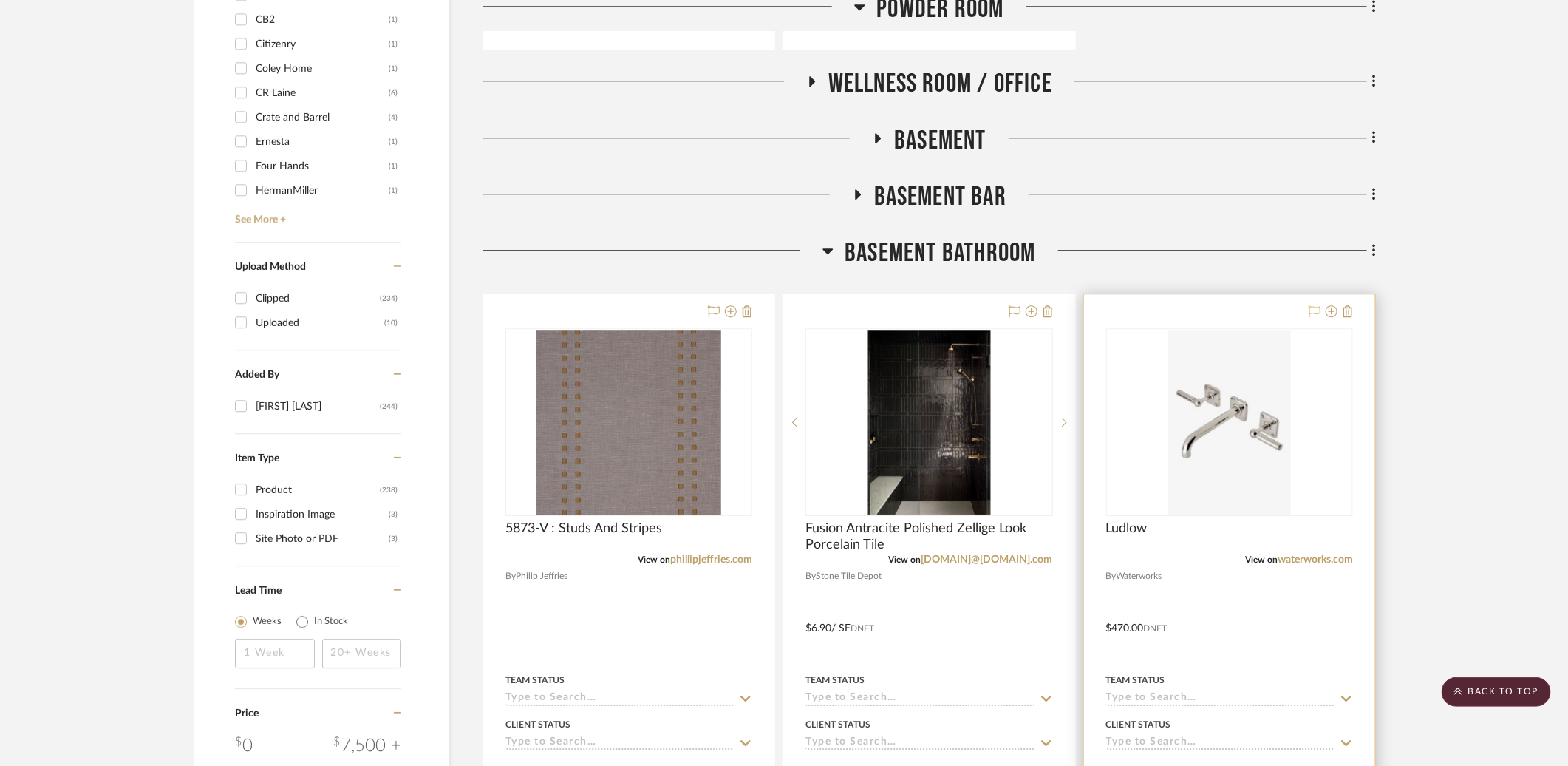 click 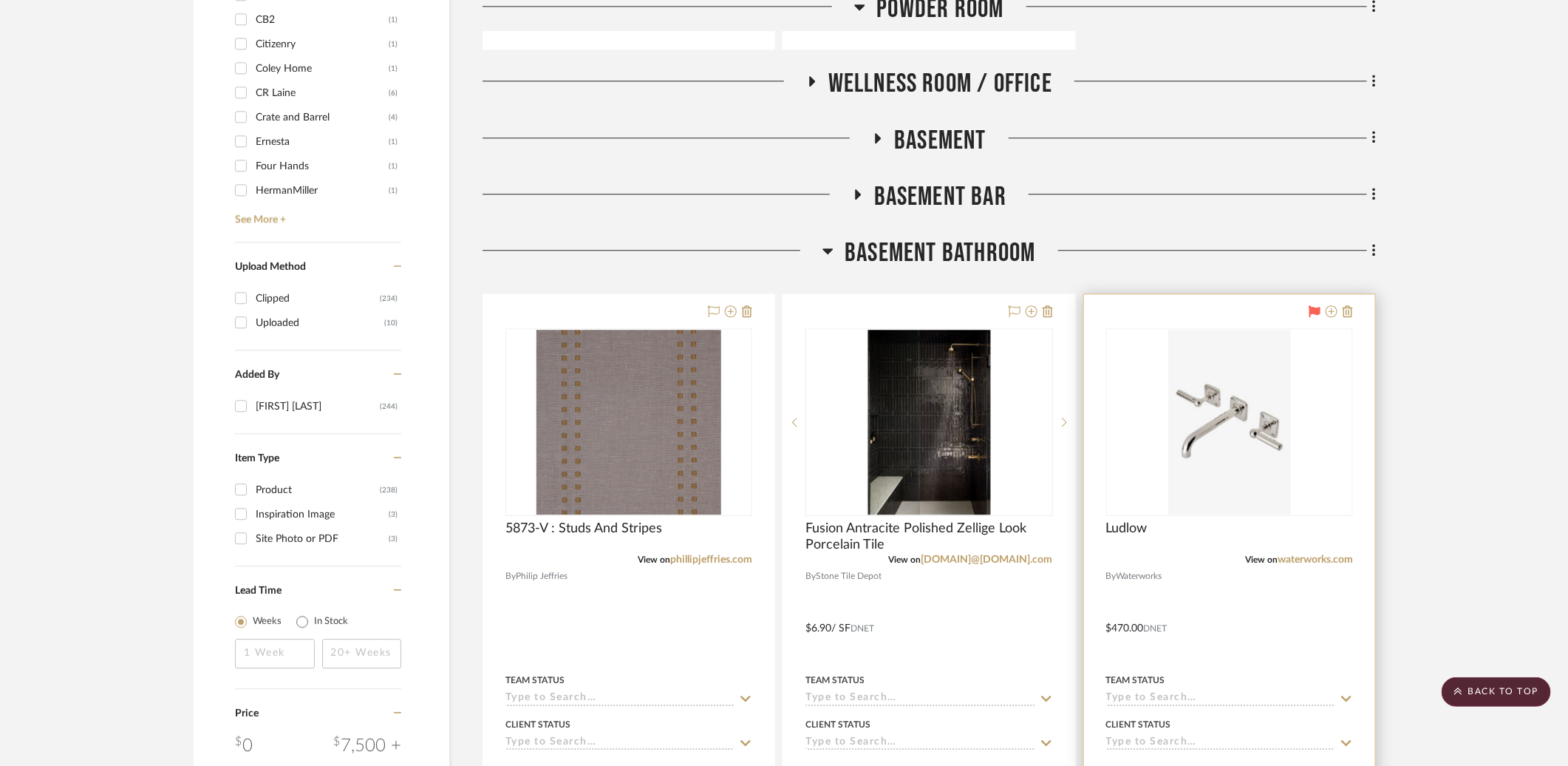 click on "Basement Bathroom" 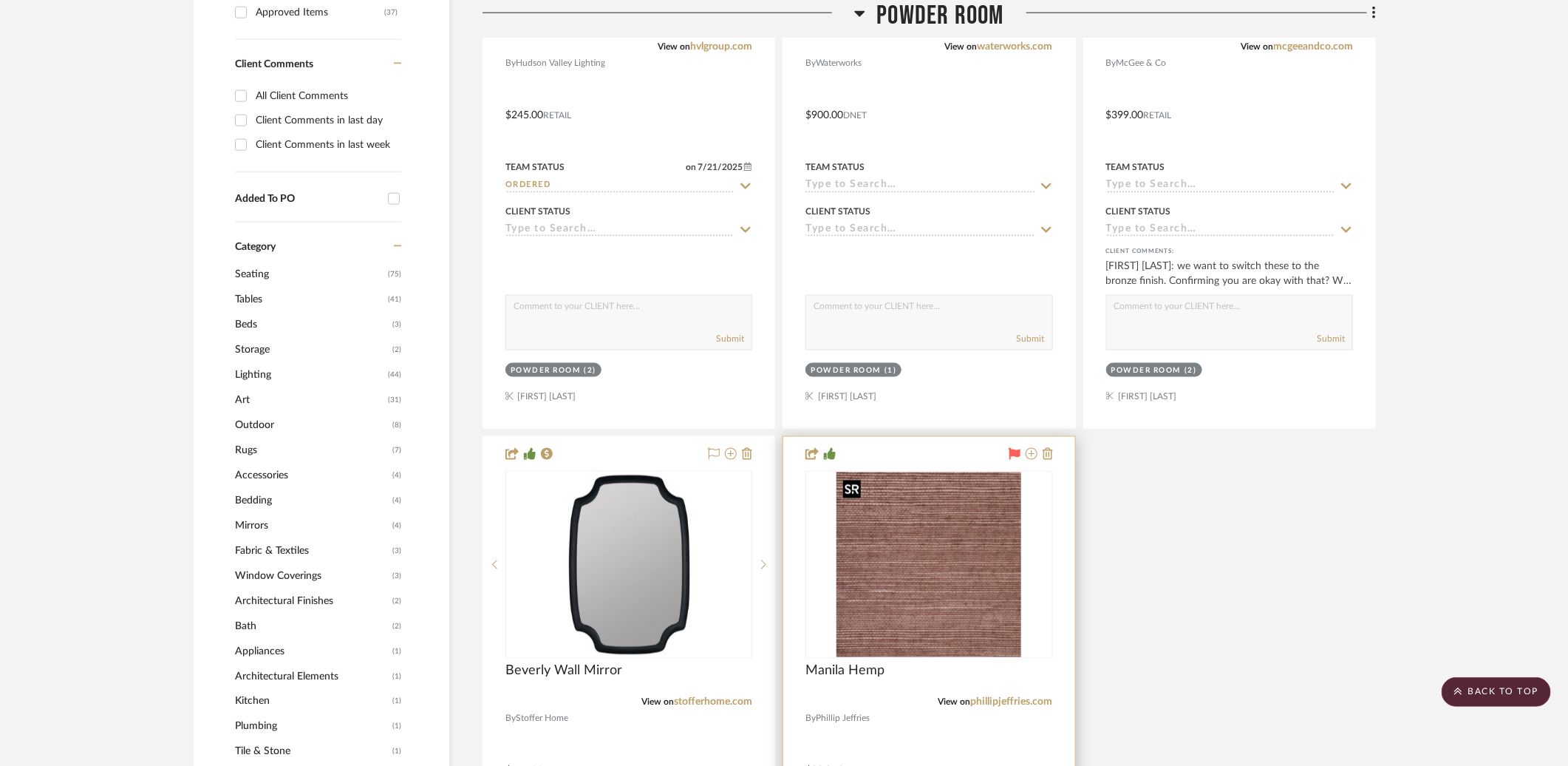 scroll, scrollTop: 581, scrollLeft: 0, axis: vertical 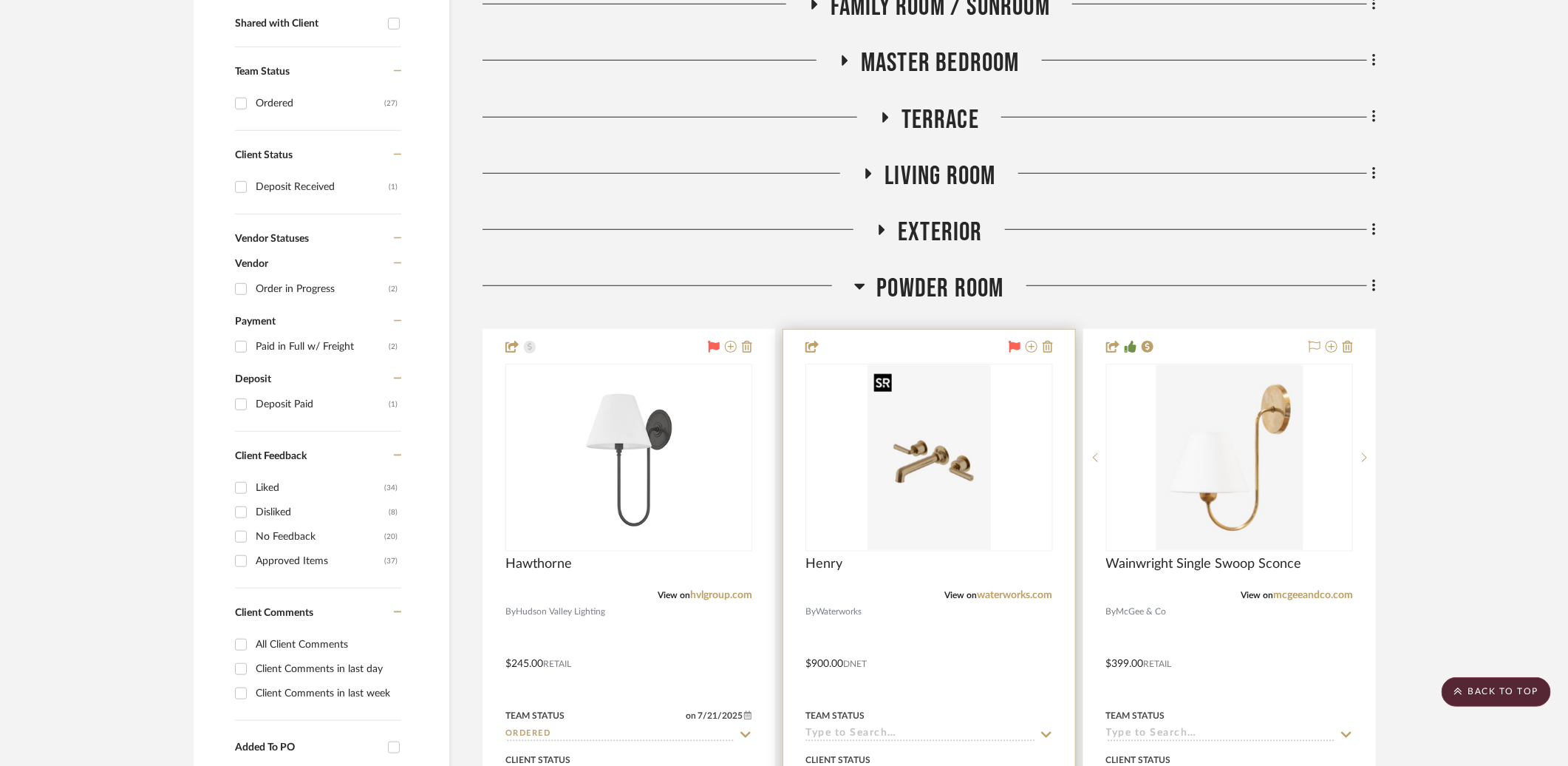 click at bounding box center [929, 458] 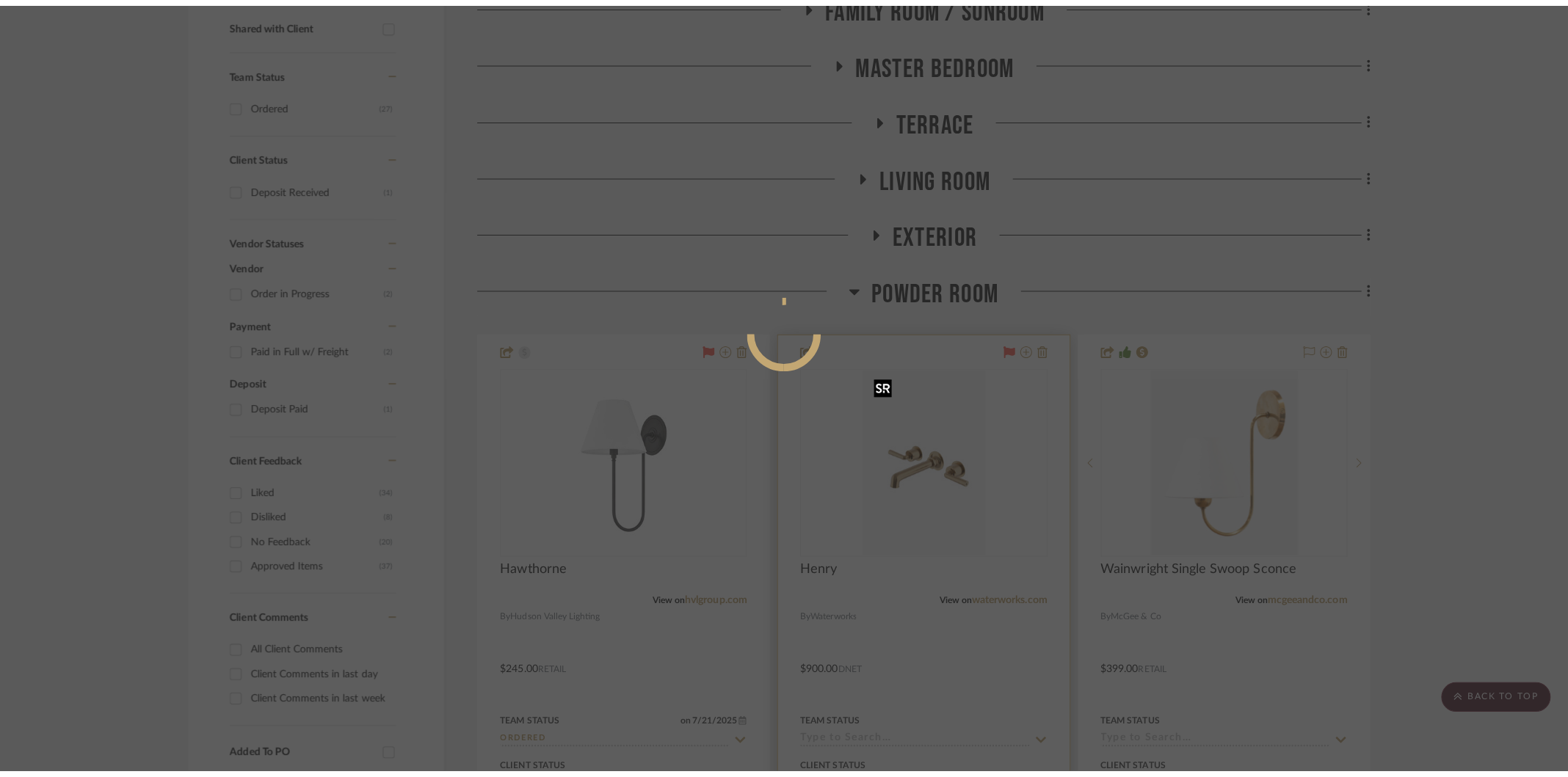 scroll, scrollTop: 0, scrollLeft: 0, axis: both 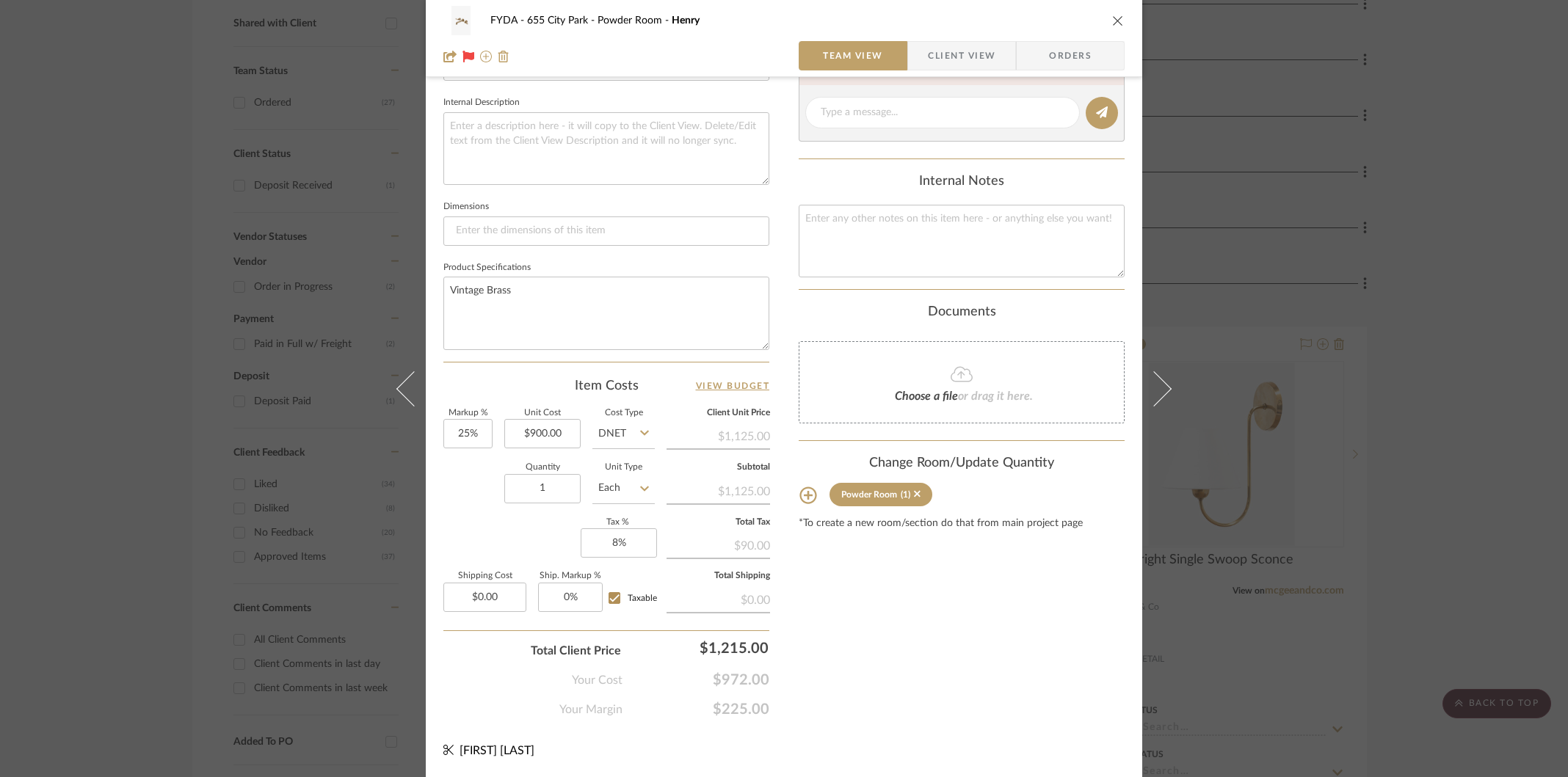 click at bounding box center [1118, 21] 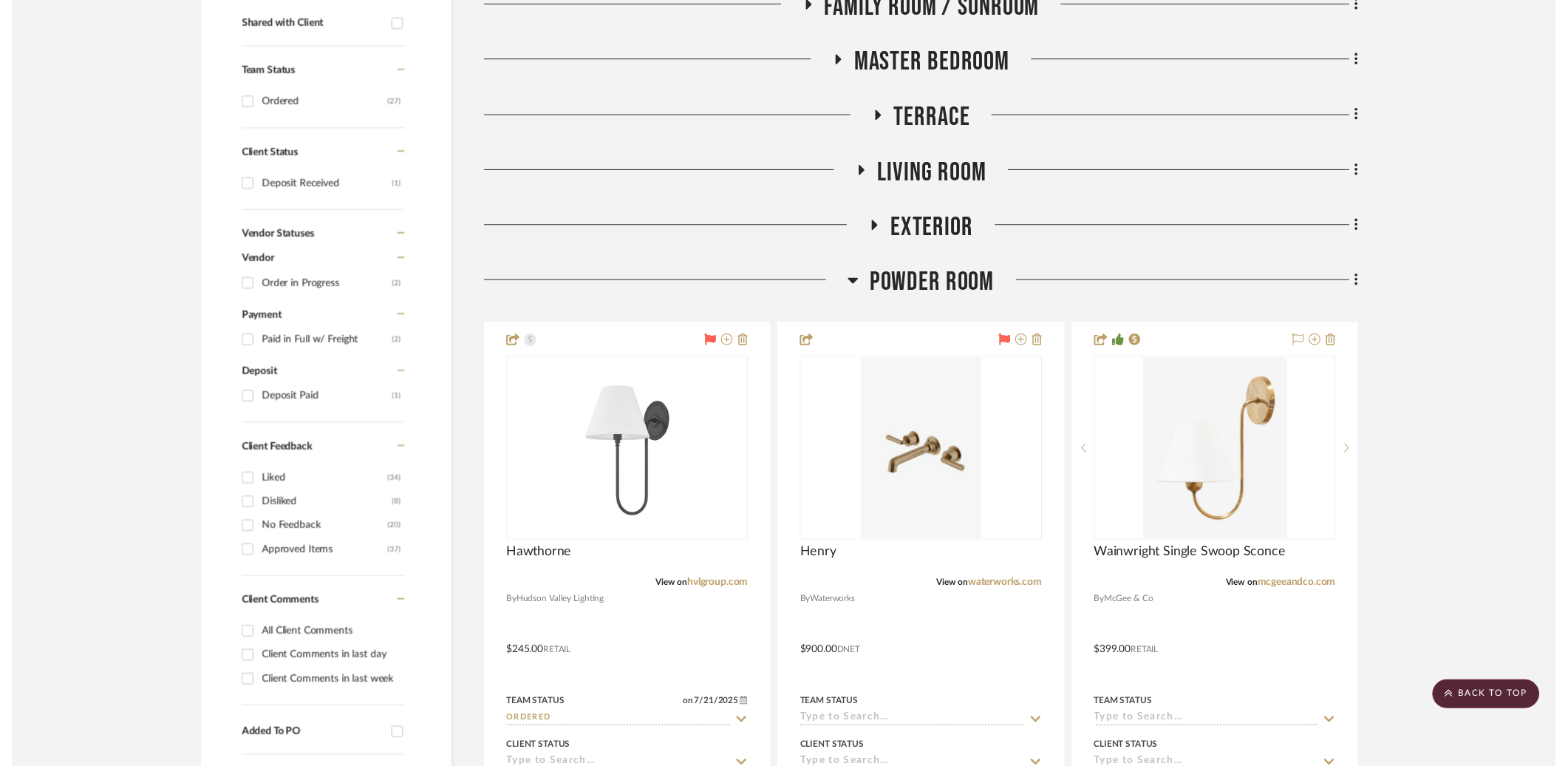 scroll, scrollTop: 581, scrollLeft: 0, axis: vertical 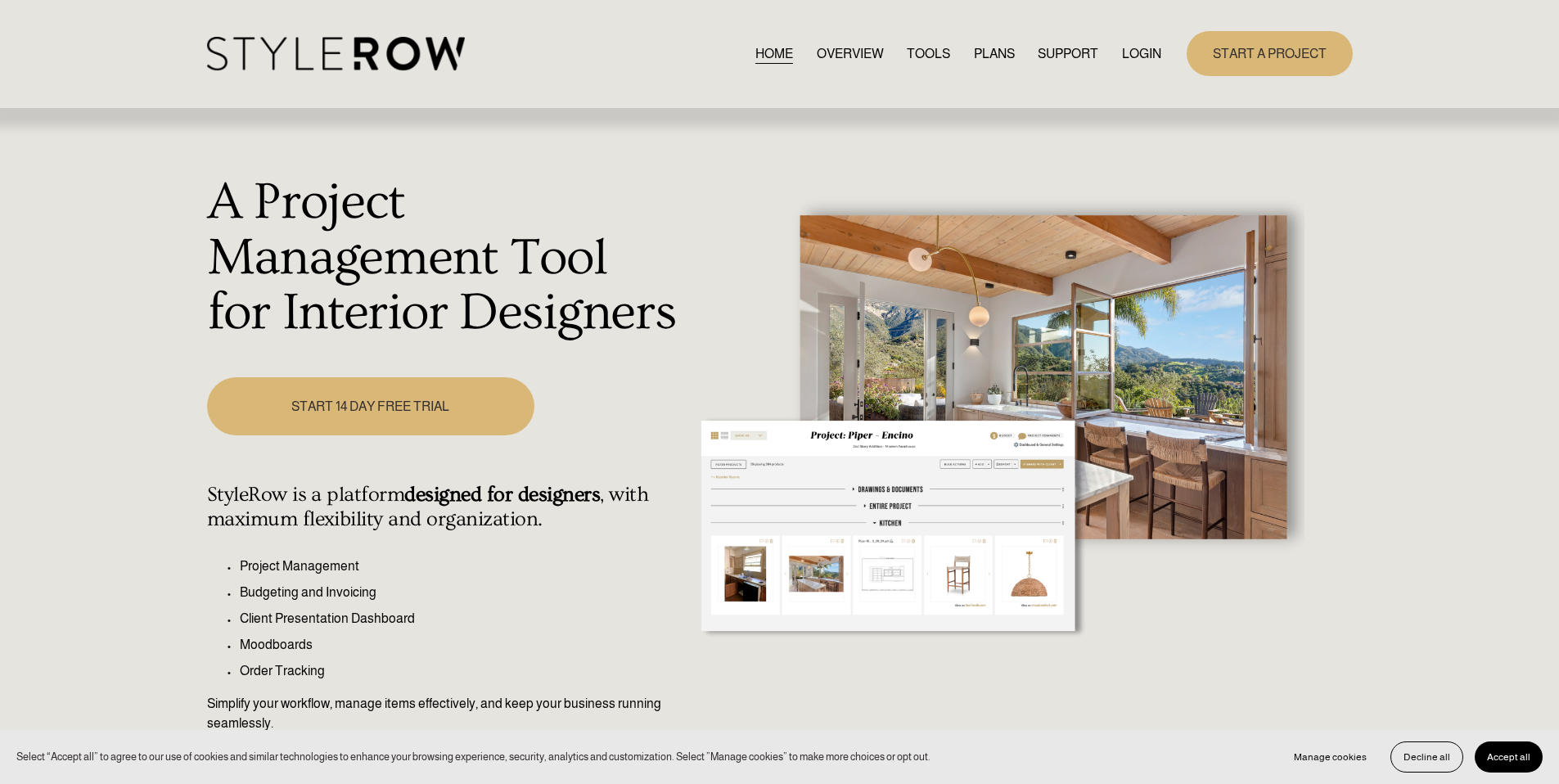click on "LOGIN" at bounding box center (1142, 53) 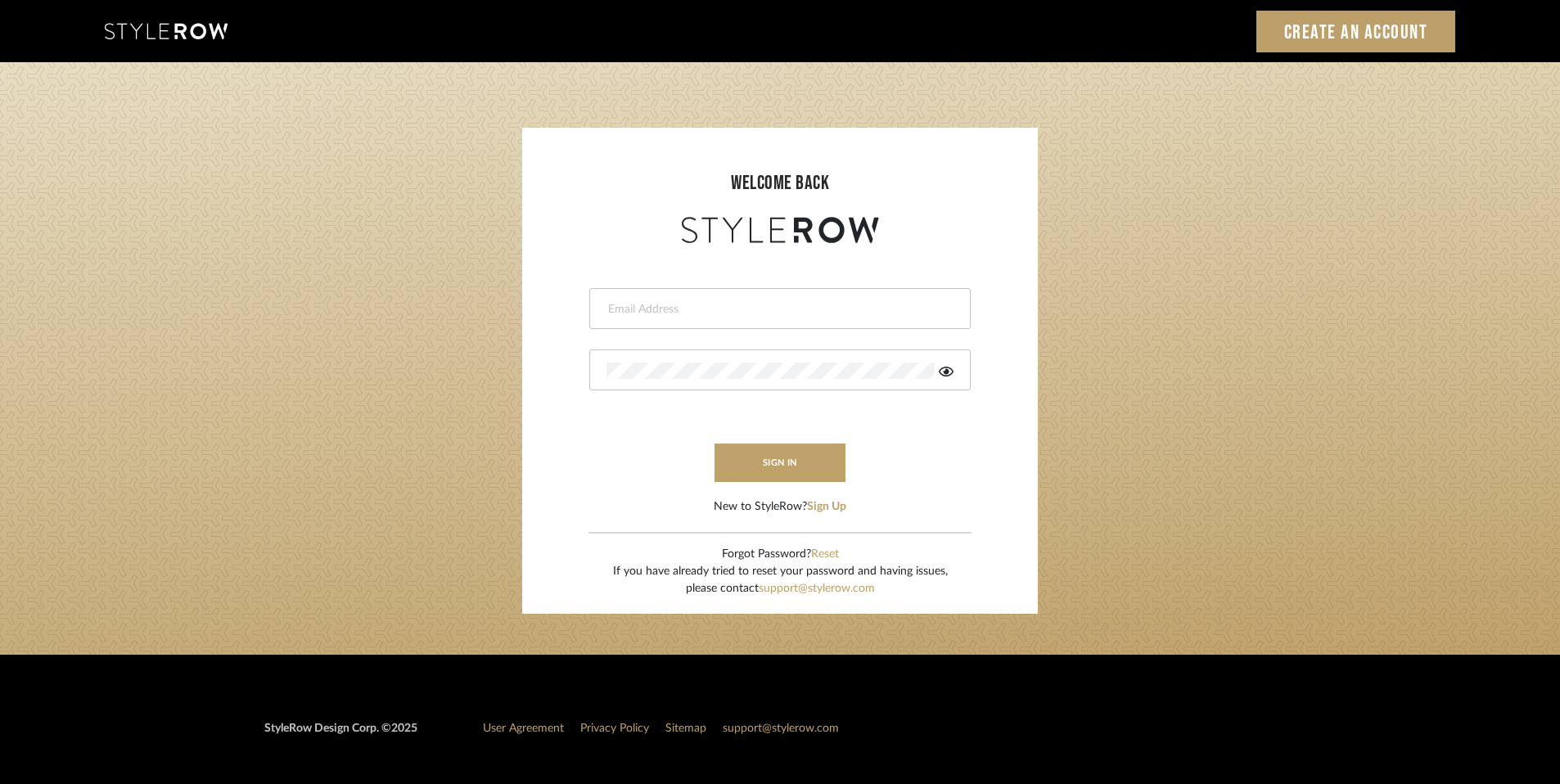 scroll, scrollTop: 0, scrollLeft: 0, axis: both 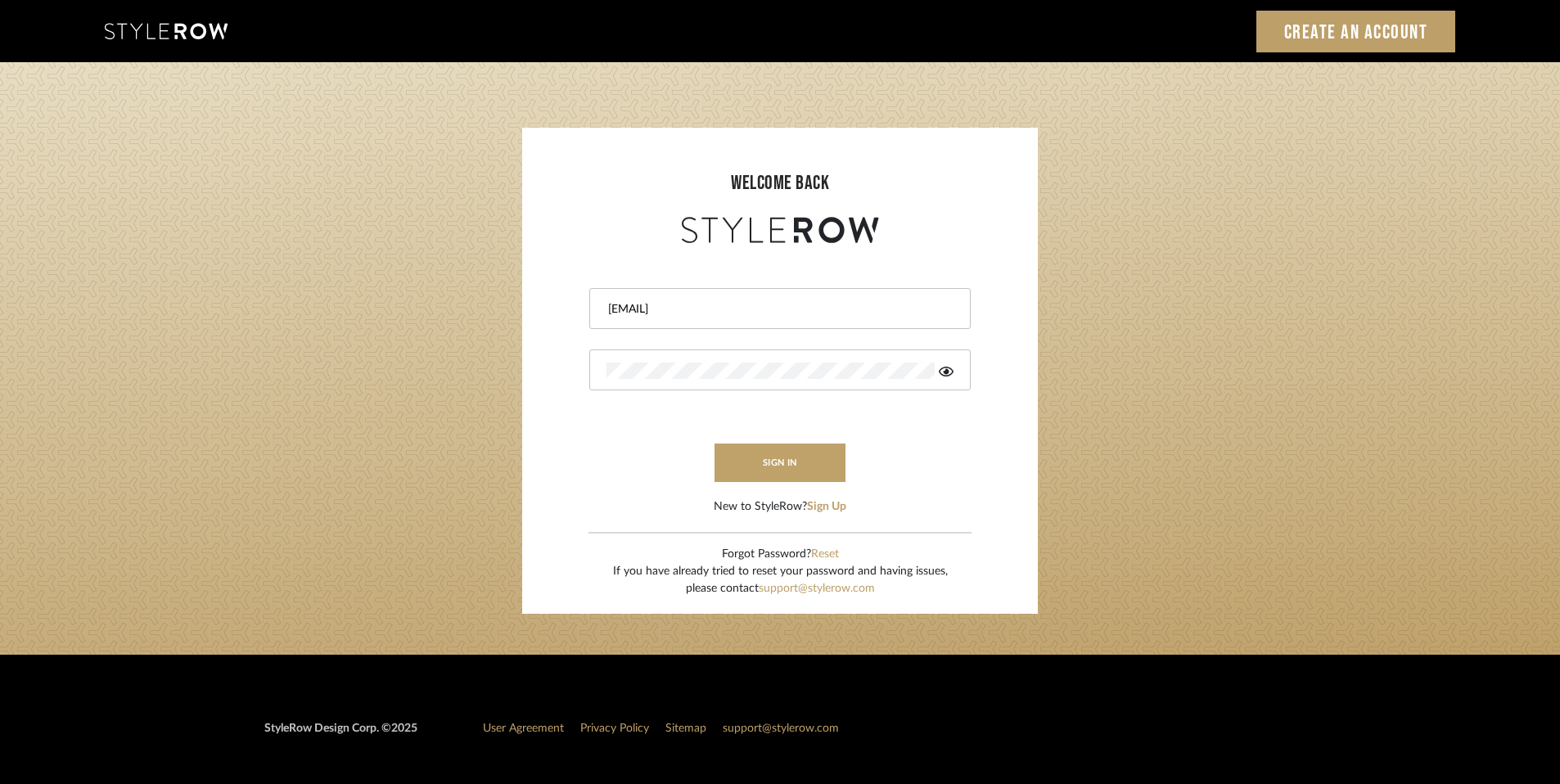 type on "ashley@winnieandcointeriors.com" 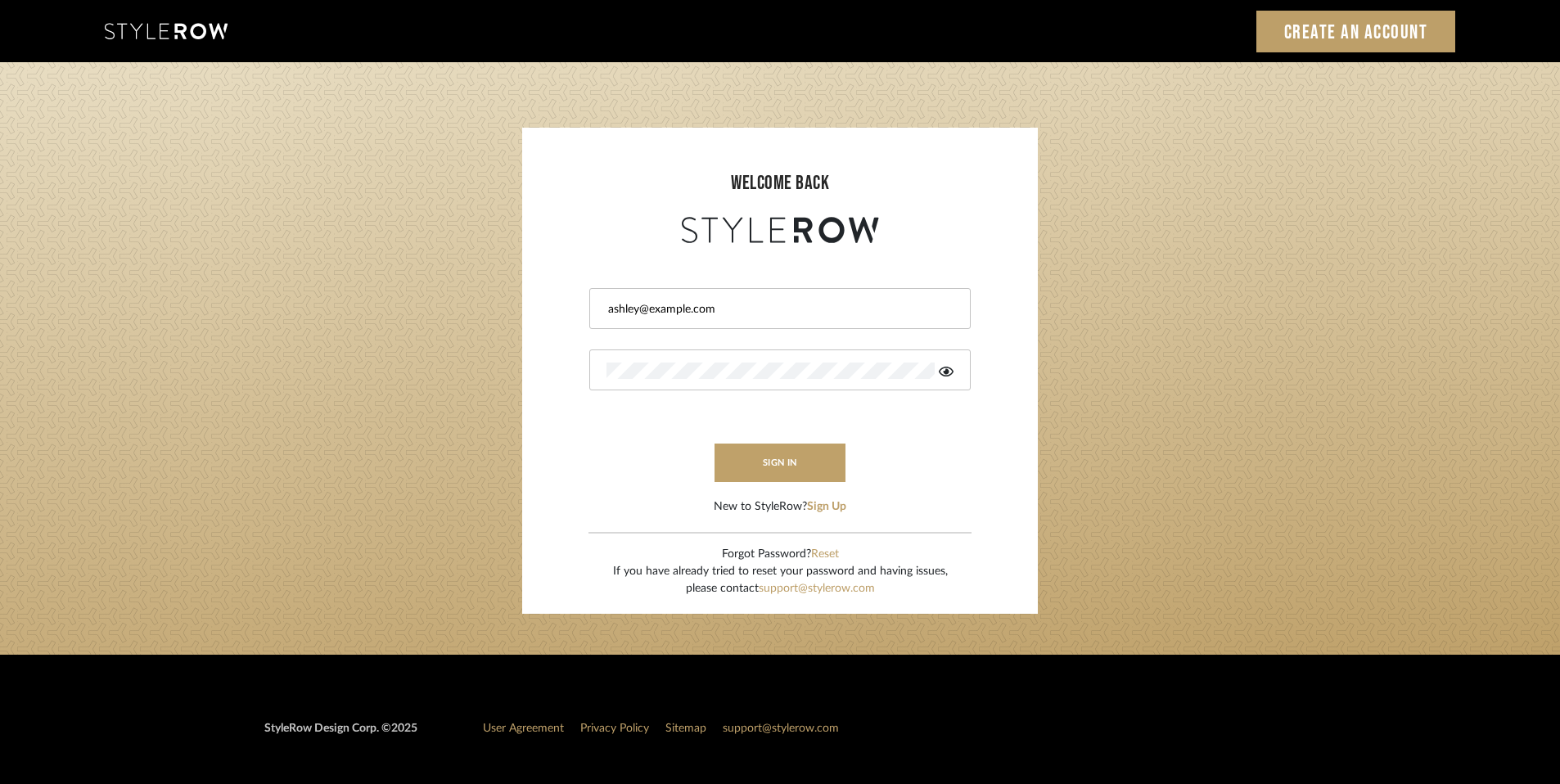 click at bounding box center [780, 370] 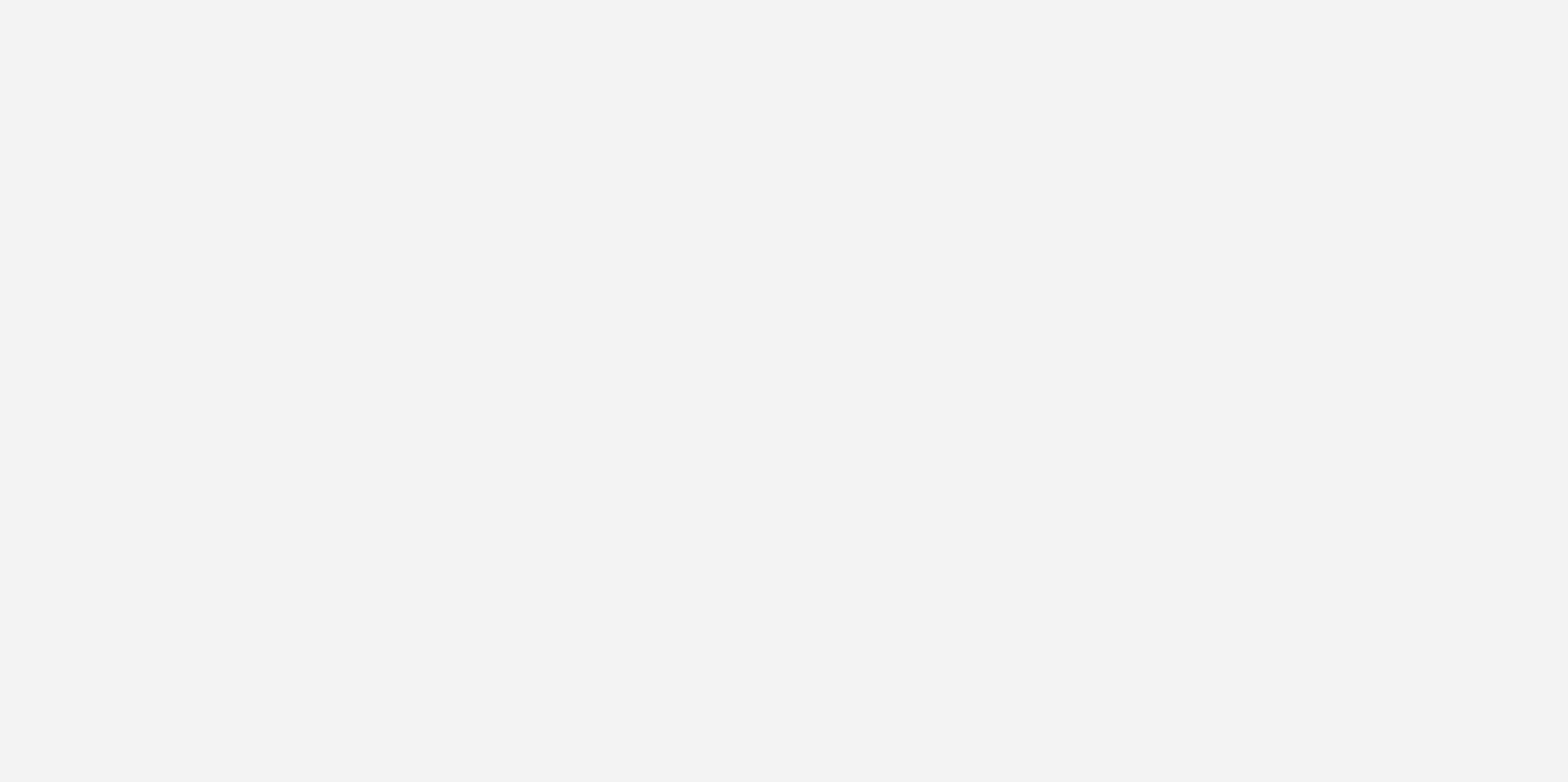 scroll, scrollTop: 0, scrollLeft: 0, axis: both 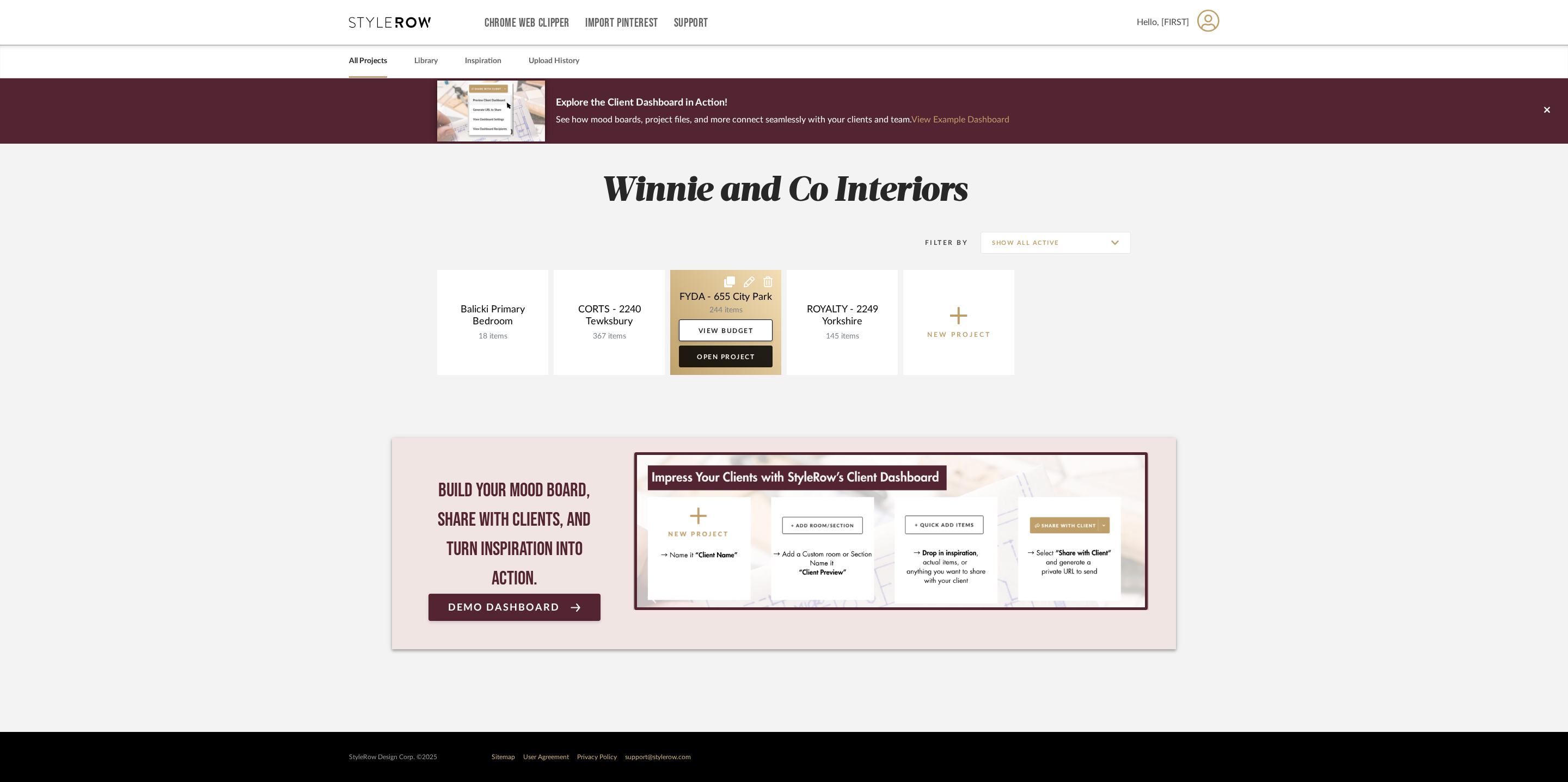 click on "Open Project" 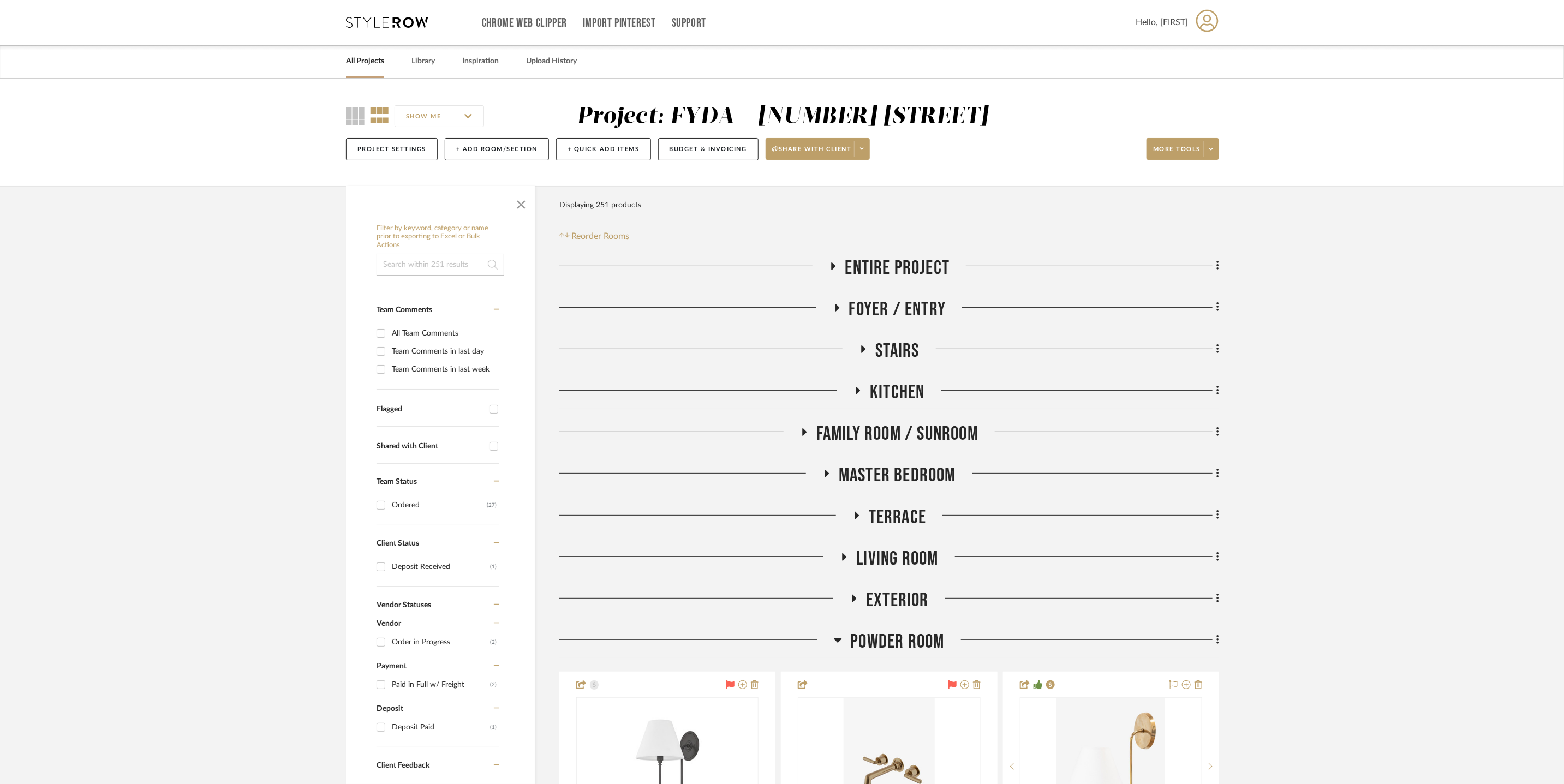 click on "Family Room / Sunroom" 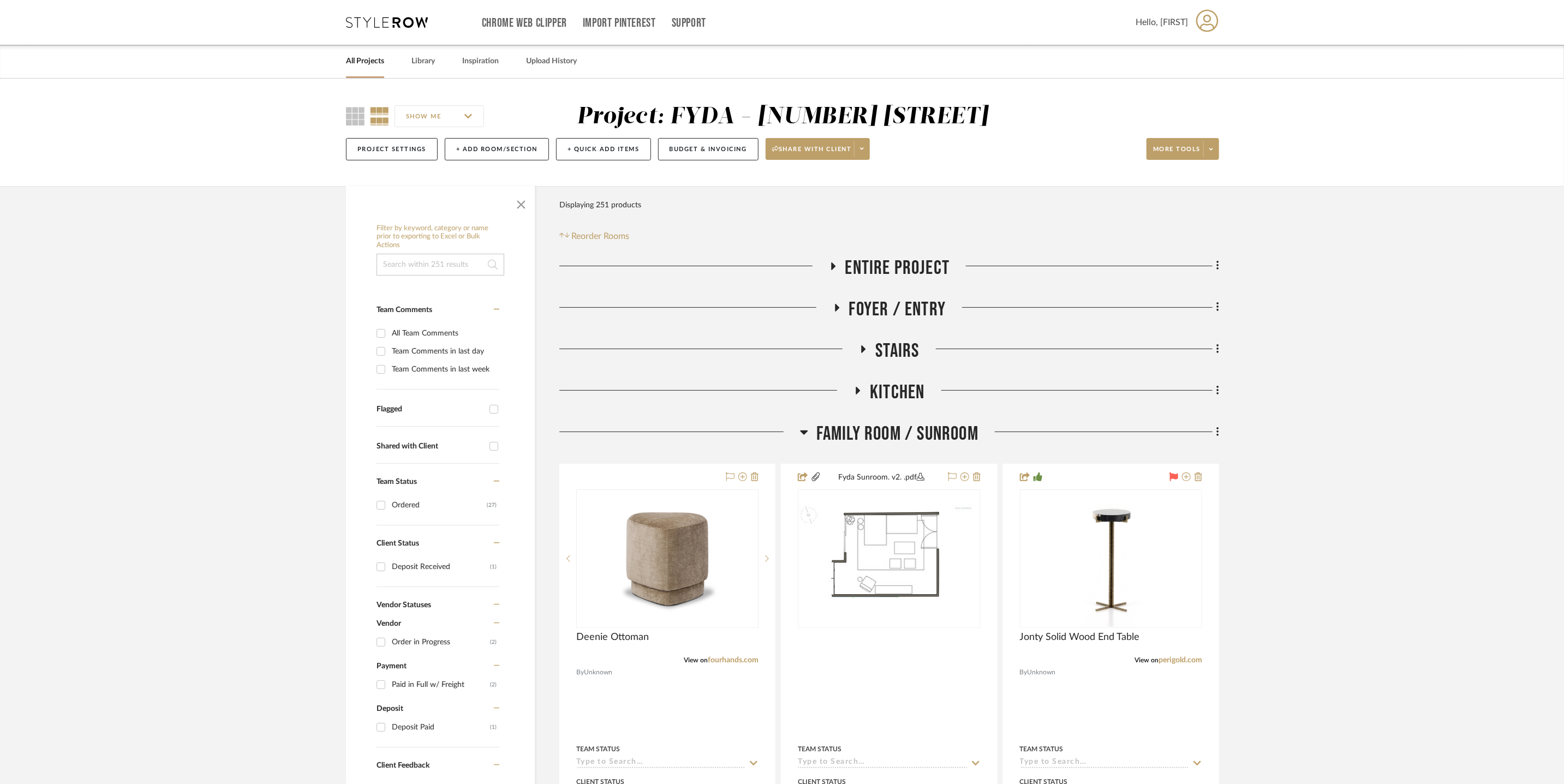 click on "Family Room / Sunroom" 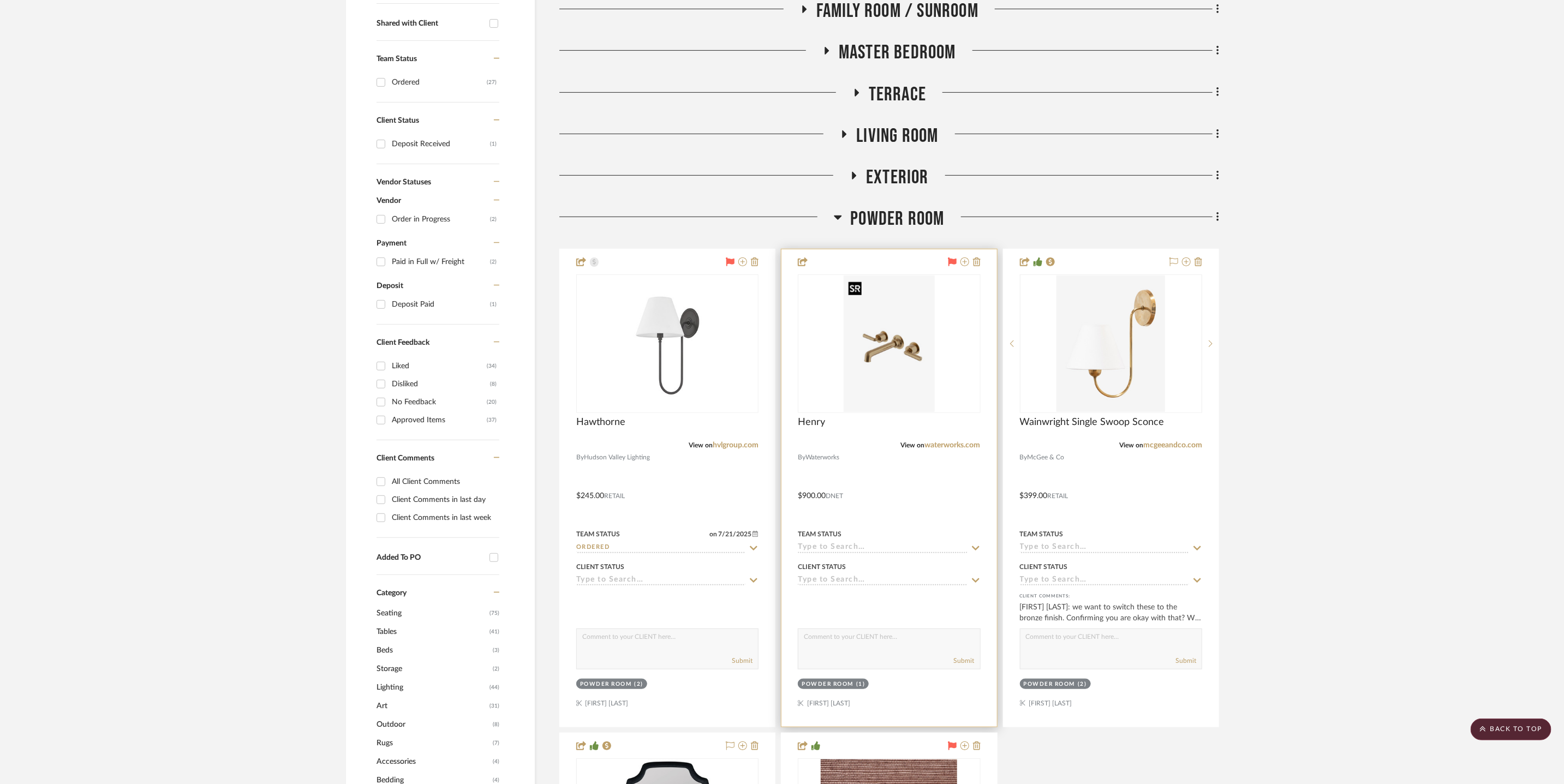 scroll, scrollTop: 426, scrollLeft: 0, axis: vertical 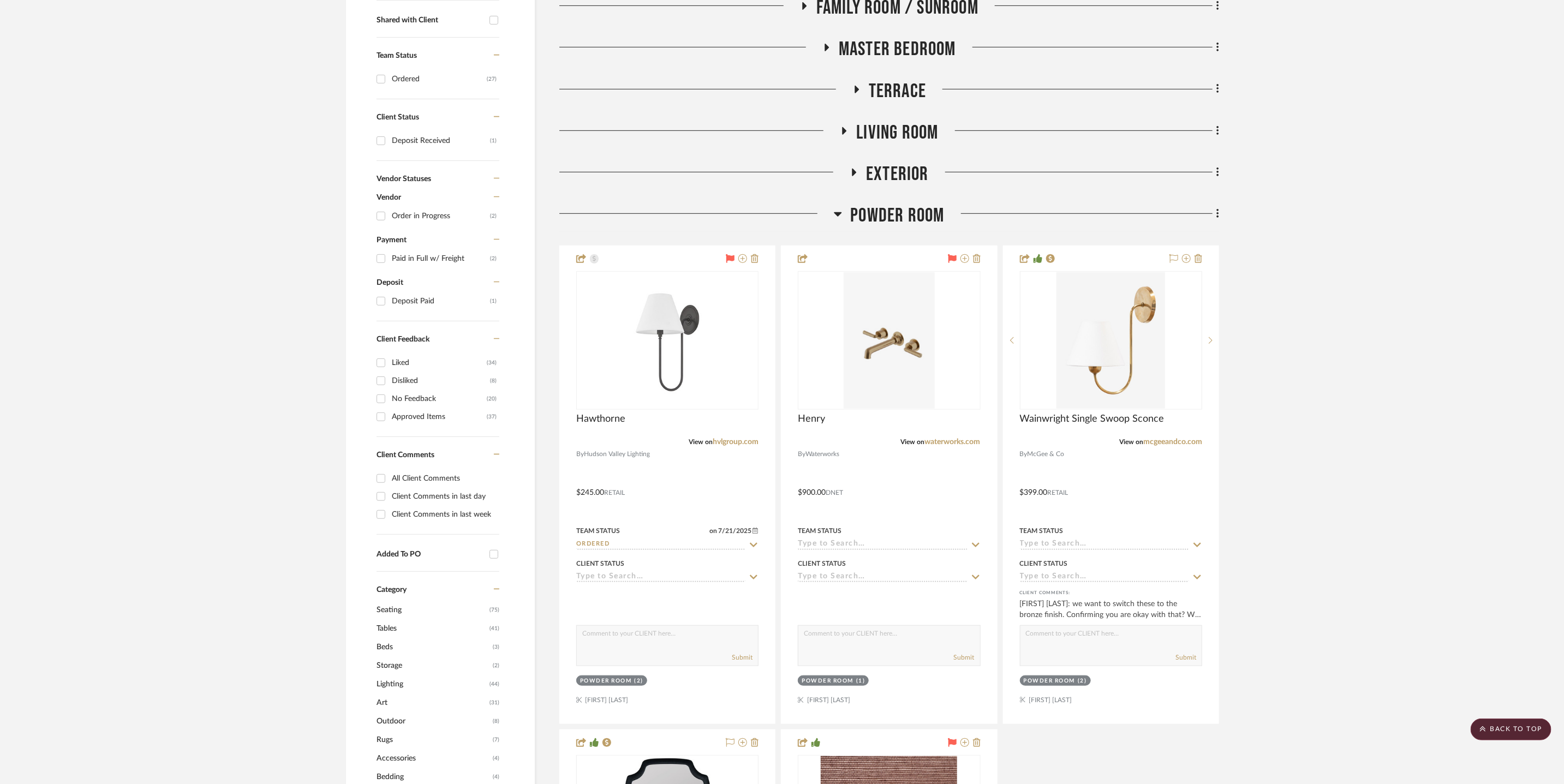 click on "Powder Room" 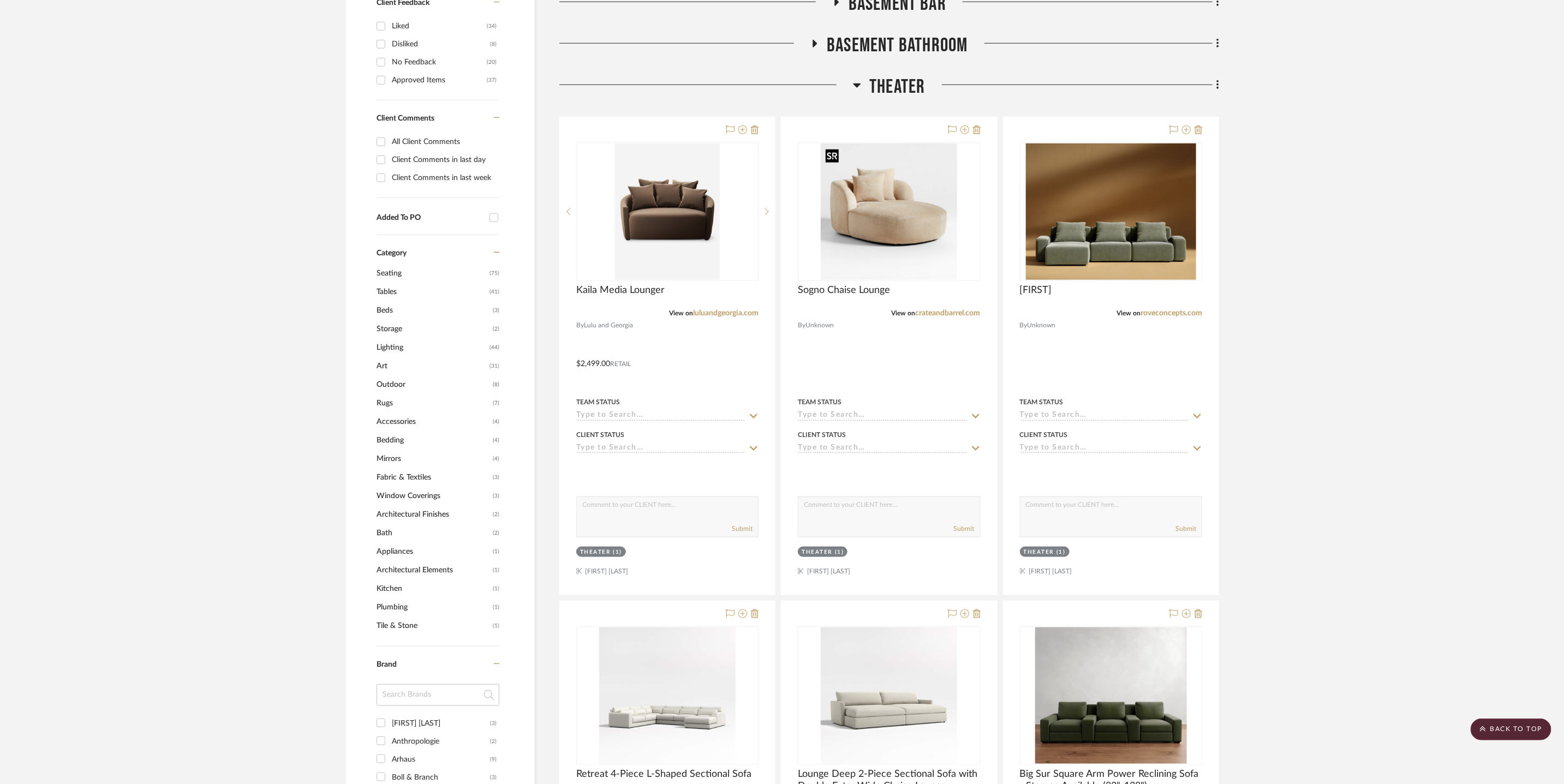 scroll, scrollTop: 634, scrollLeft: 0, axis: vertical 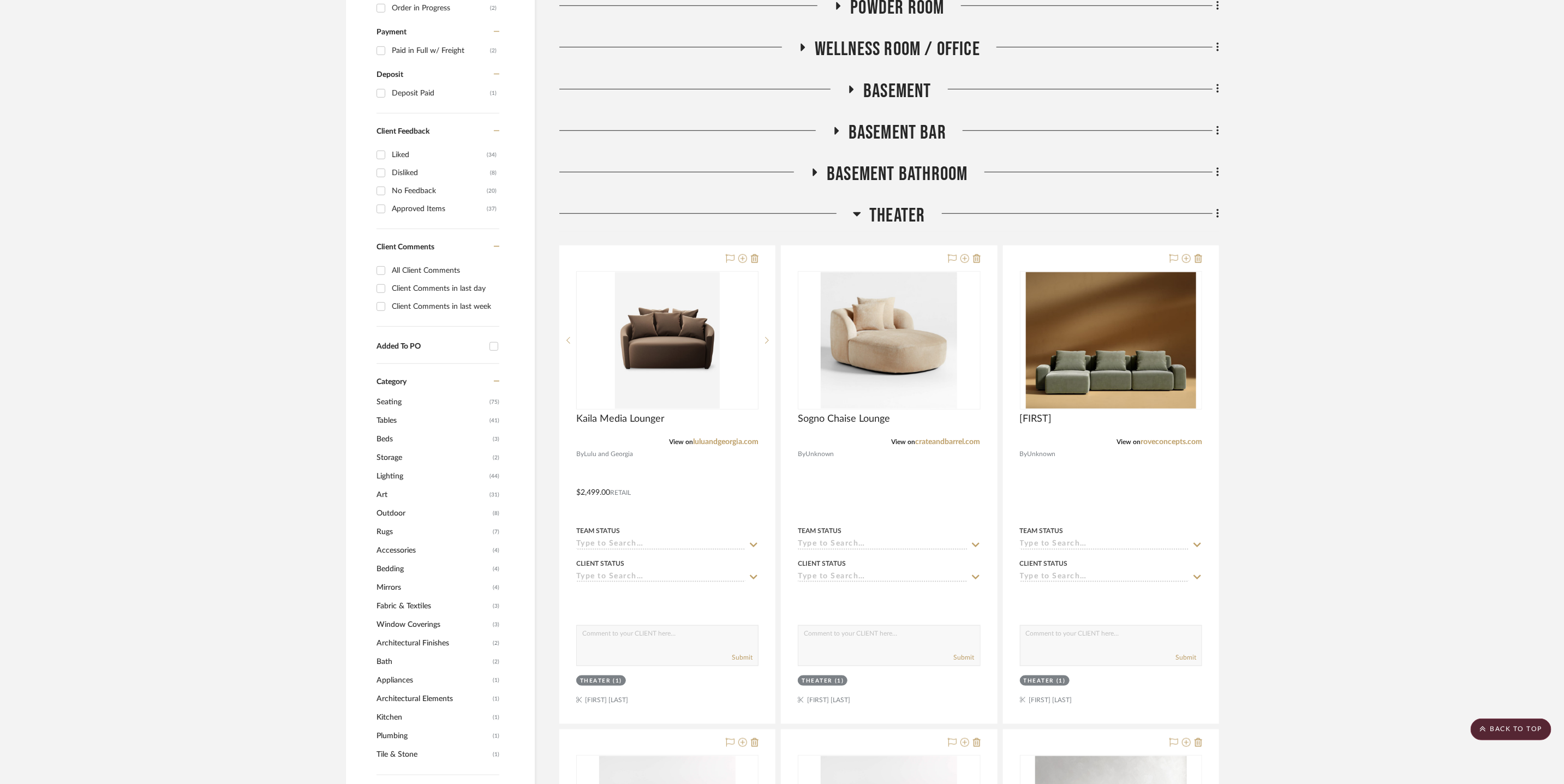 click on "Theater" 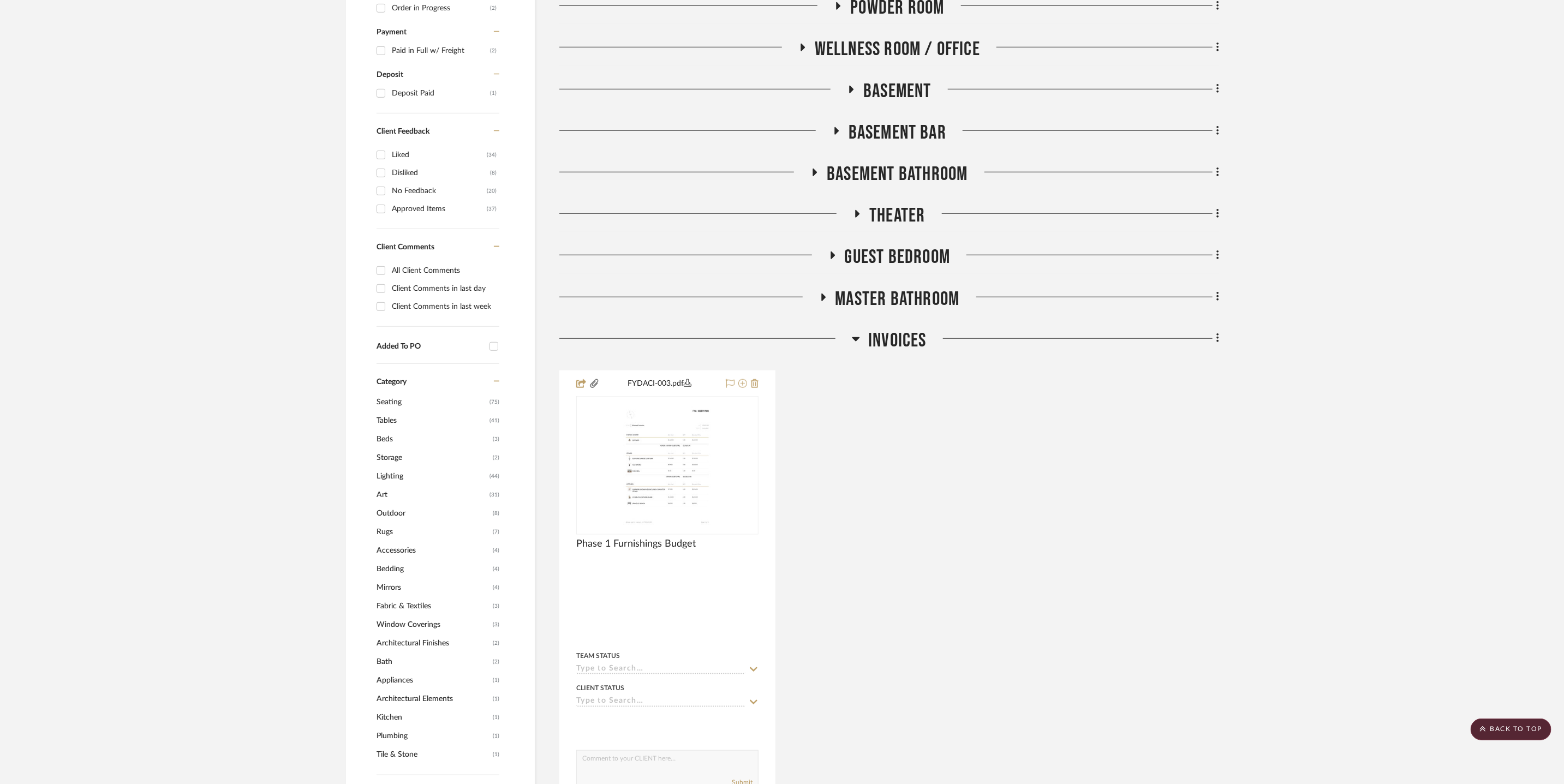 click on "Basement Bar" 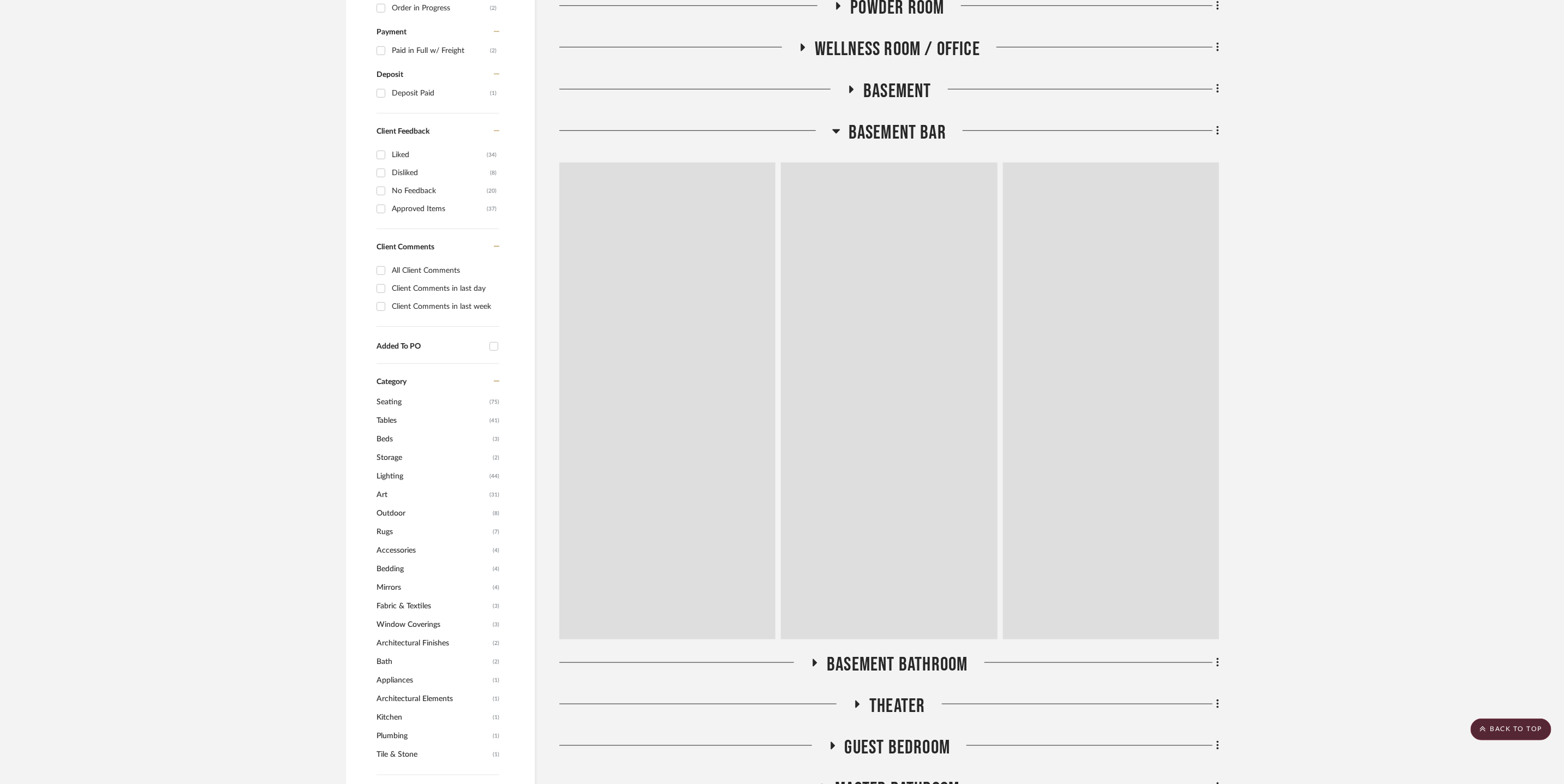 click on "Basement Bar" 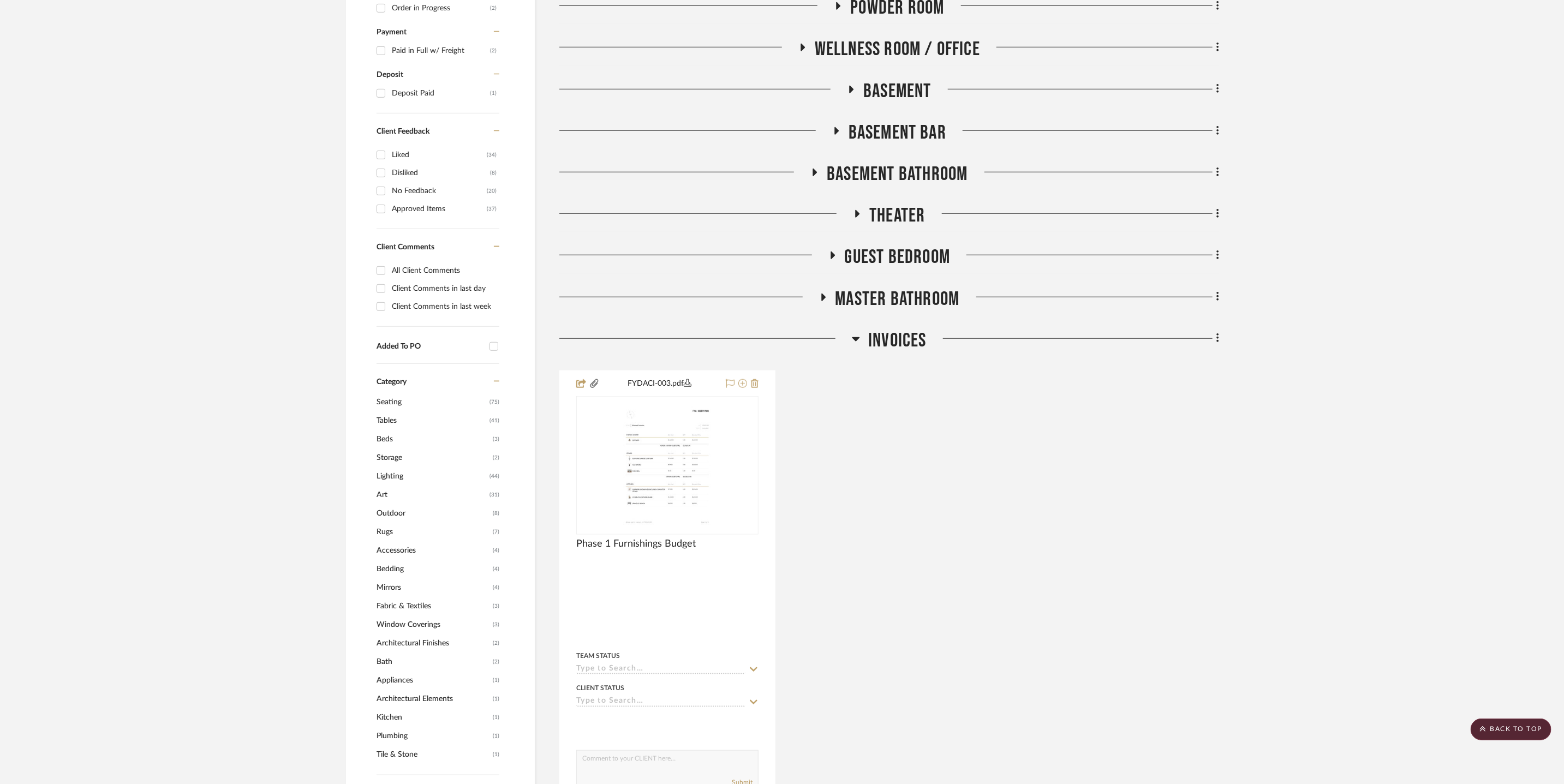 click on "Basement Bar" 